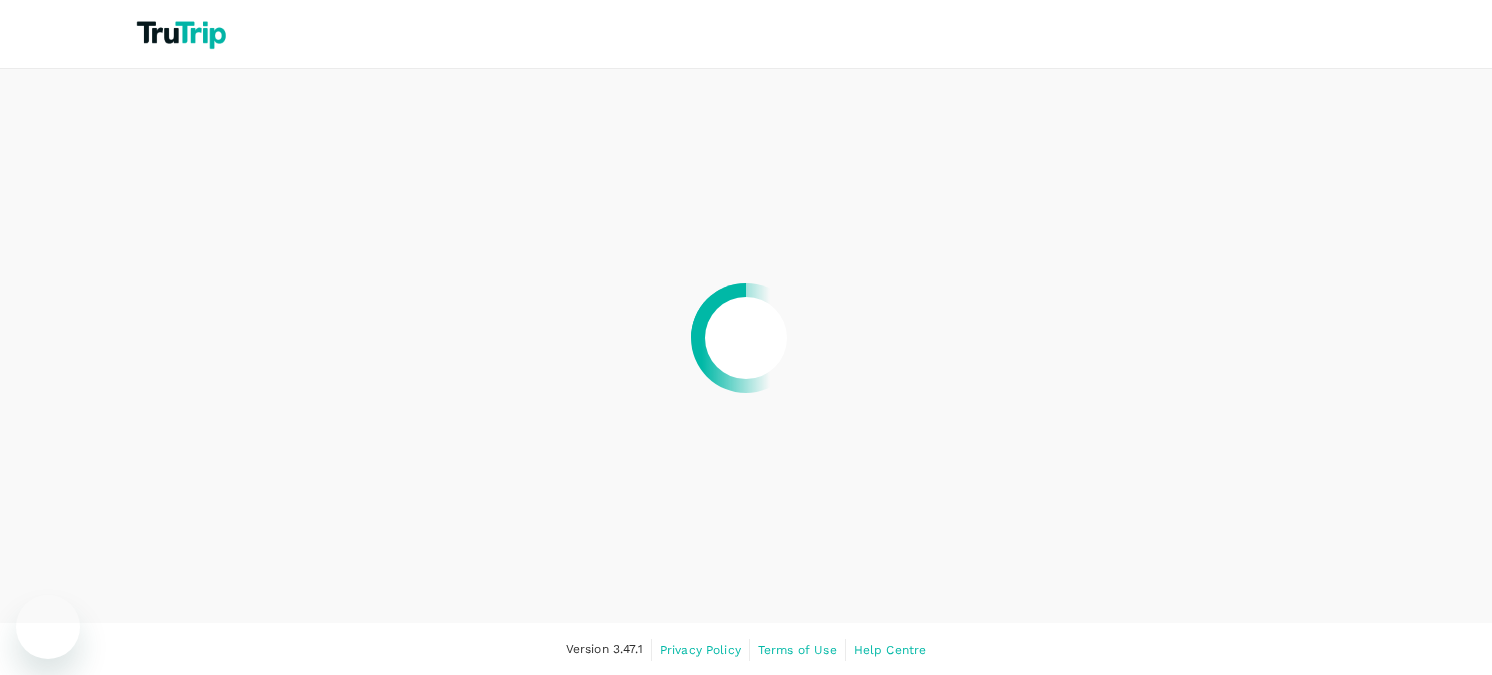 scroll, scrollTop: 0, scrollLeft: 0, axis: both 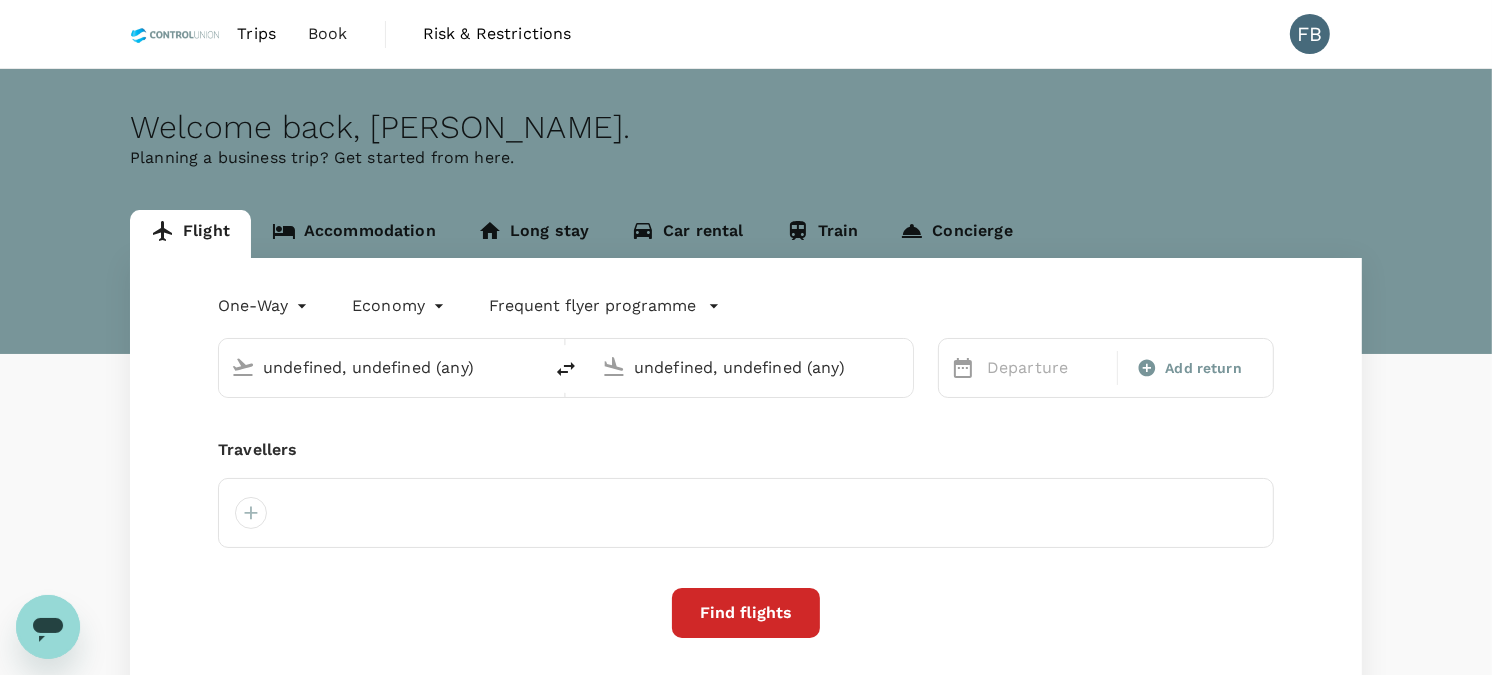 type 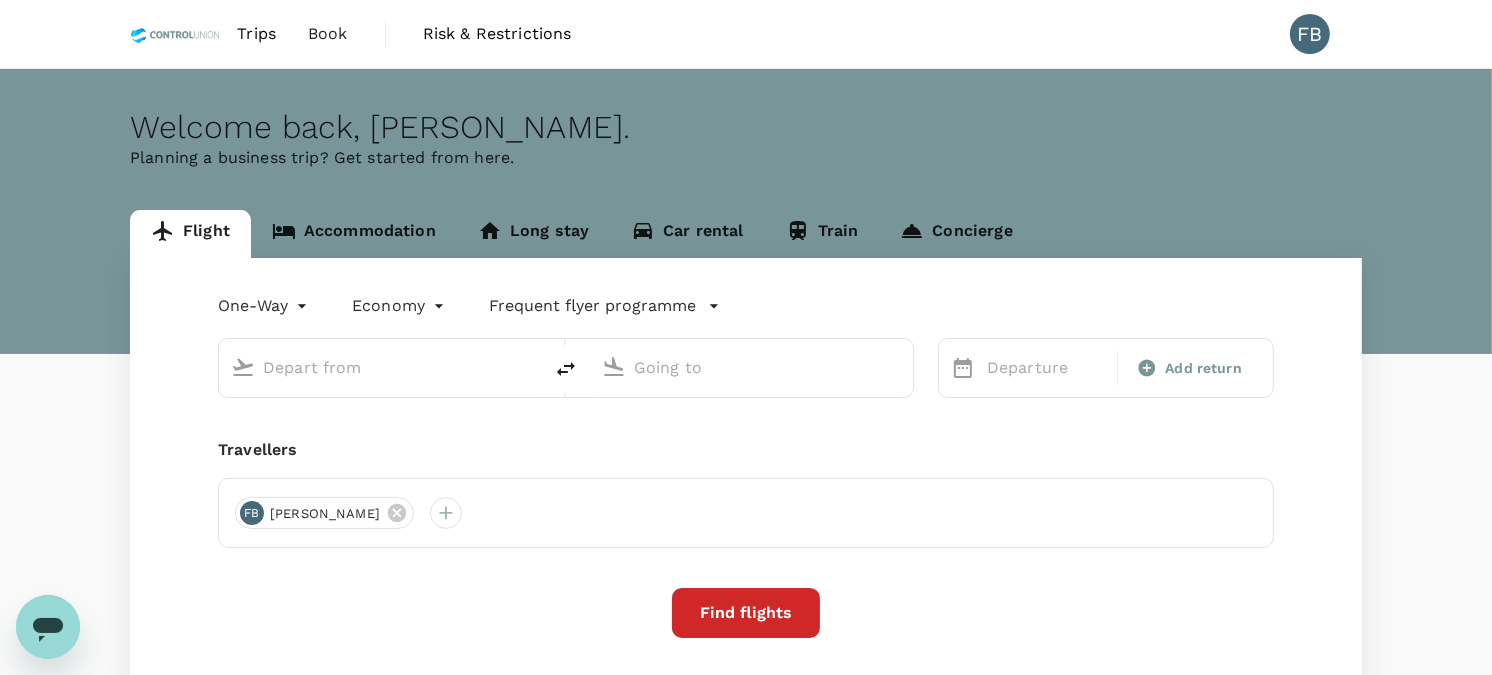 type on "roundtrip" 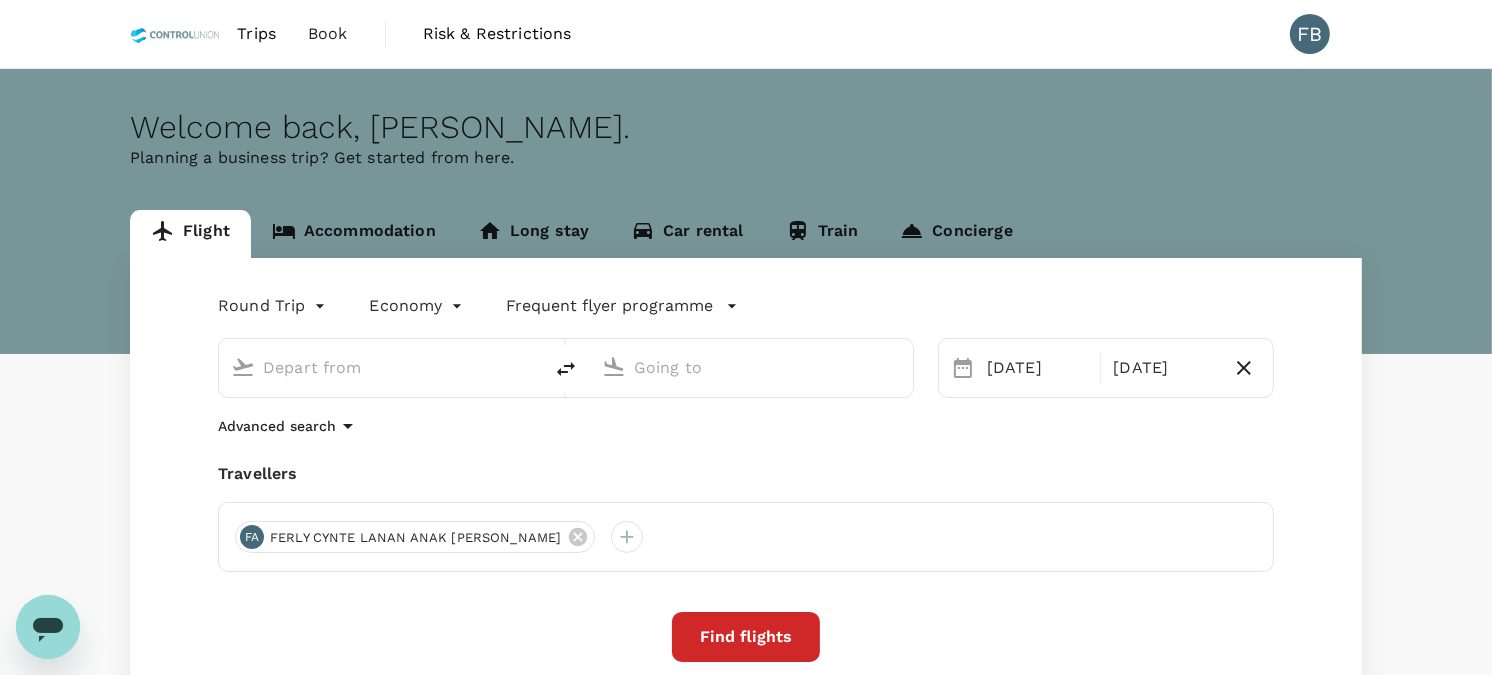type on "Kuala Lumpur Intl (KUL)" 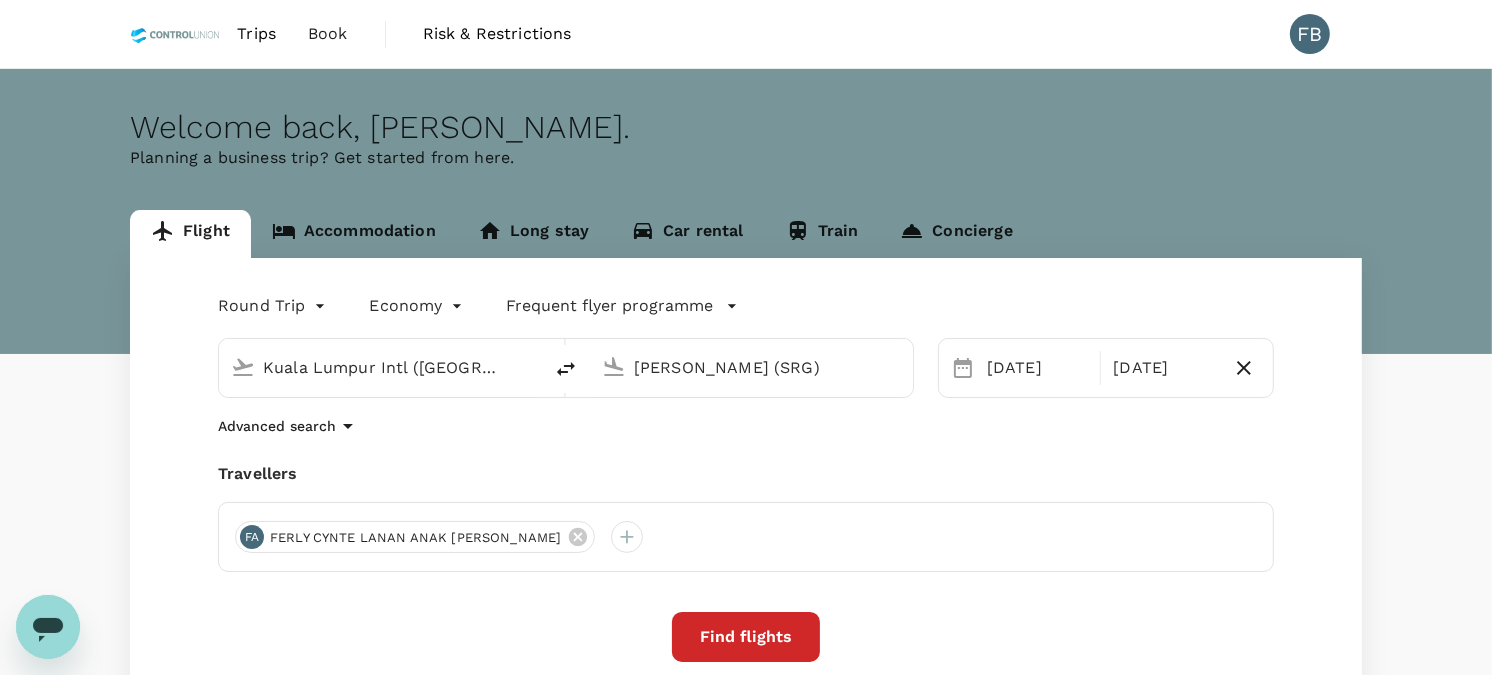 click on "Accommodation" at bounding box center [354, 234] 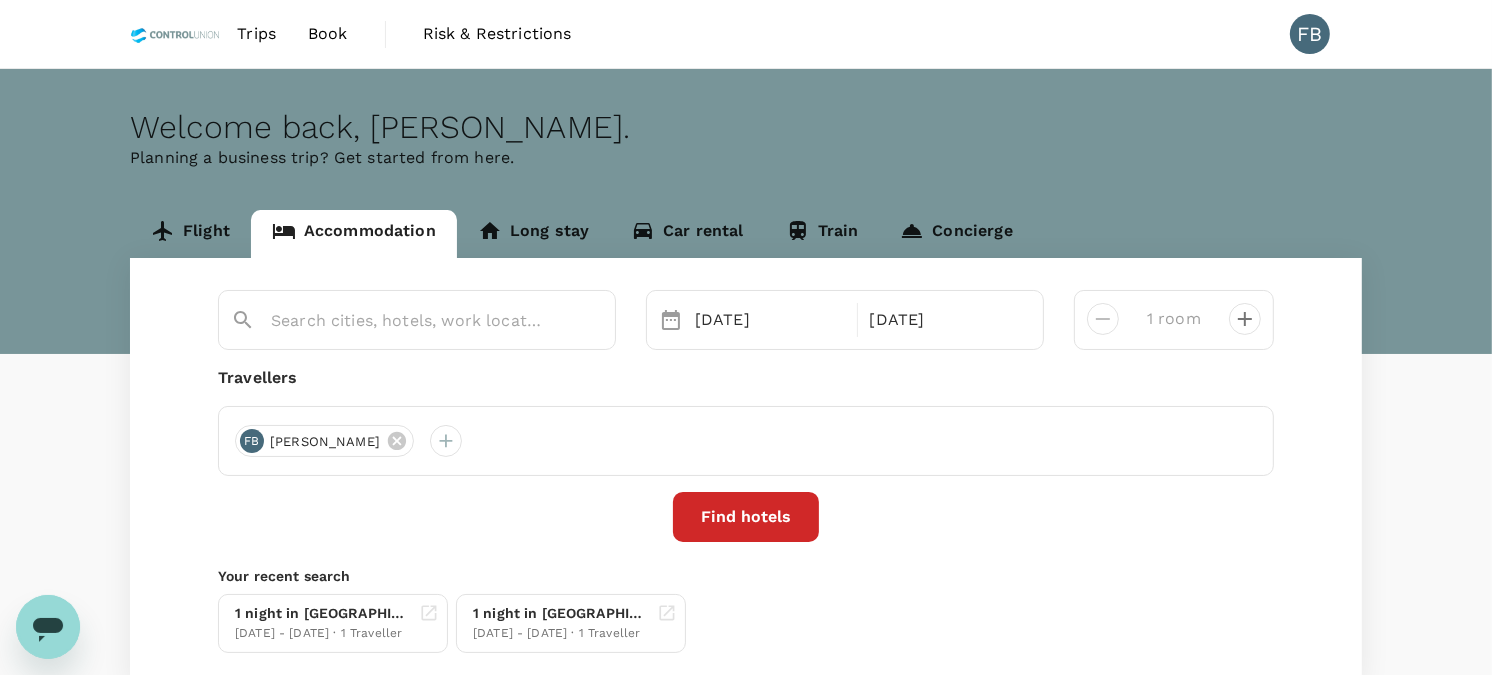 type on "Awann Sewu Boutique Hotel and Suite Semarang" 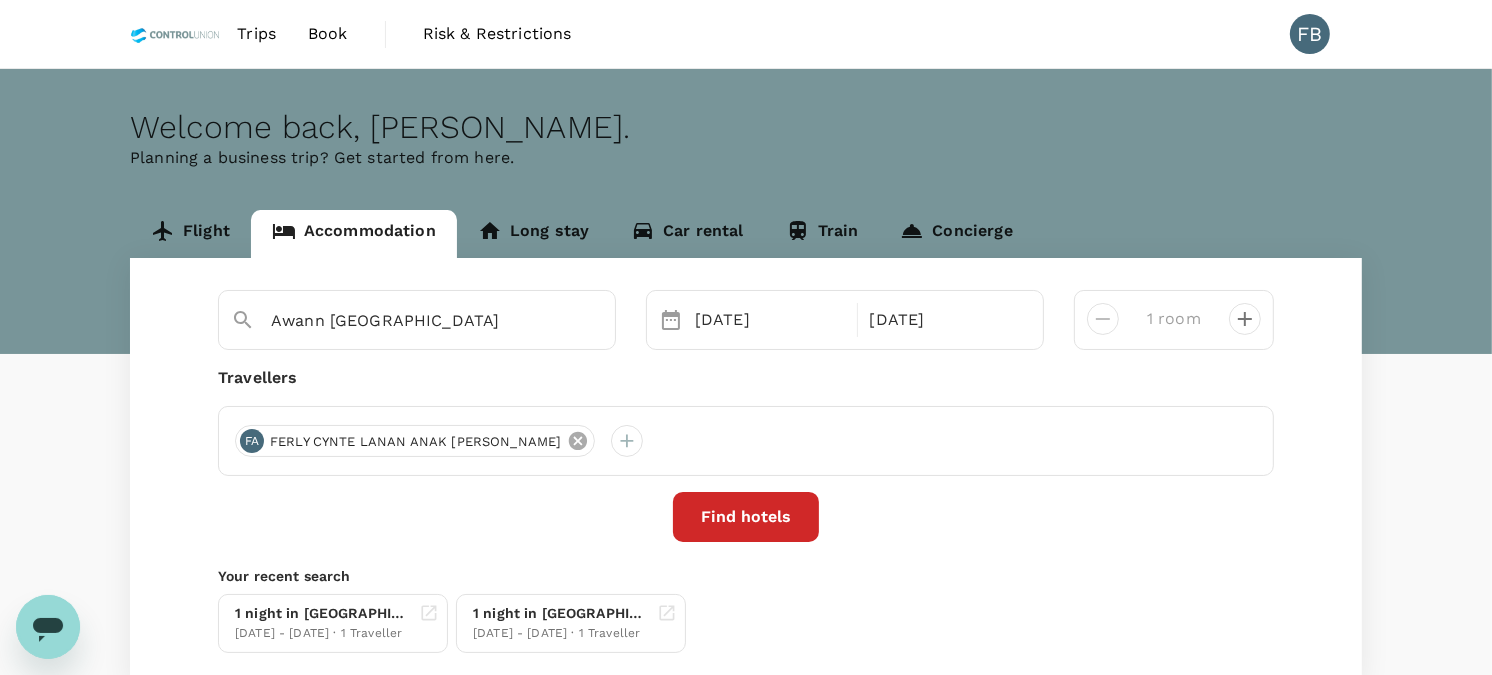 click 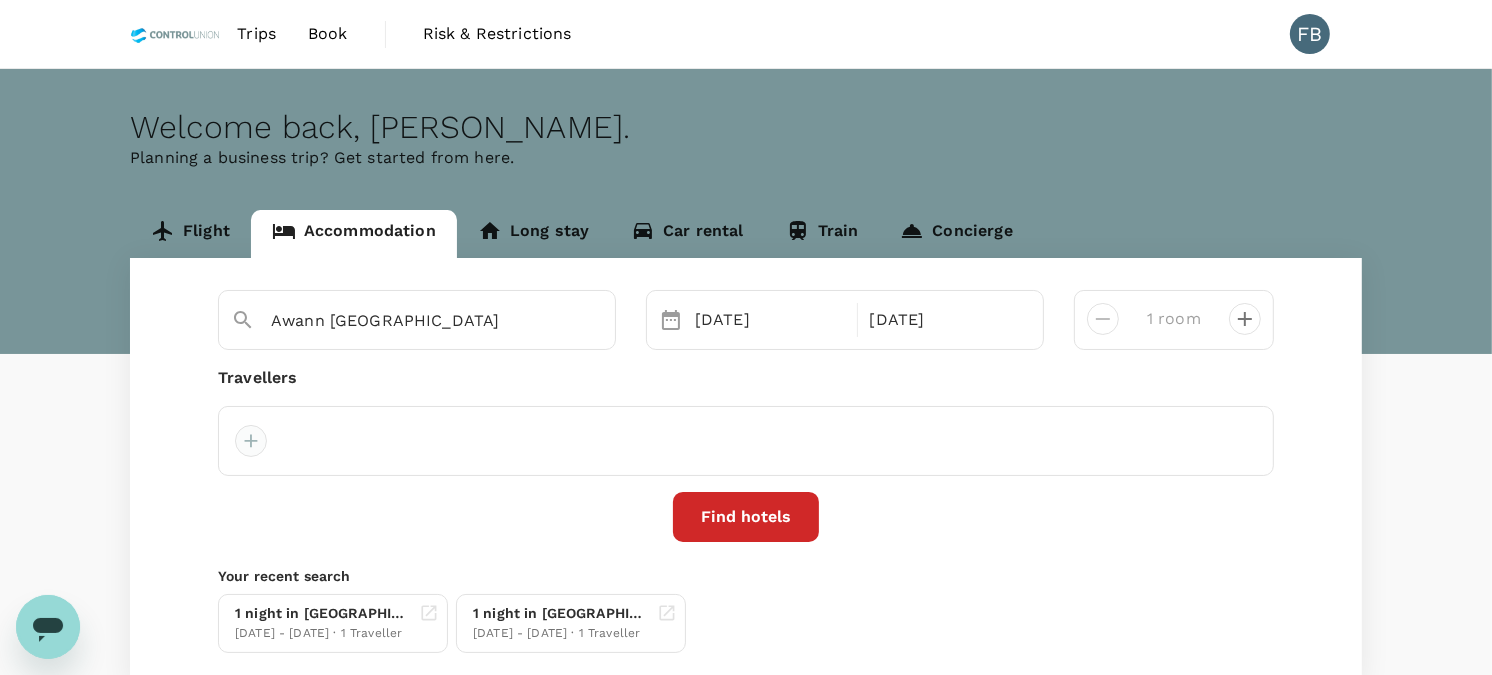click at bounding box center (251, 441) 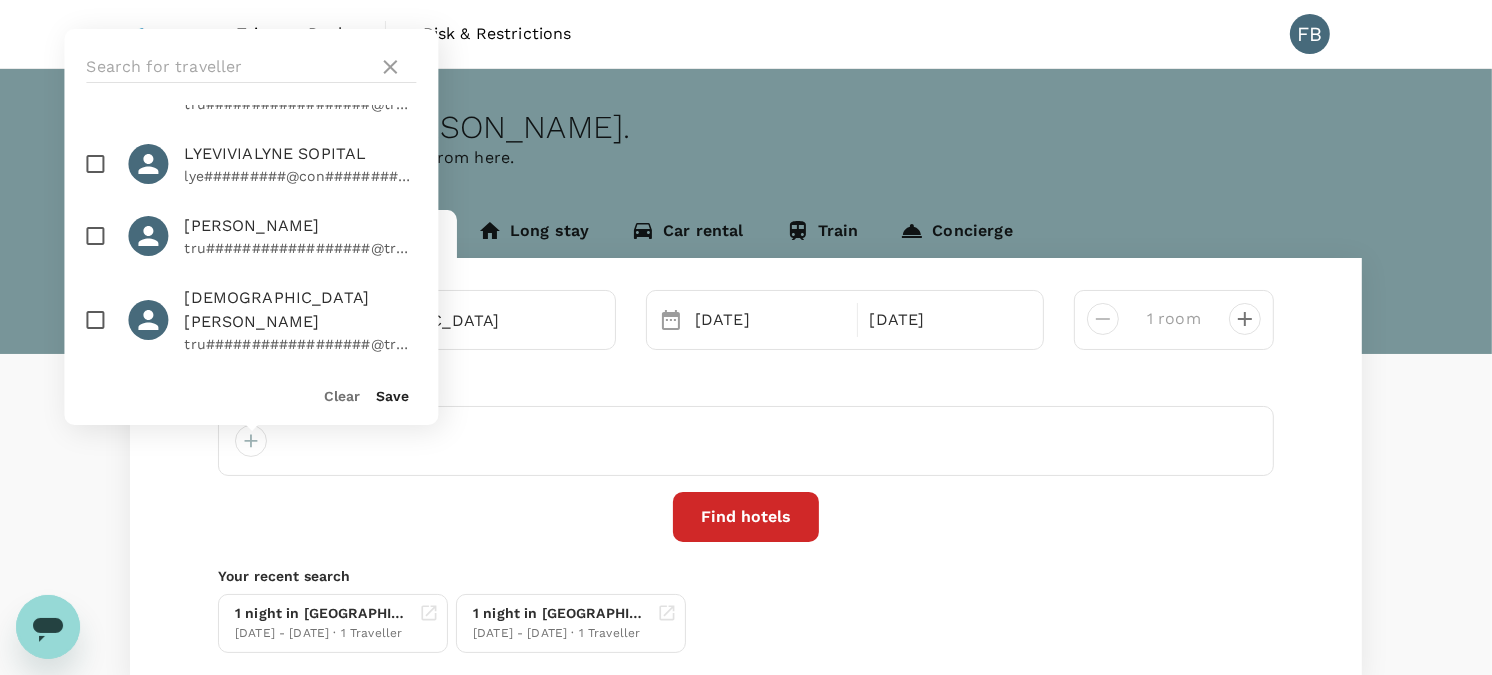 scroll, scrollTop: 444, scrollLeft: 0, axis: vertical 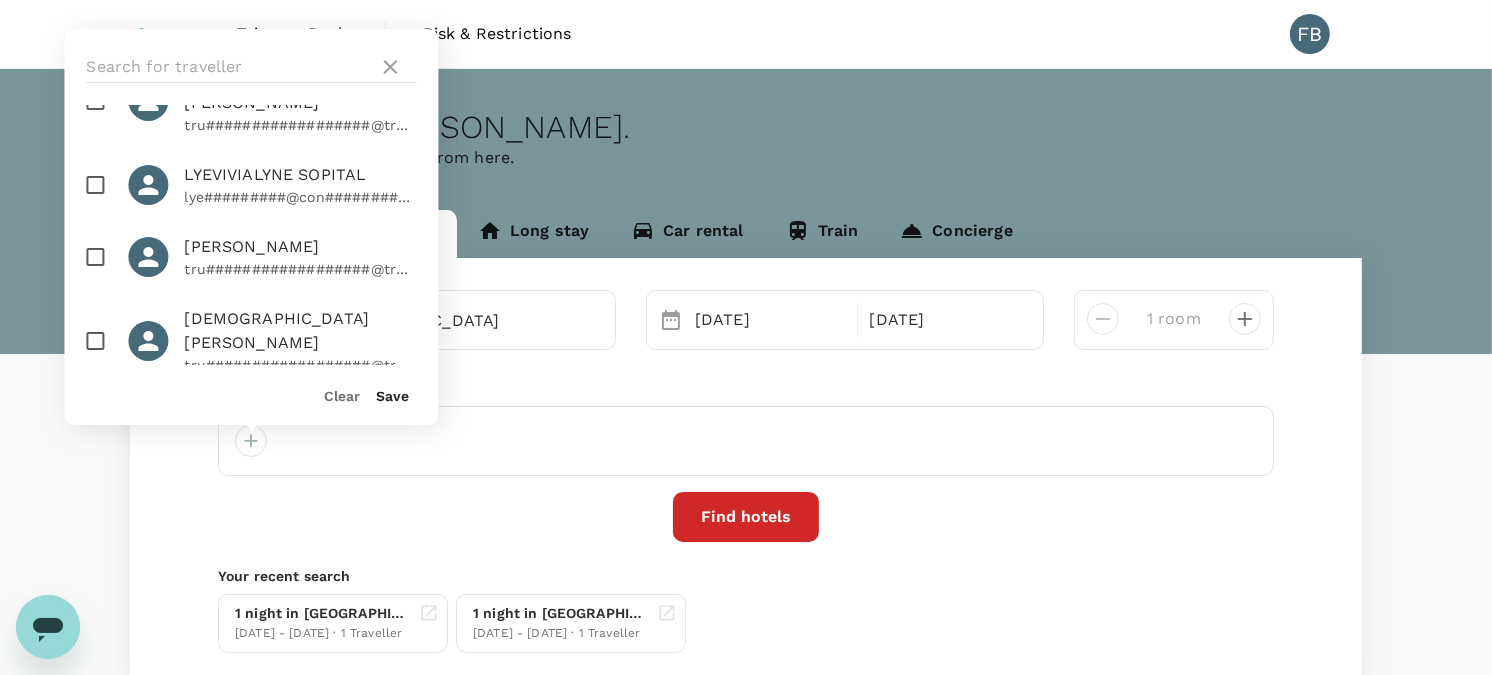 drag, startPoint x: 93, startPoint y: 301, endPoint x: 117, endPoint y: 310, distance: 25.632011 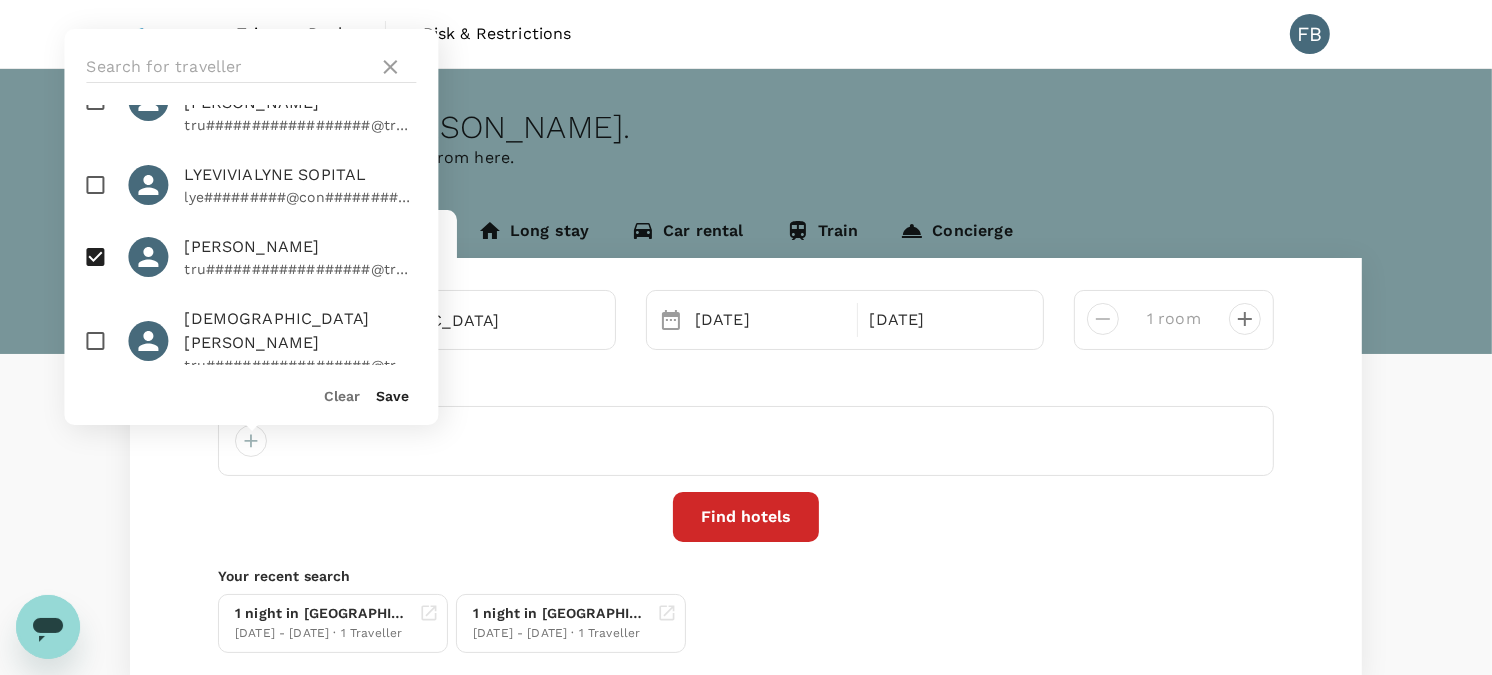 click on "Save" at bounding box center [392, 396] 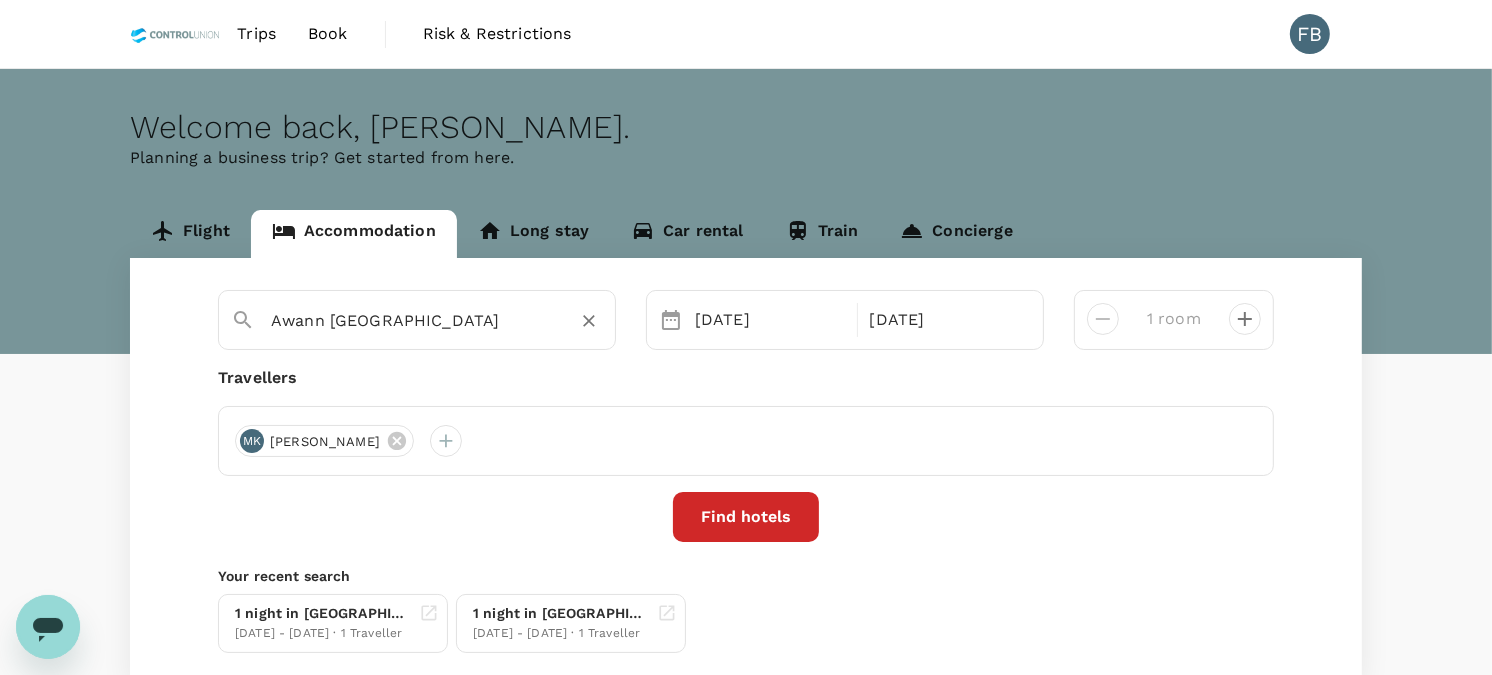 click 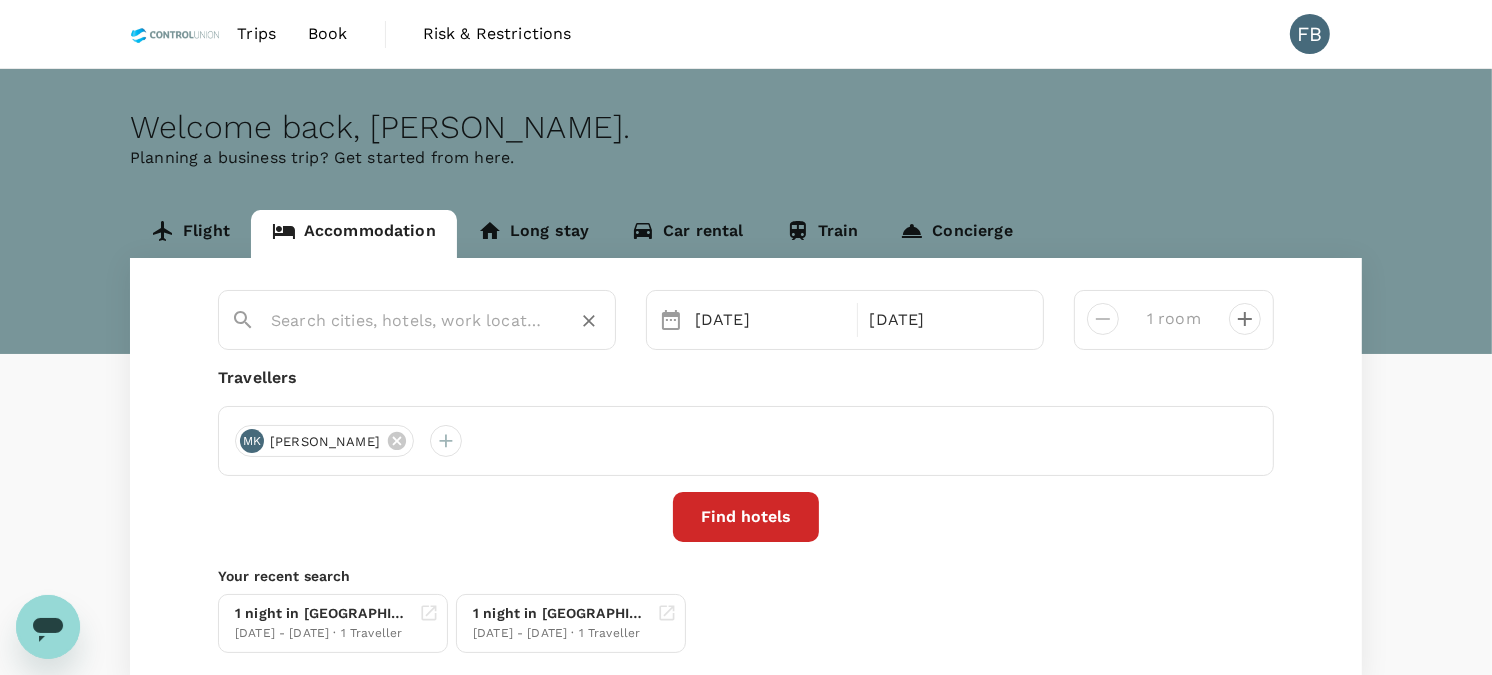 scroll, scrollTop: 0, scrollLeft: 0, axis: both 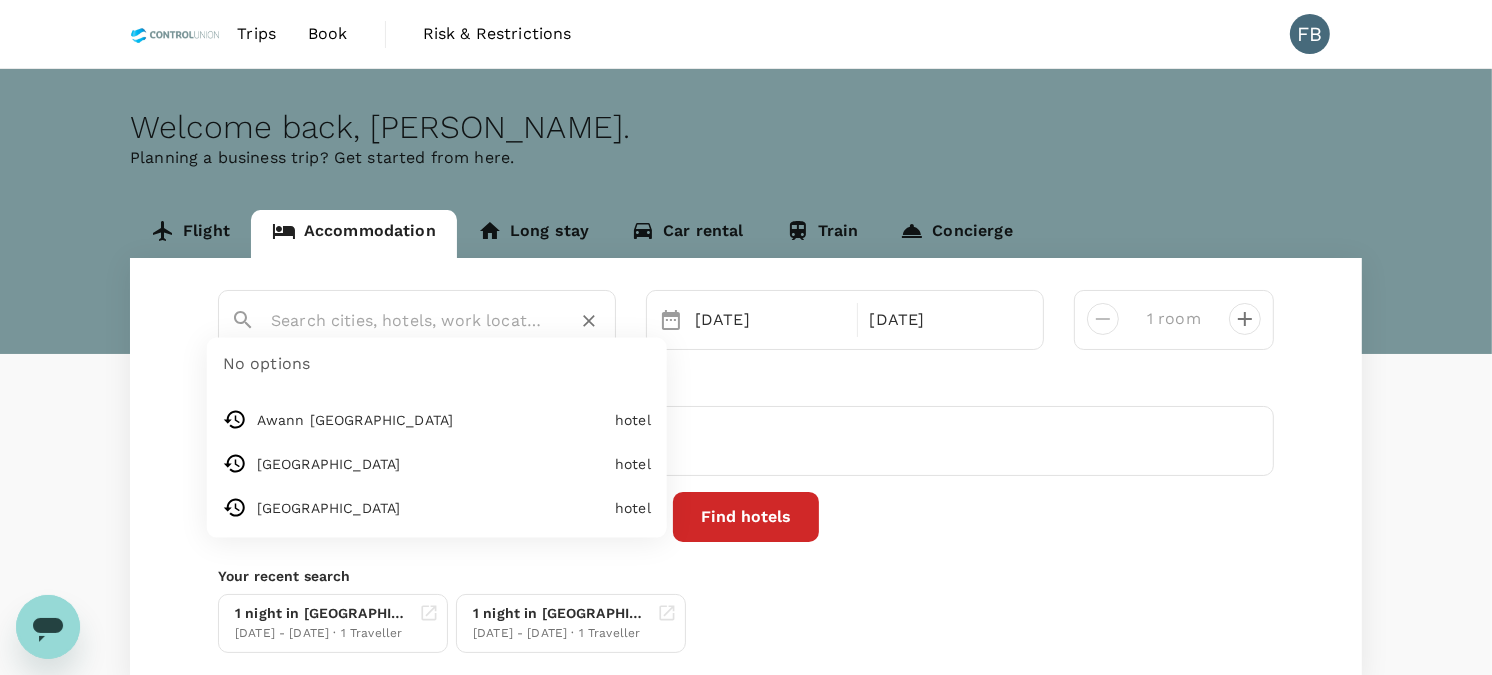 click at bounding box center (409, 320) 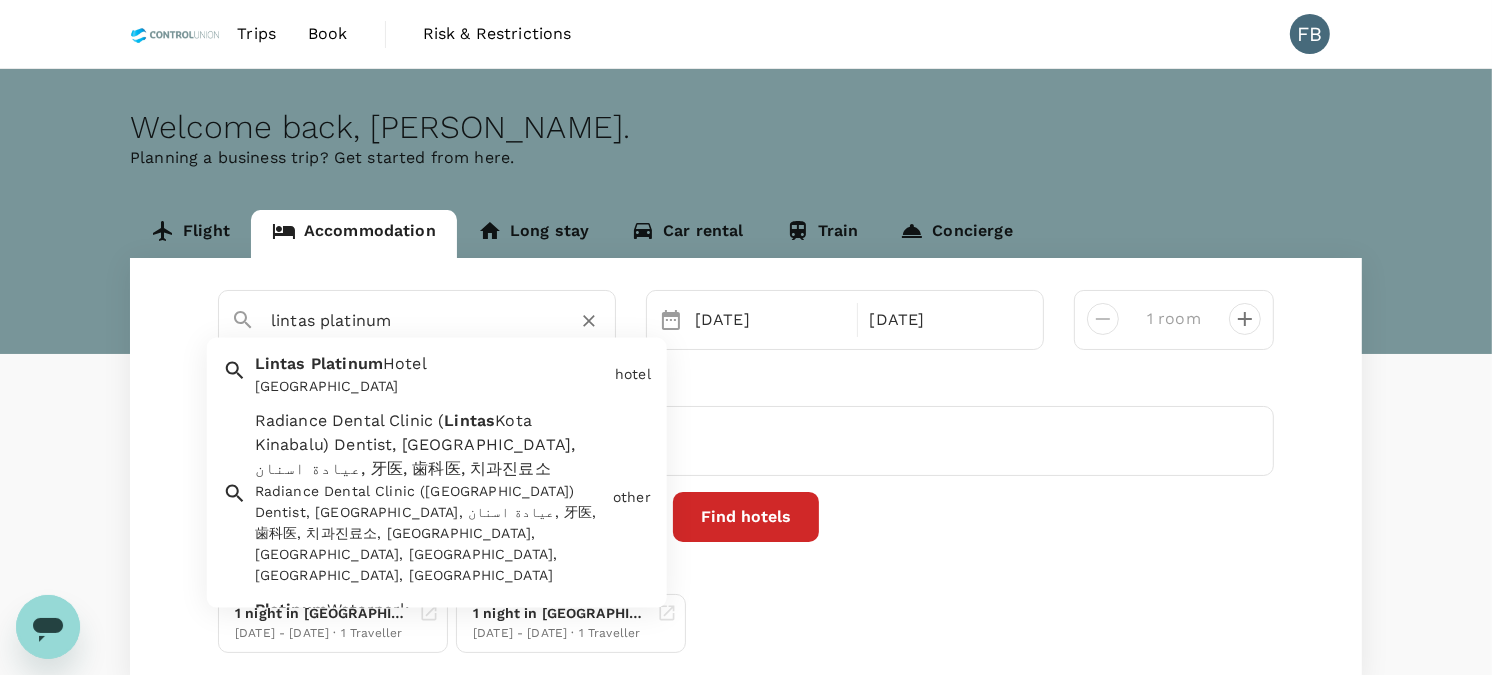 click on "[GEOGRAPHIC_DATA]" at bounding box center (431, 386) 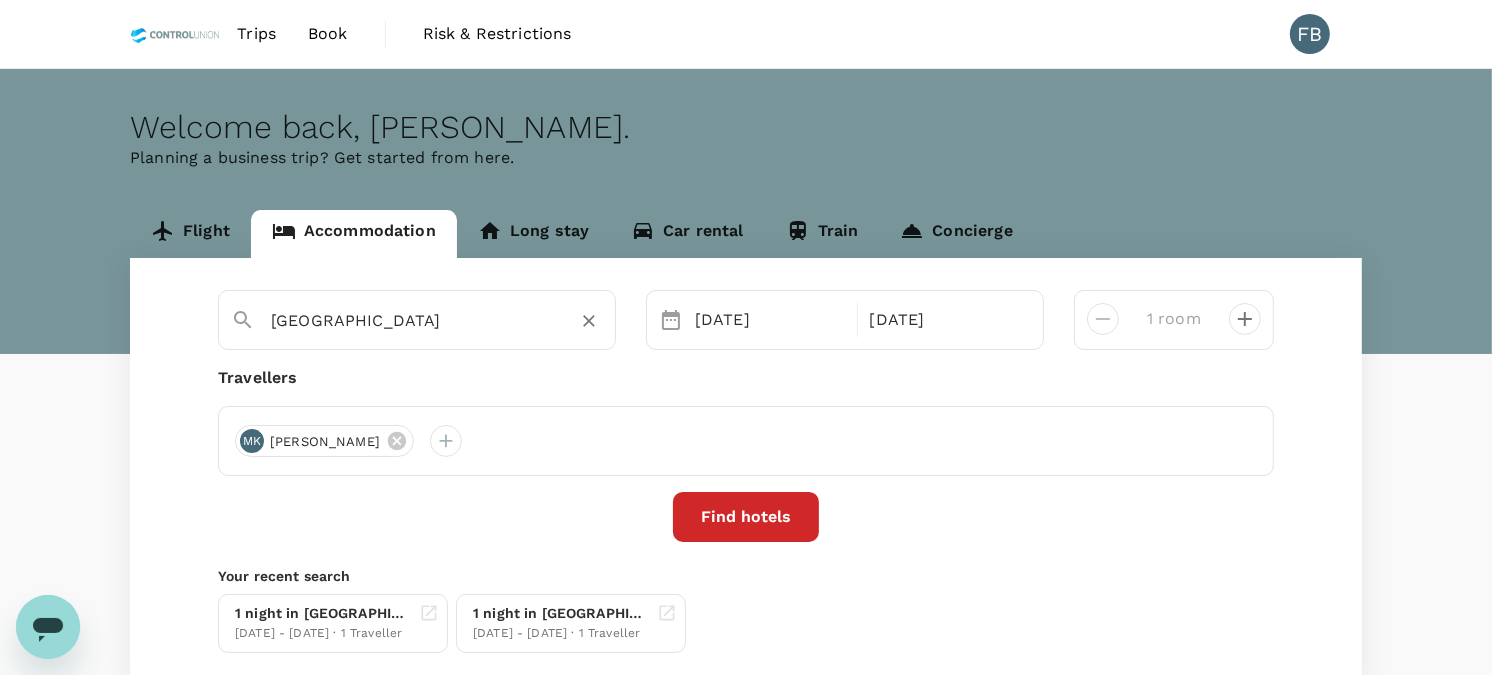 type on "[GEOGRAPHIC_DATA]" 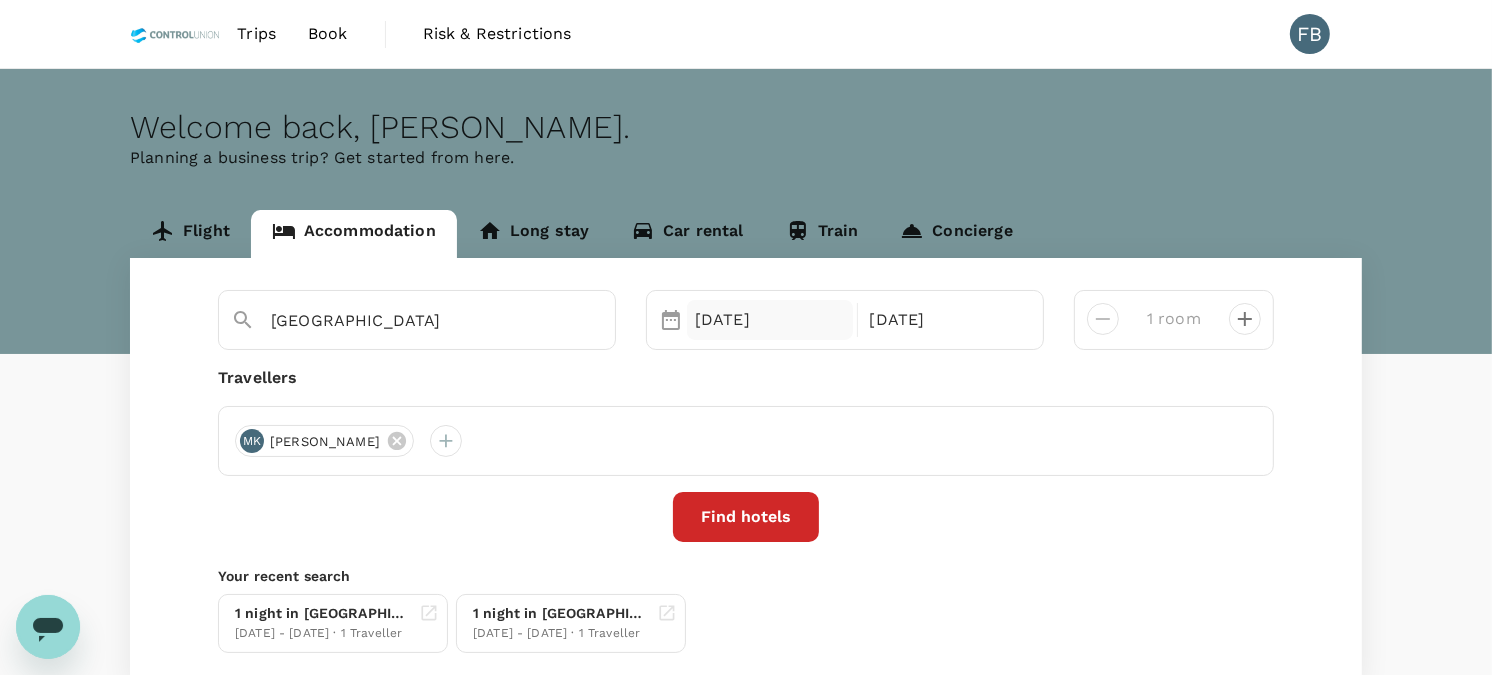 click on "06 Aug" at bounding box center [770, 320] 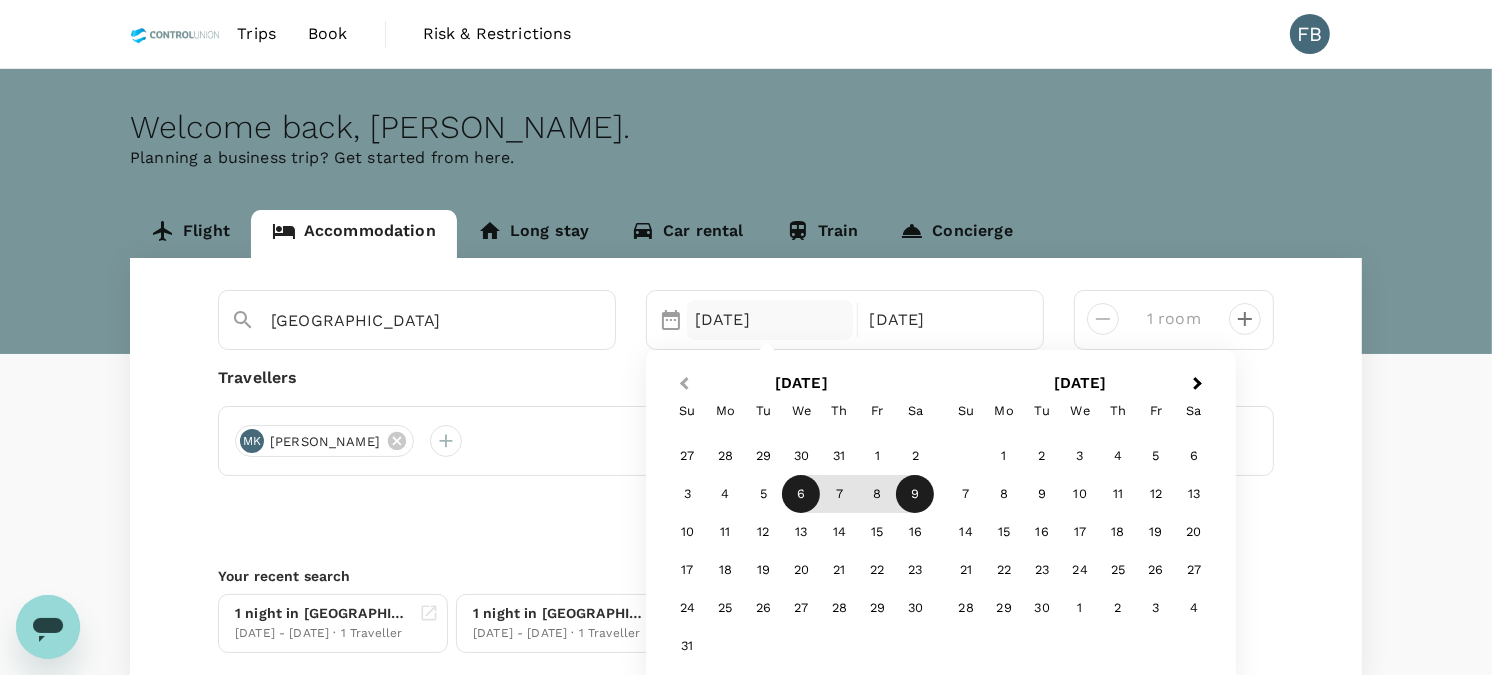 click on "Previous Month" at bounding box center (682, 385) 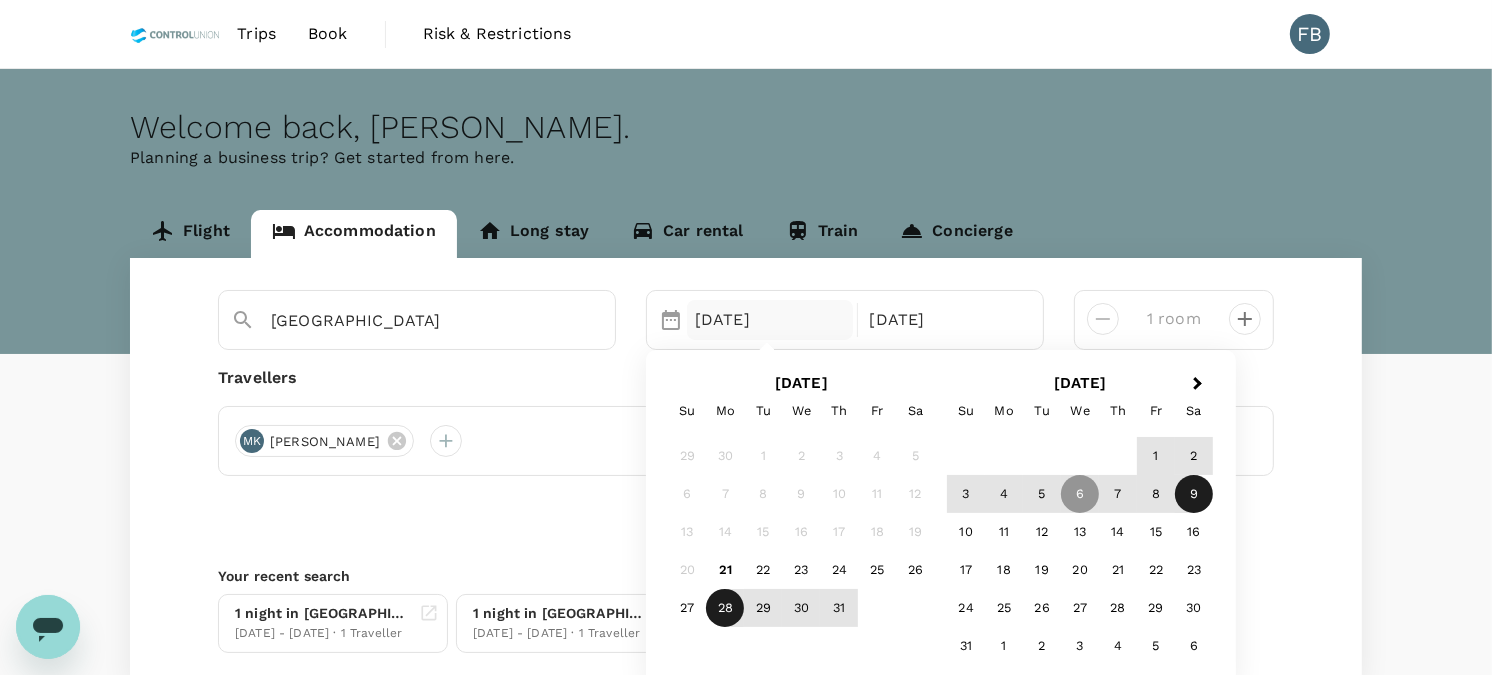 click on "28" at bounding box center (725, 608) 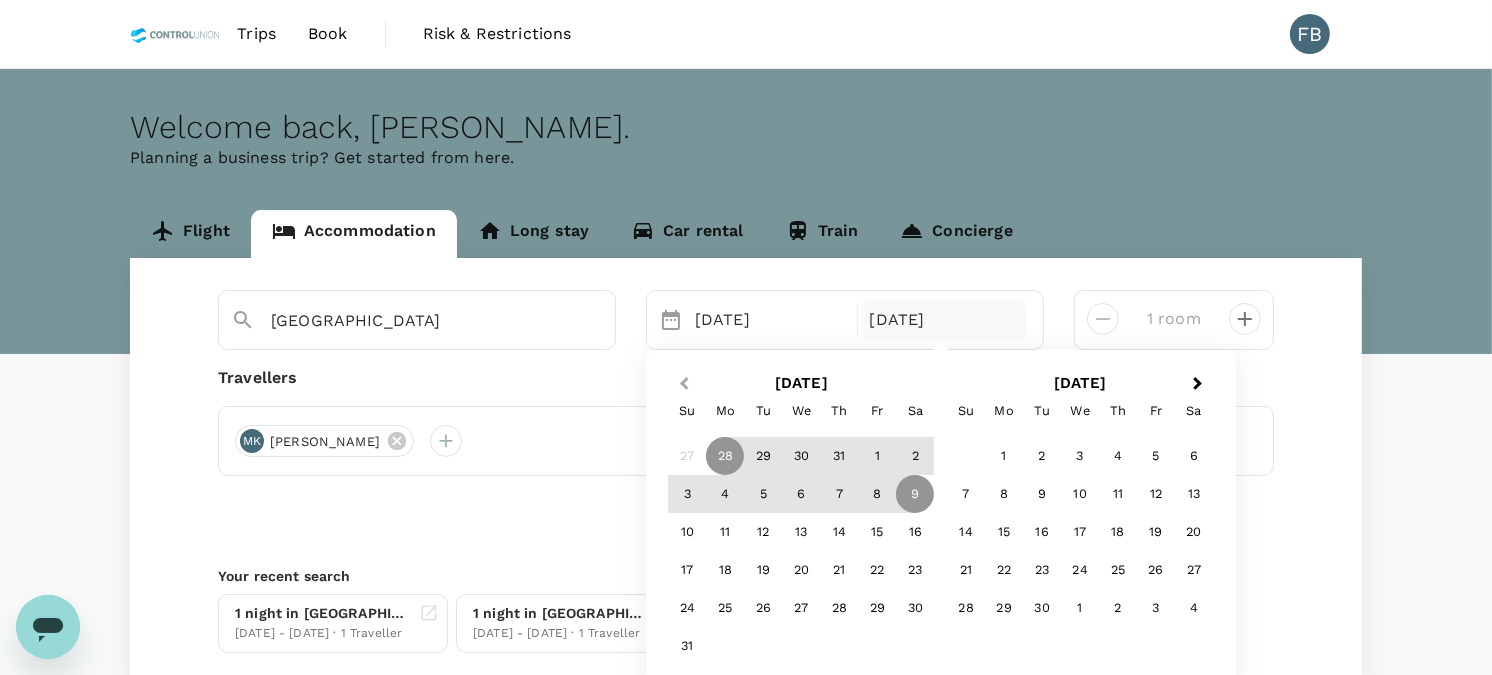 click on "Previous Month" at bounding box center [684, 384] 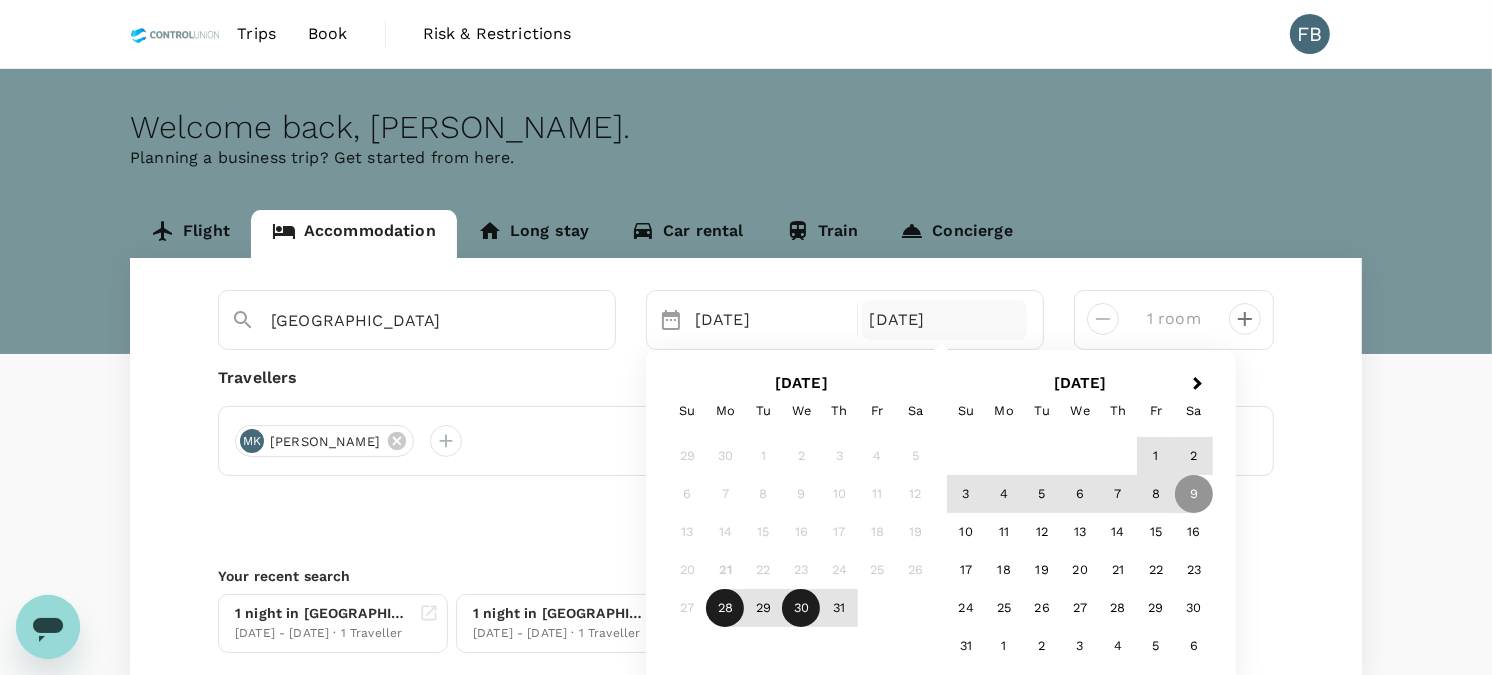 click on "30" at bounding box center [801, 608] 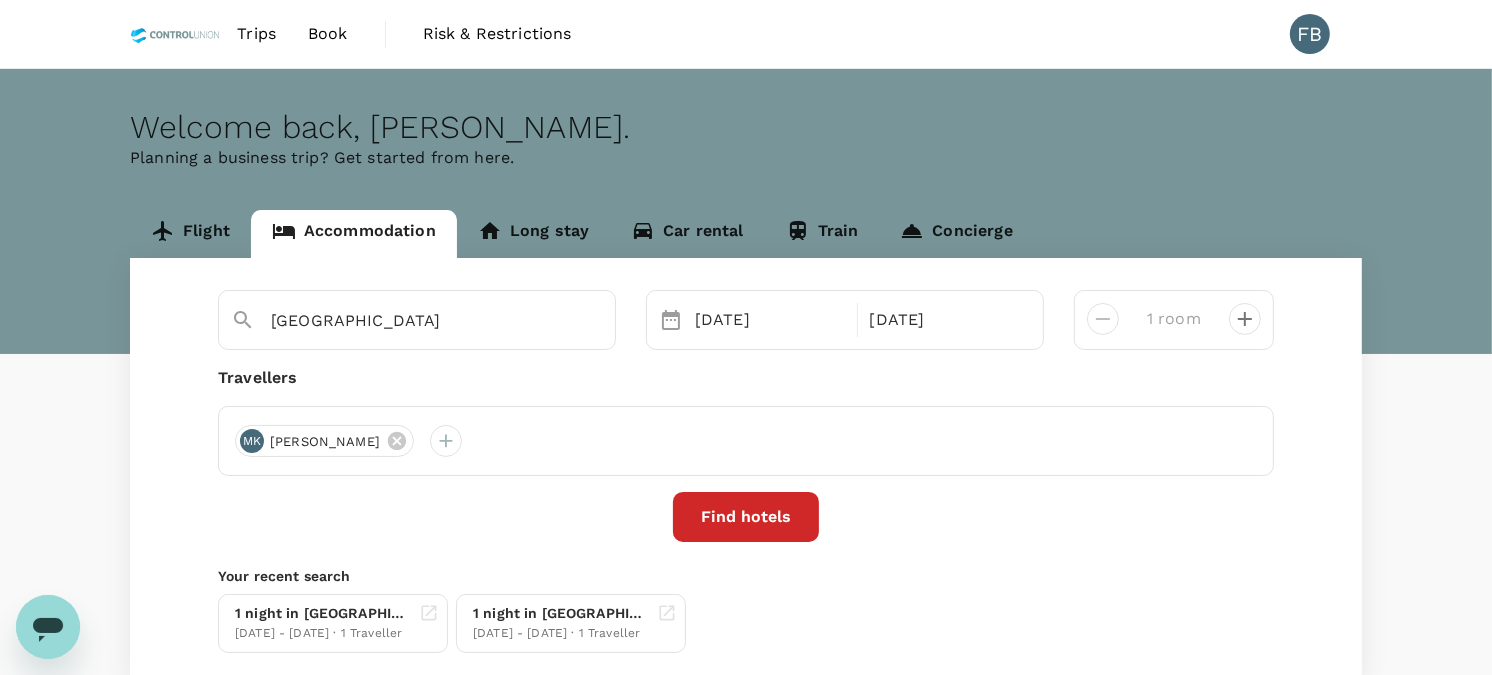 click on "Find hotels" at bounding box center (746, 517) 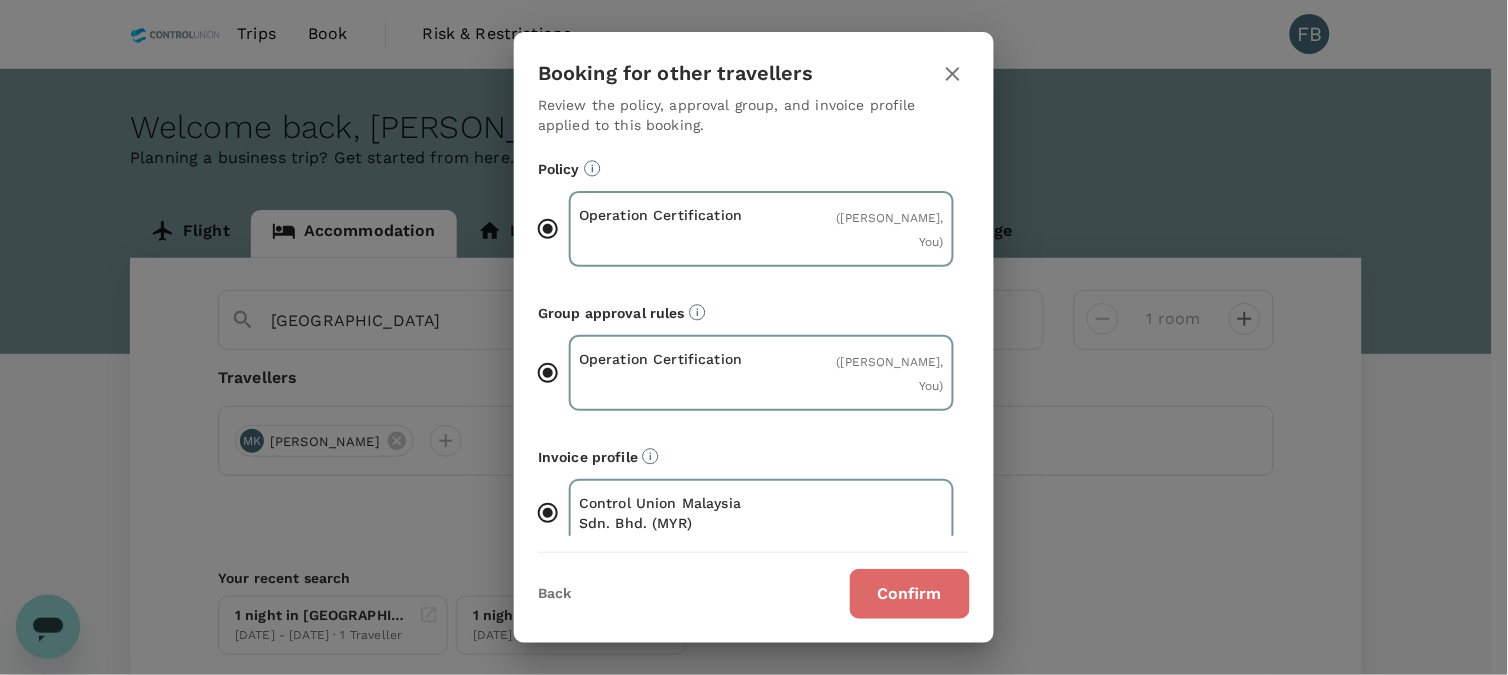 click on "Confirm" at bounding box center [910, 594] 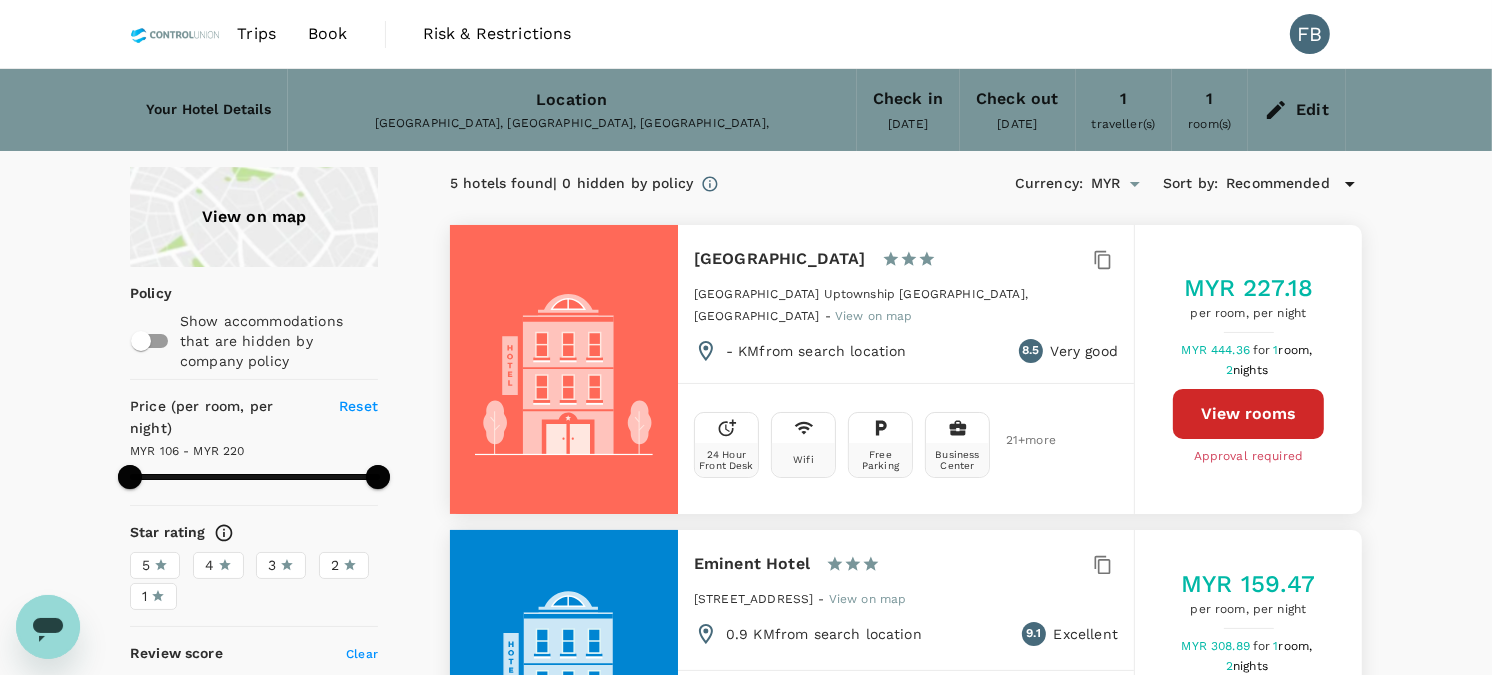 type on "220.01" 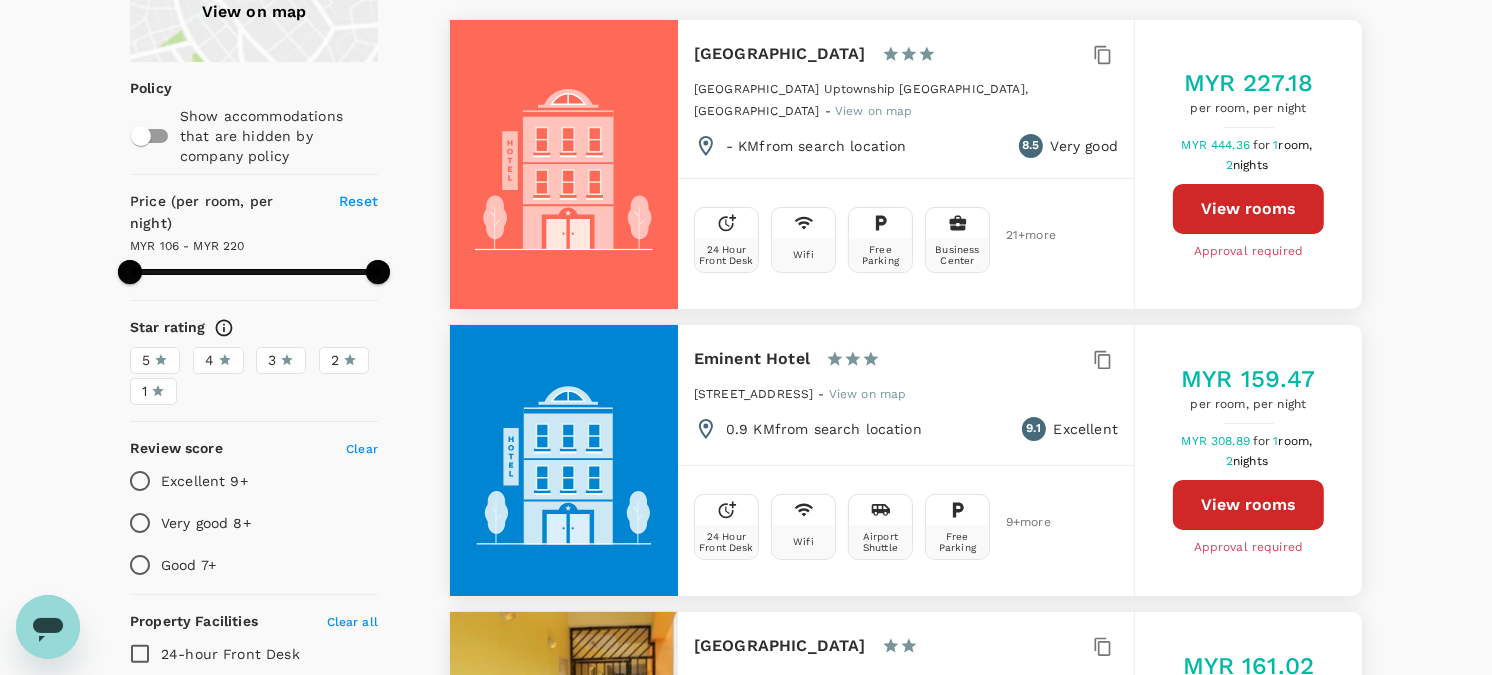 scroll, scrollTop: 0, scrollLeft: 0, axis: both 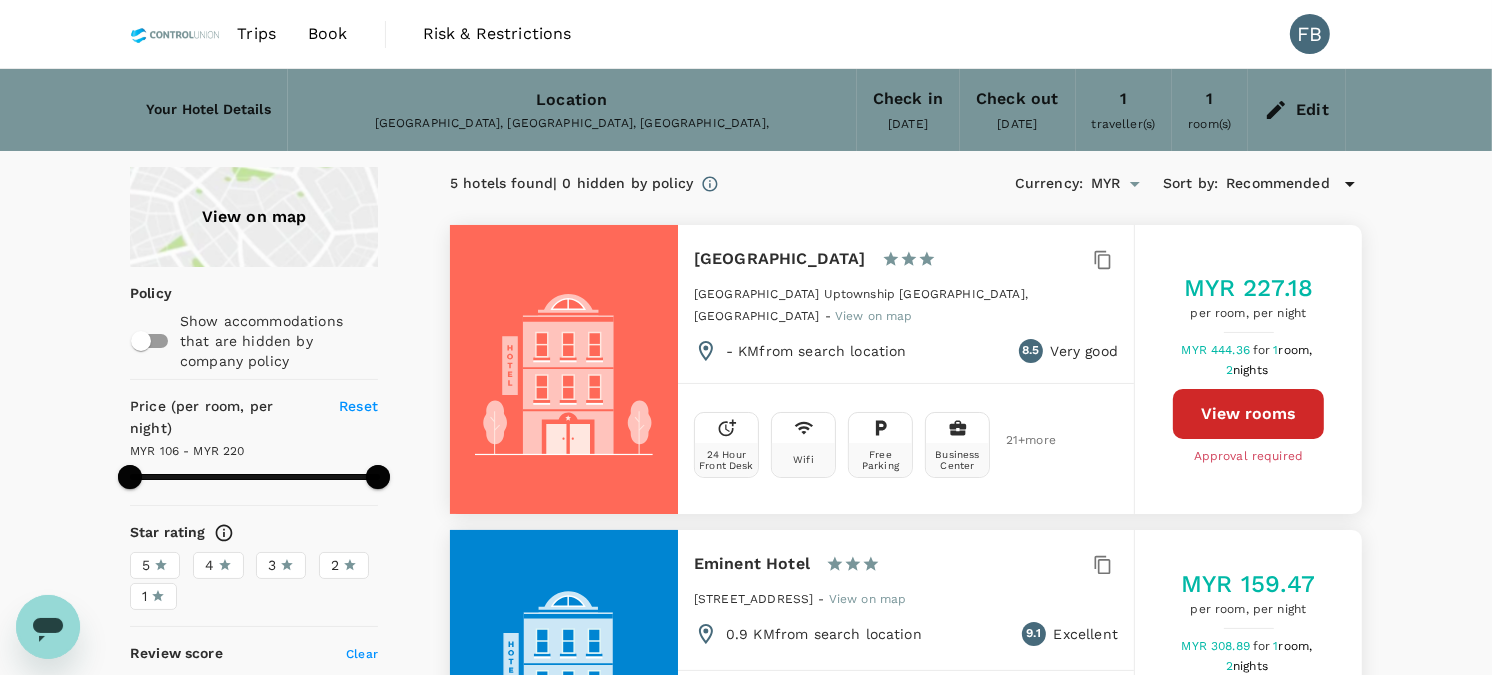 click on "Edit" at bounding box center [1296, 110] 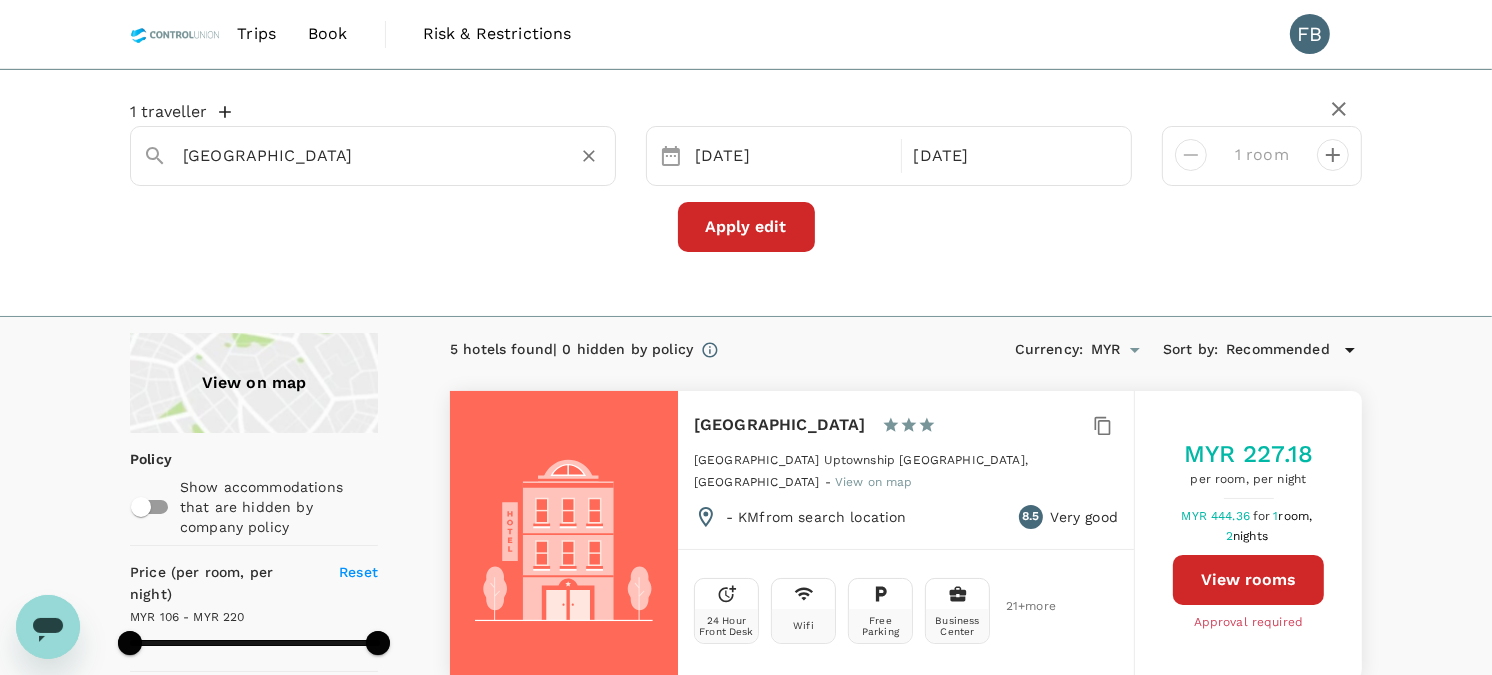 click on "[GEOGRAPHIC_DATA]" at bounding box center [365, 155] 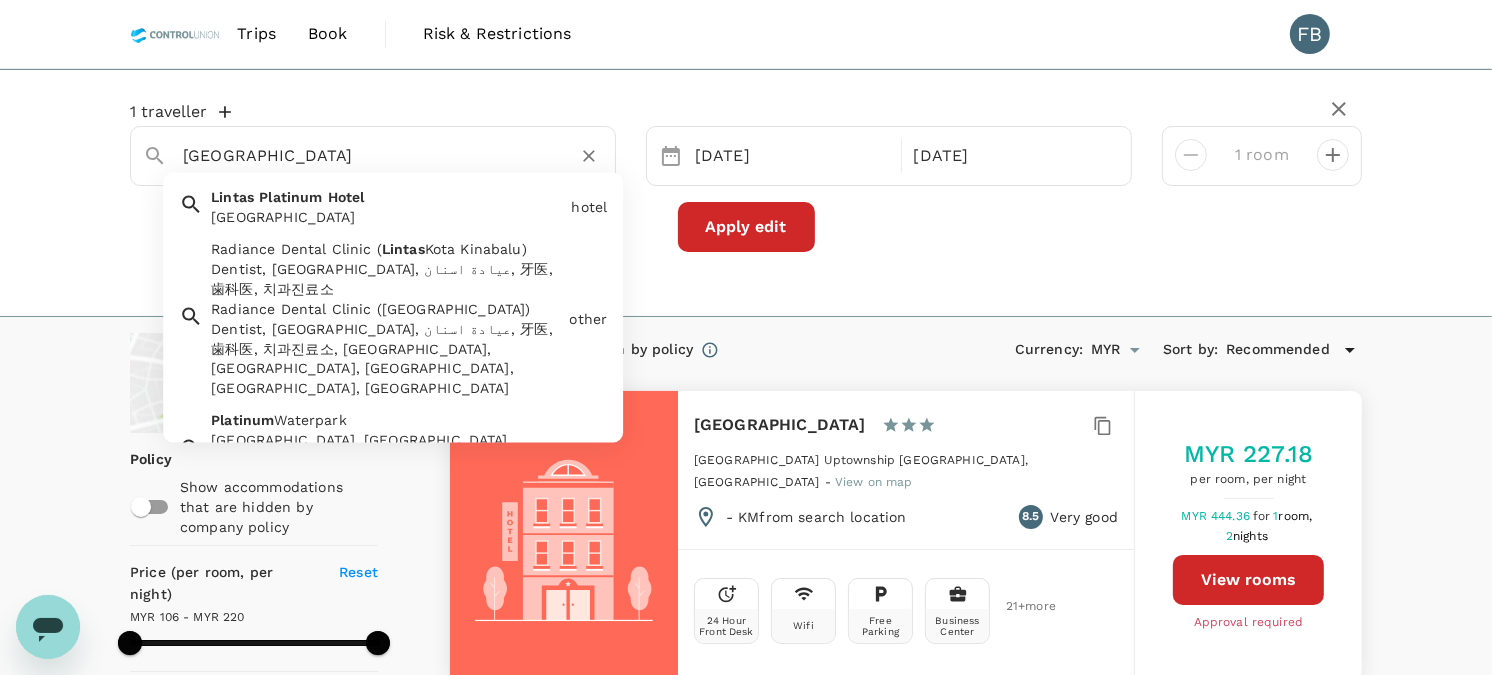 click on "[GEOGRAPHIC_DATA]" at bounding box center [365, 155] 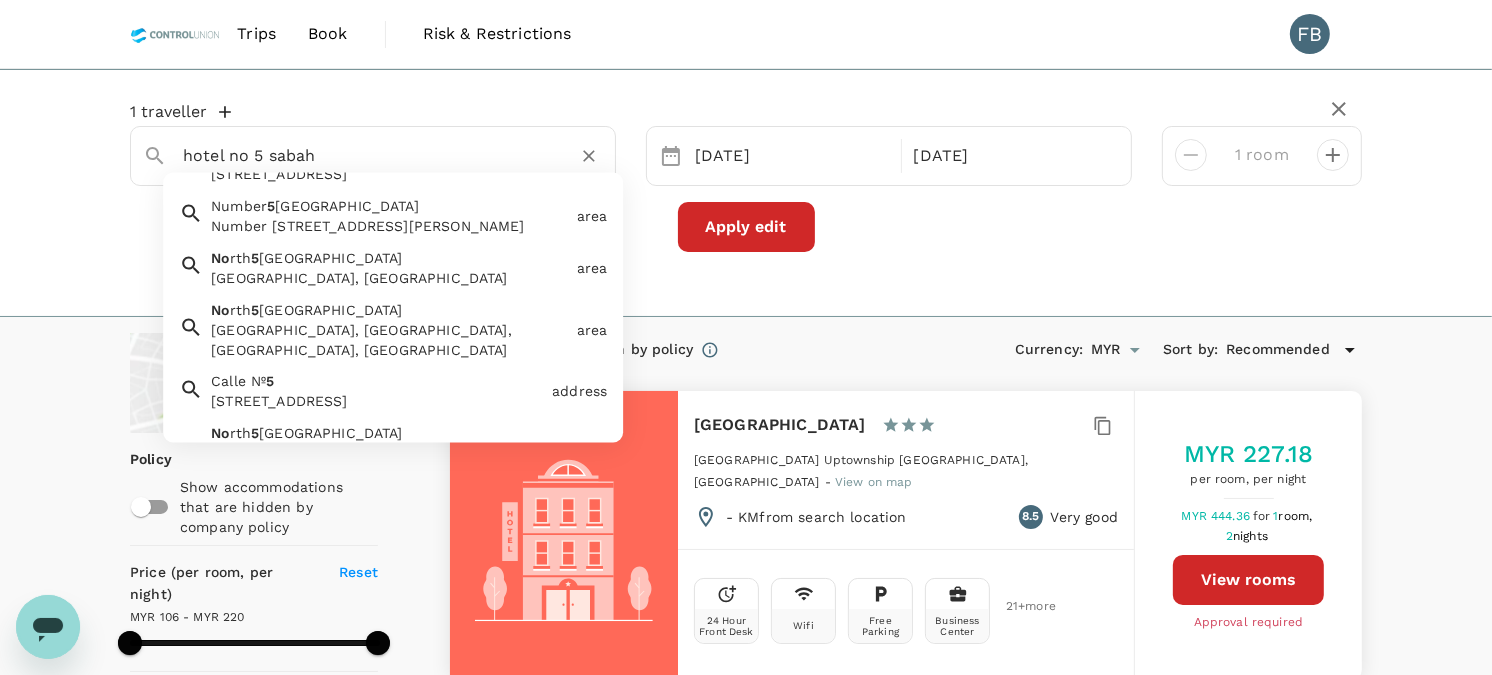 scroll, scrollTop: 201, scrollLeft: 0, axis: vertical 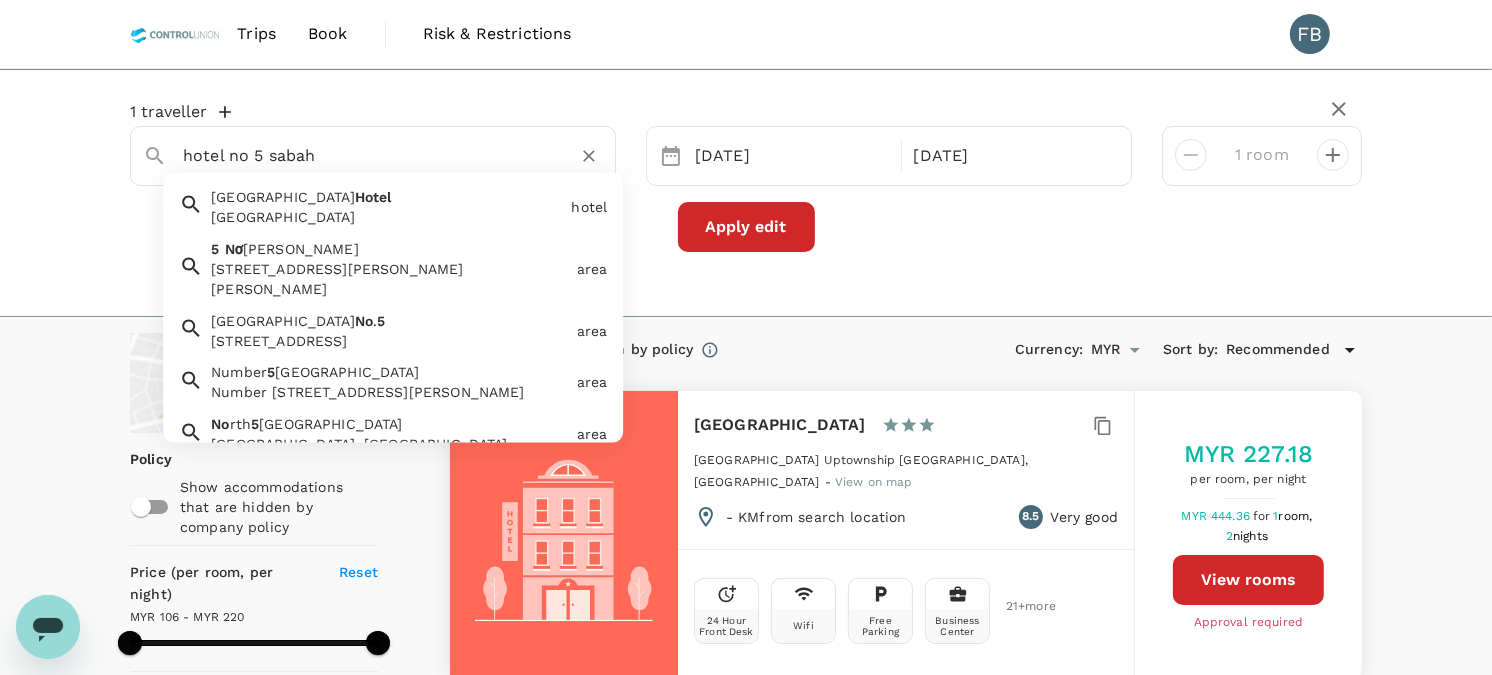 type on "[GEOGRAPHIC_DATA]" 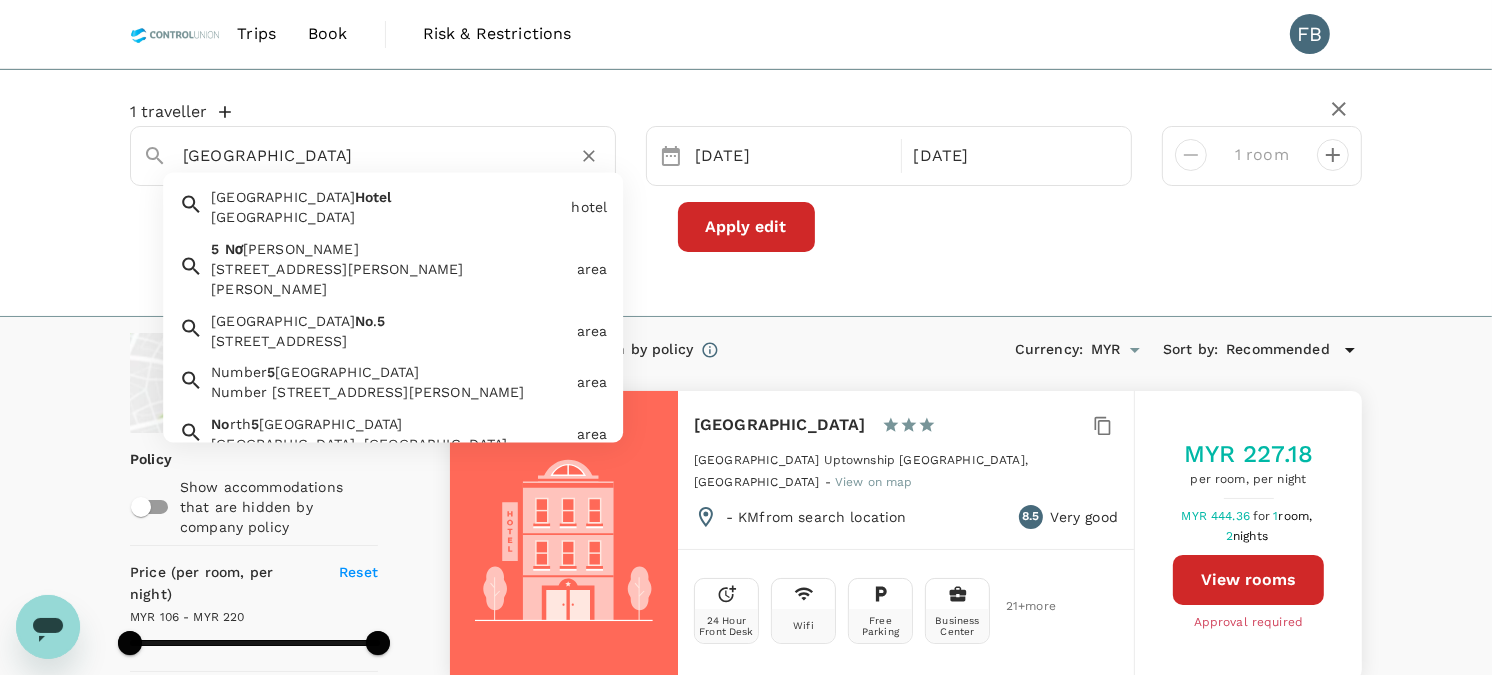 click on "1   traveller Lintas Platinum Hotel Al Kout Beach  Hotel Al Kout Beach Hotel hotel 5   Nơ  Trang Long 5 Nơ Trang Long, Phường 14, Bình Thạnh, Ho Chi Minh City, Vietnam area Jalan Bengawan  No . 5 Jalan Bengawan No.5, Cihapit, Bandung City, West Java, Indonesia area Number  5  Road East Number 5 Road East, Fabius, NY, USA area No rth  5 th Street North 5th Street, Bally, PA, USA area No rth  5 th Street North 5th Street, Williamsburg, OH, USA area Calle Nº  5 Calle Nº 5, La Arena, Peru address No rth  5 th Street North 5th Street, Northville, NY, USA address 28 Jul 30 Jul 1 room Apply edit" at bounding box center [746, 193] 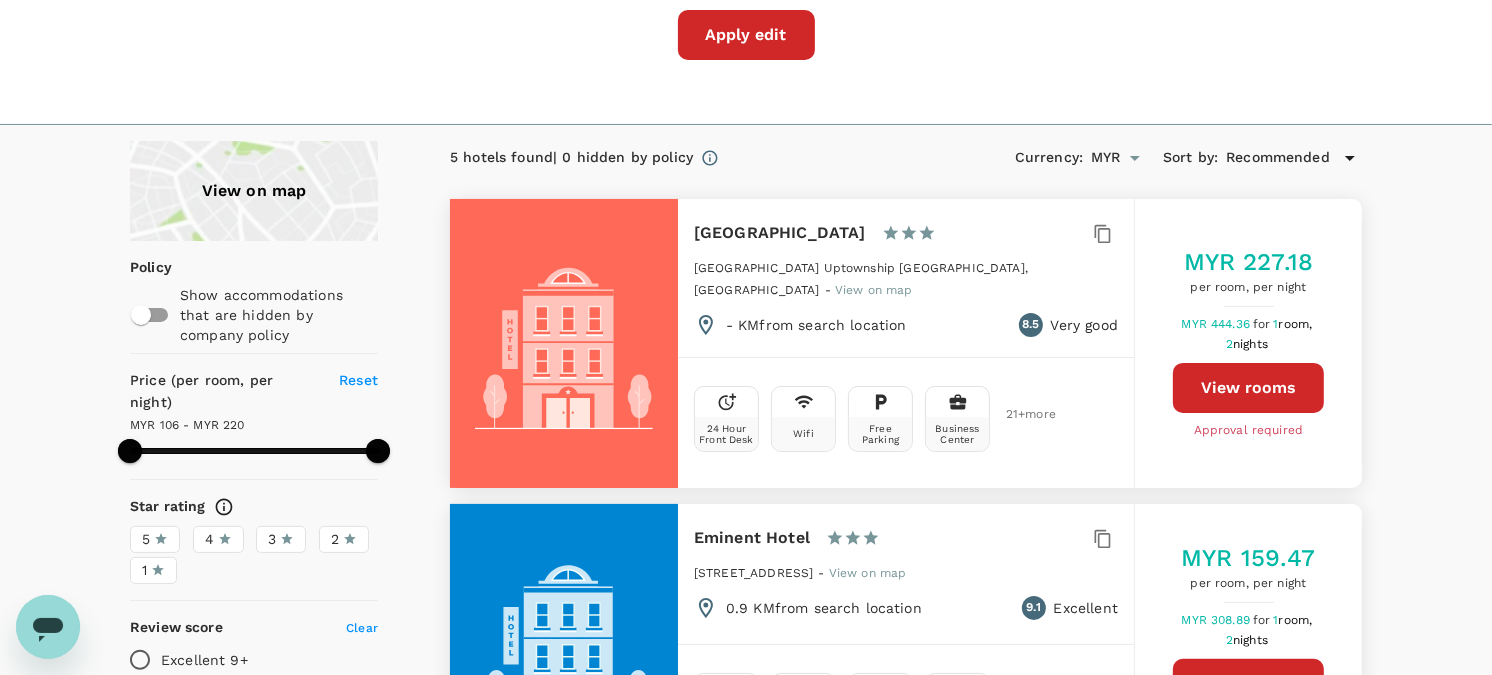 scroll, scrollTop: 0, scrollLeft: 0, axis: both 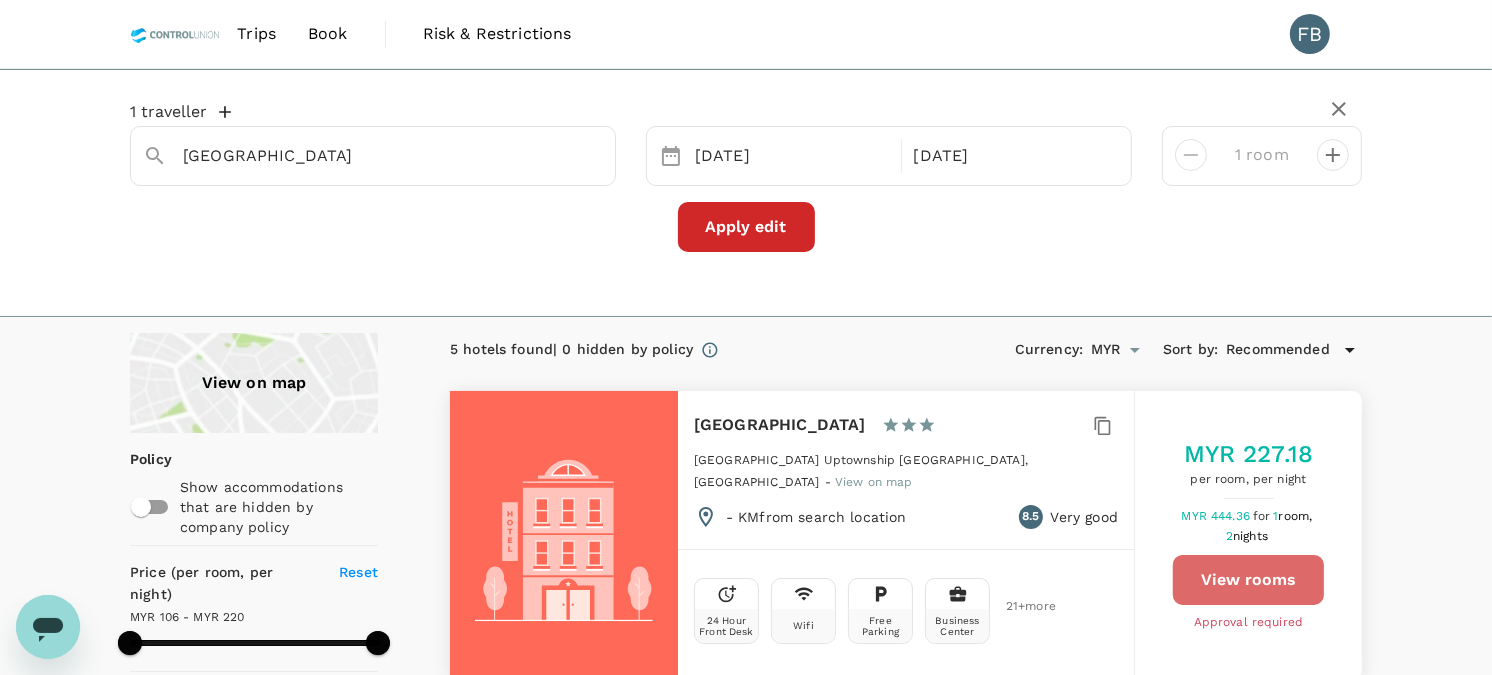click on "View rooms" at bounding box center (1248, 580) 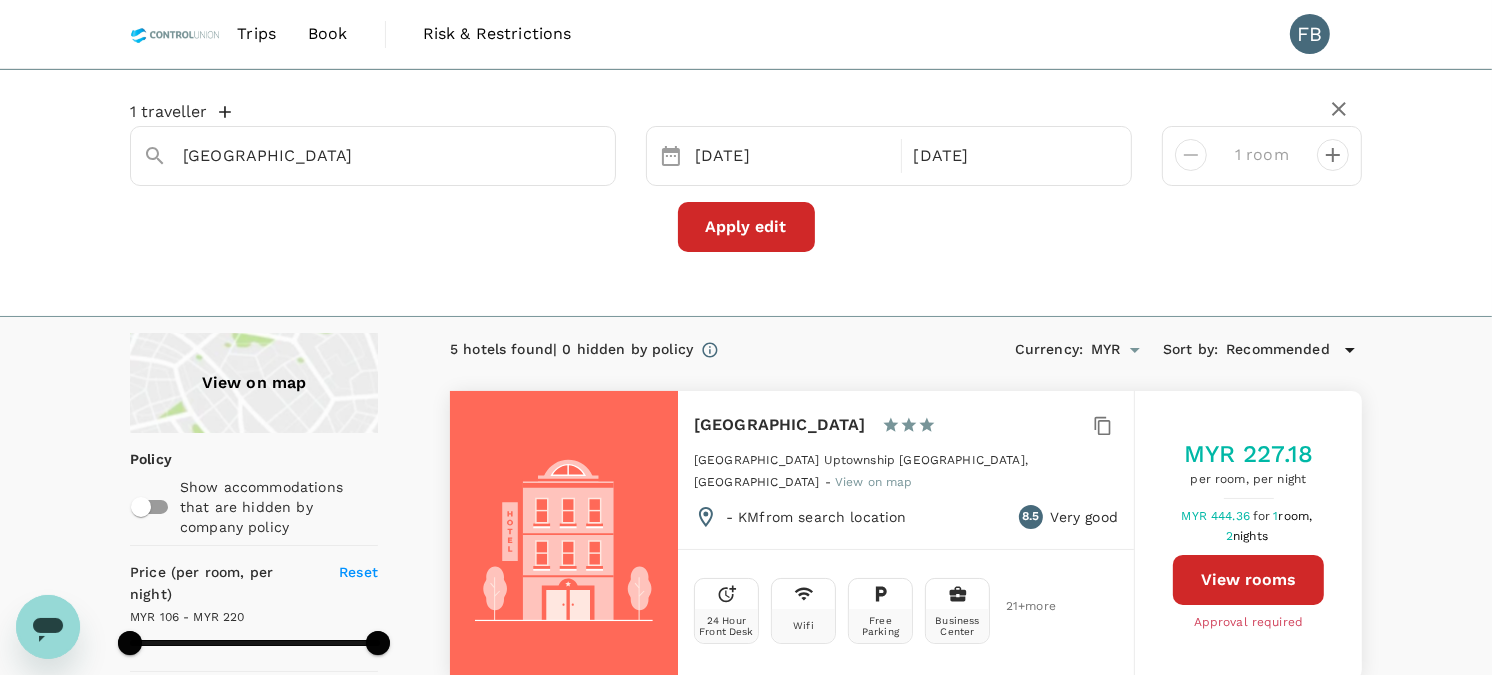 type on "220.01" 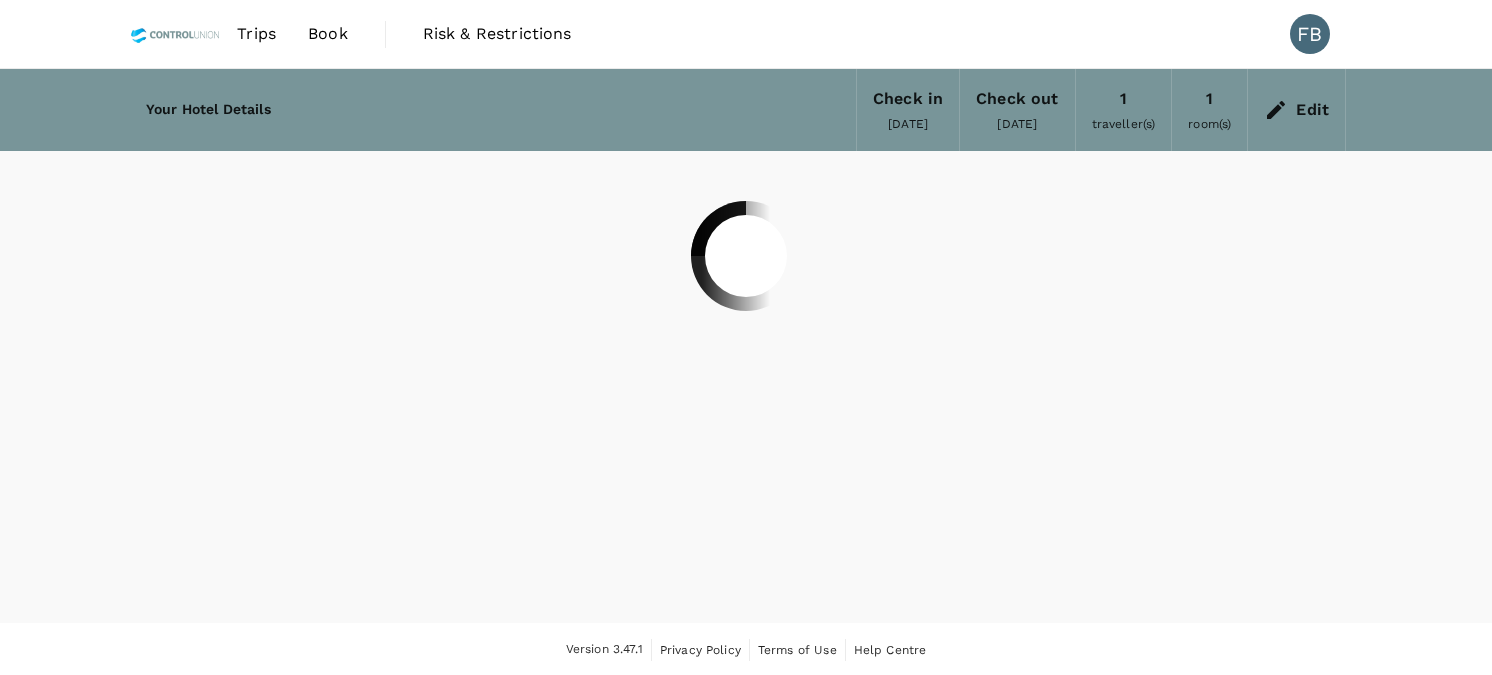 scroll, scrollTop: 0, scrollLeft: 0, axis: both 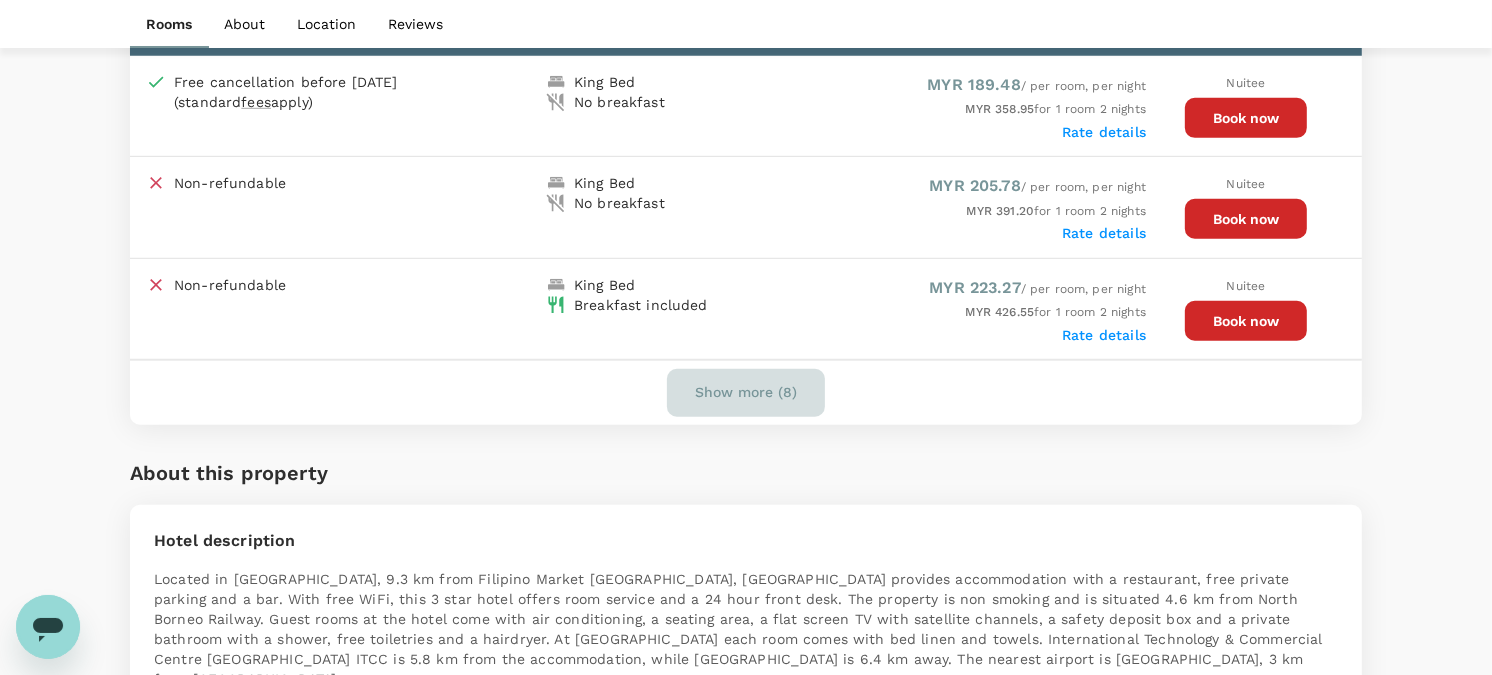click on "Show more (8)" at bounding box center [746, 393] 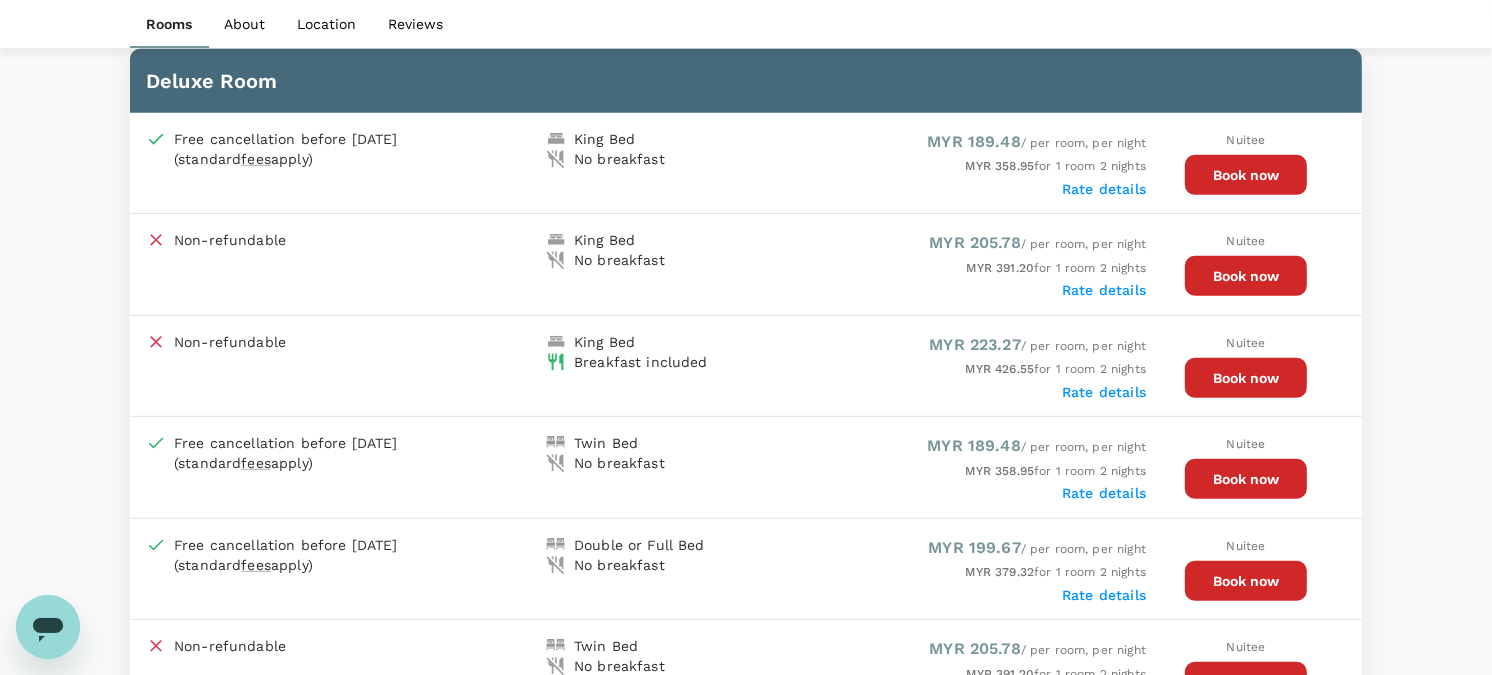 scroll, scrollTop: 770, scrollLeft: 0, axis: vertical 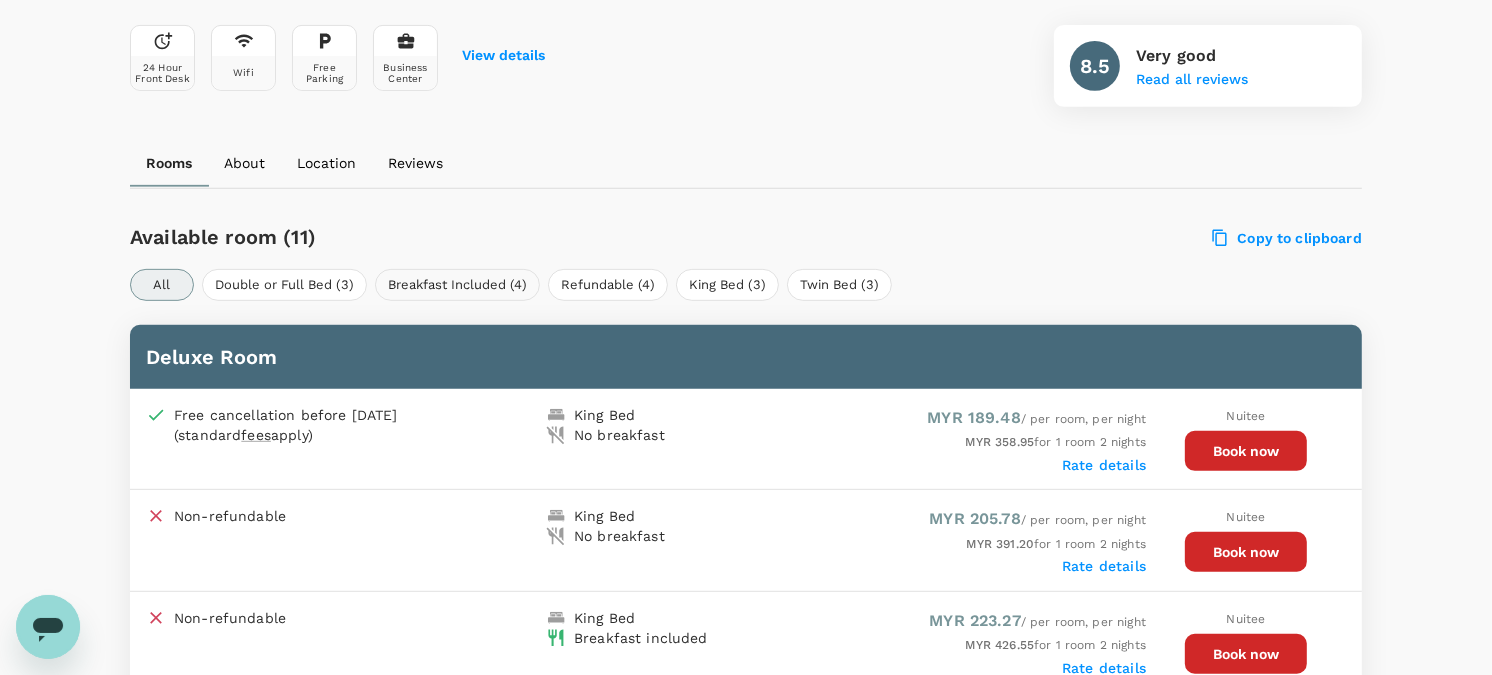 click on "Breakfast Included (4)" at bounding box center (457, 285) 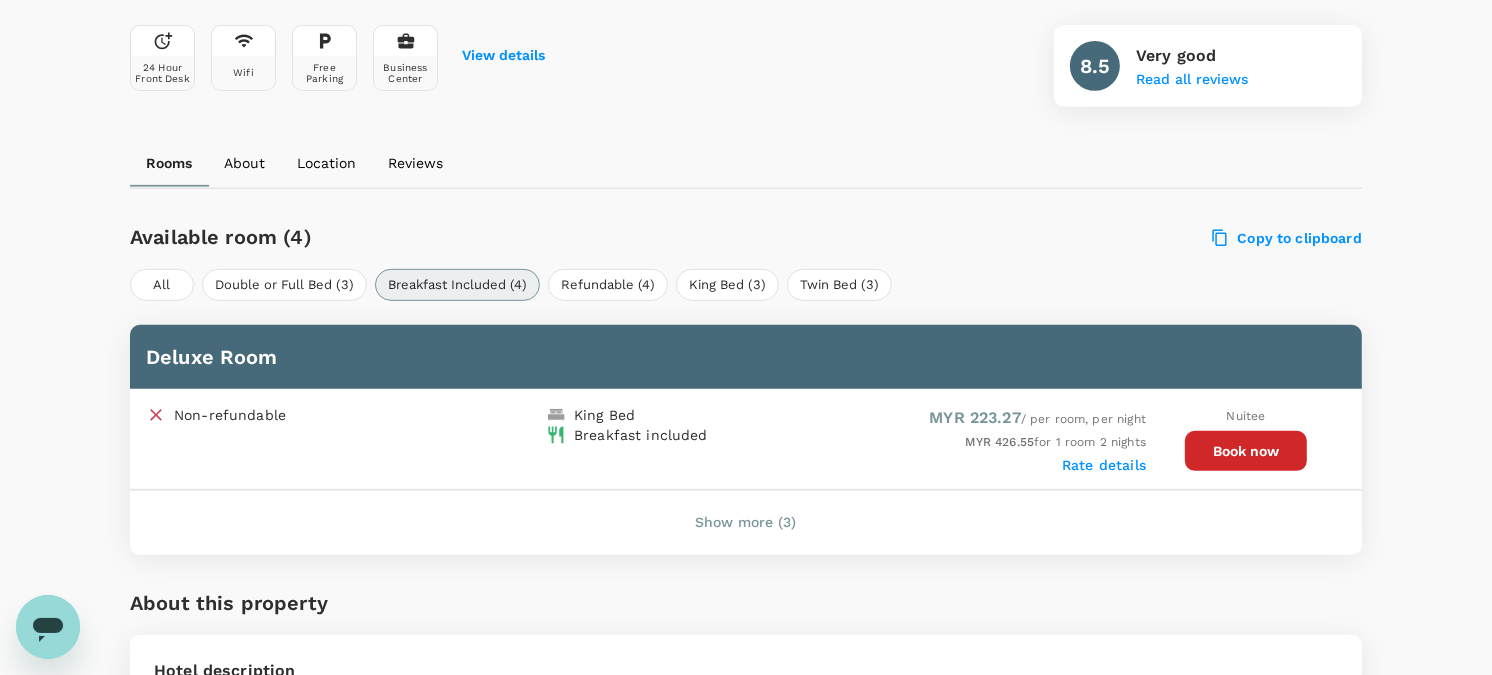 click on "Show more (3)" at bounding box center (746, 523) 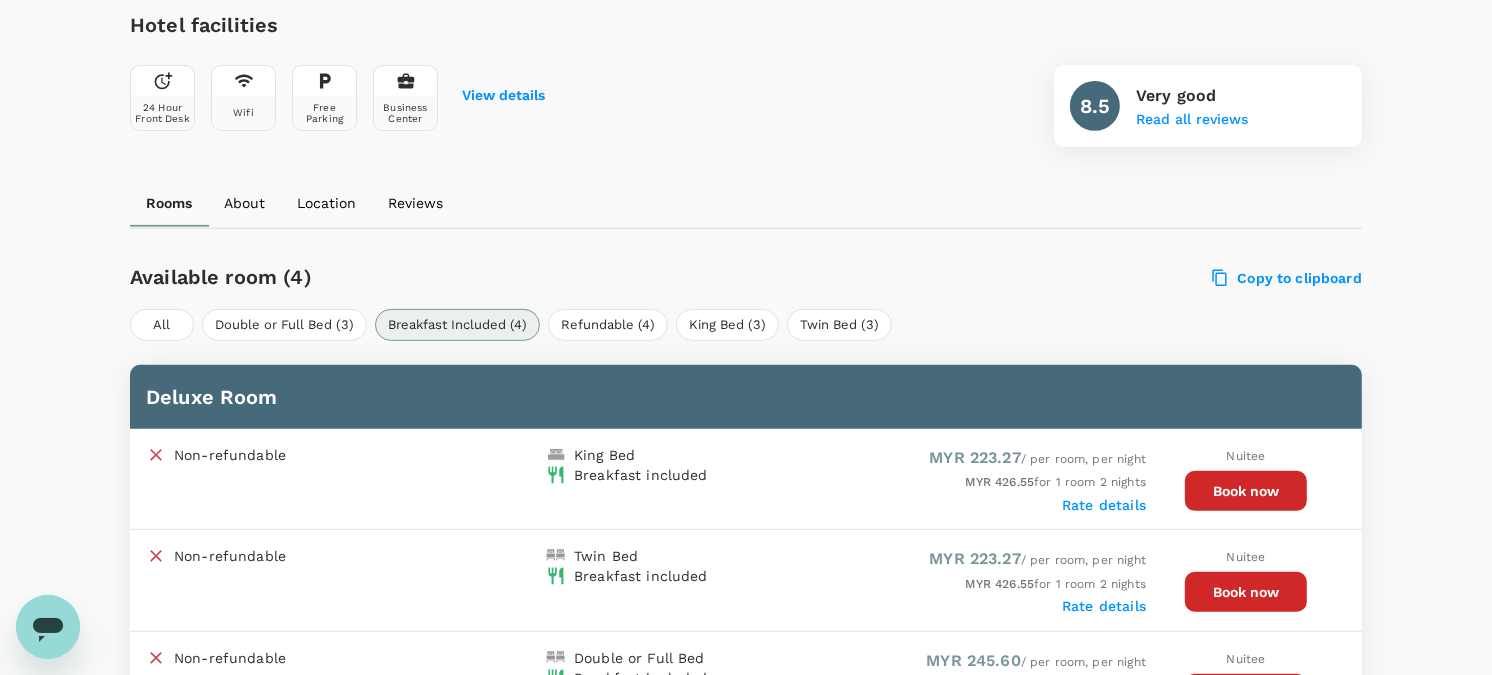 scroll, scrollTop: 658, scrollLeft: 0, axis: vertical 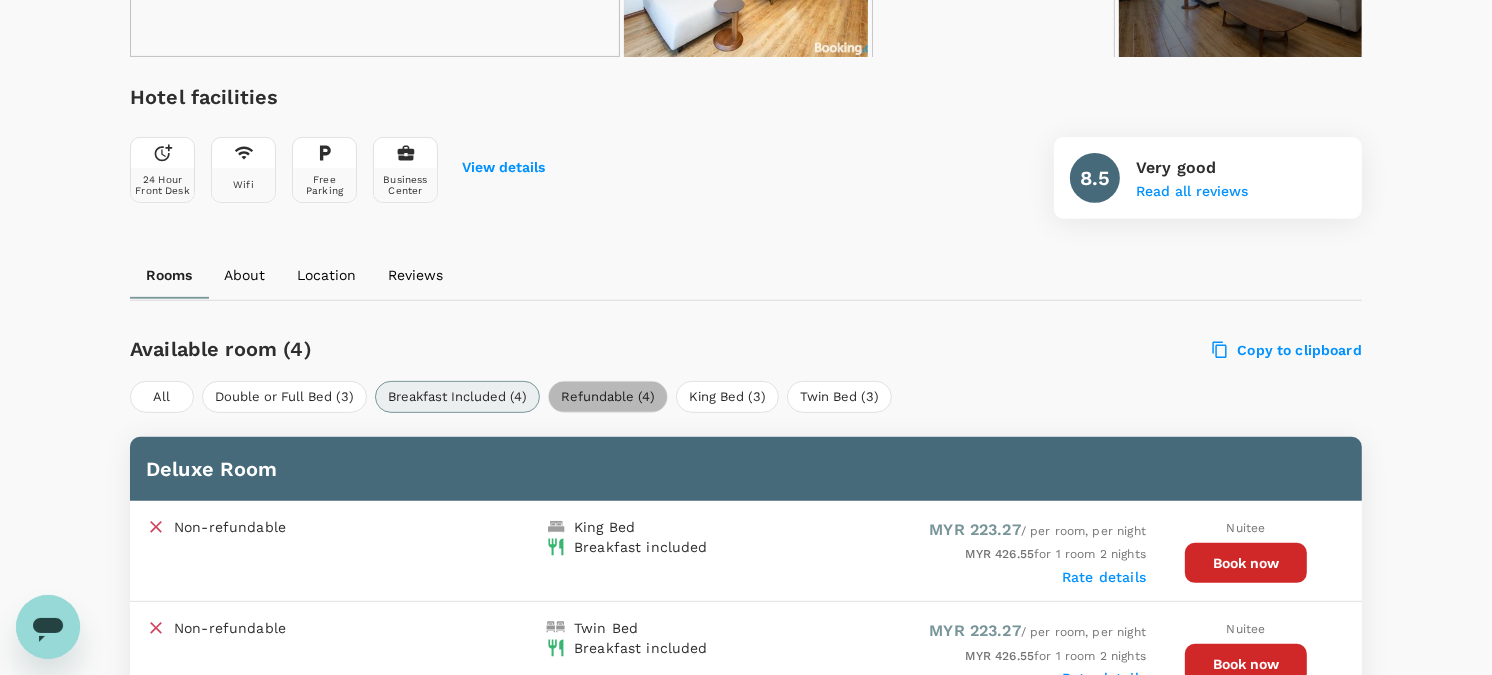 click on "Refundable (4)" at bounding box center (608, 397) 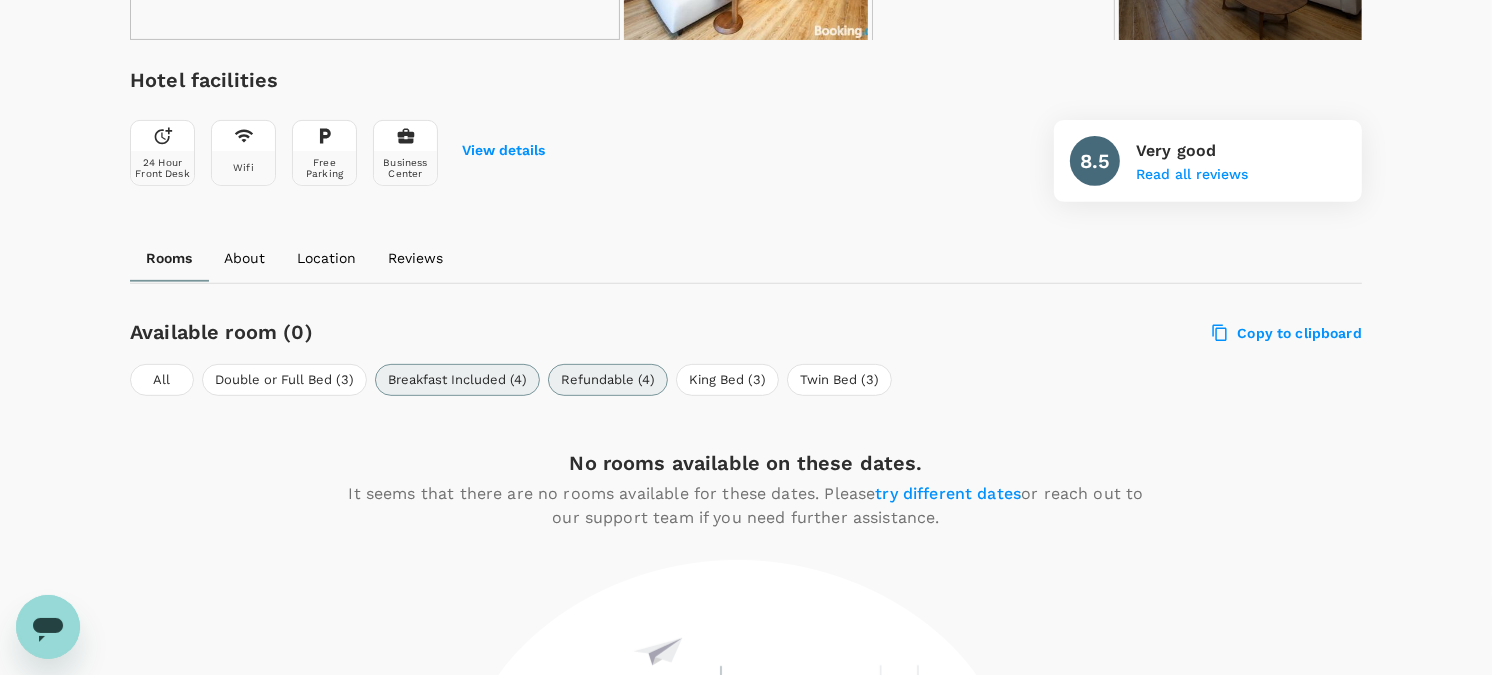 scroll, scrollTop: 658, scrollLeft: 0, axis: vertical 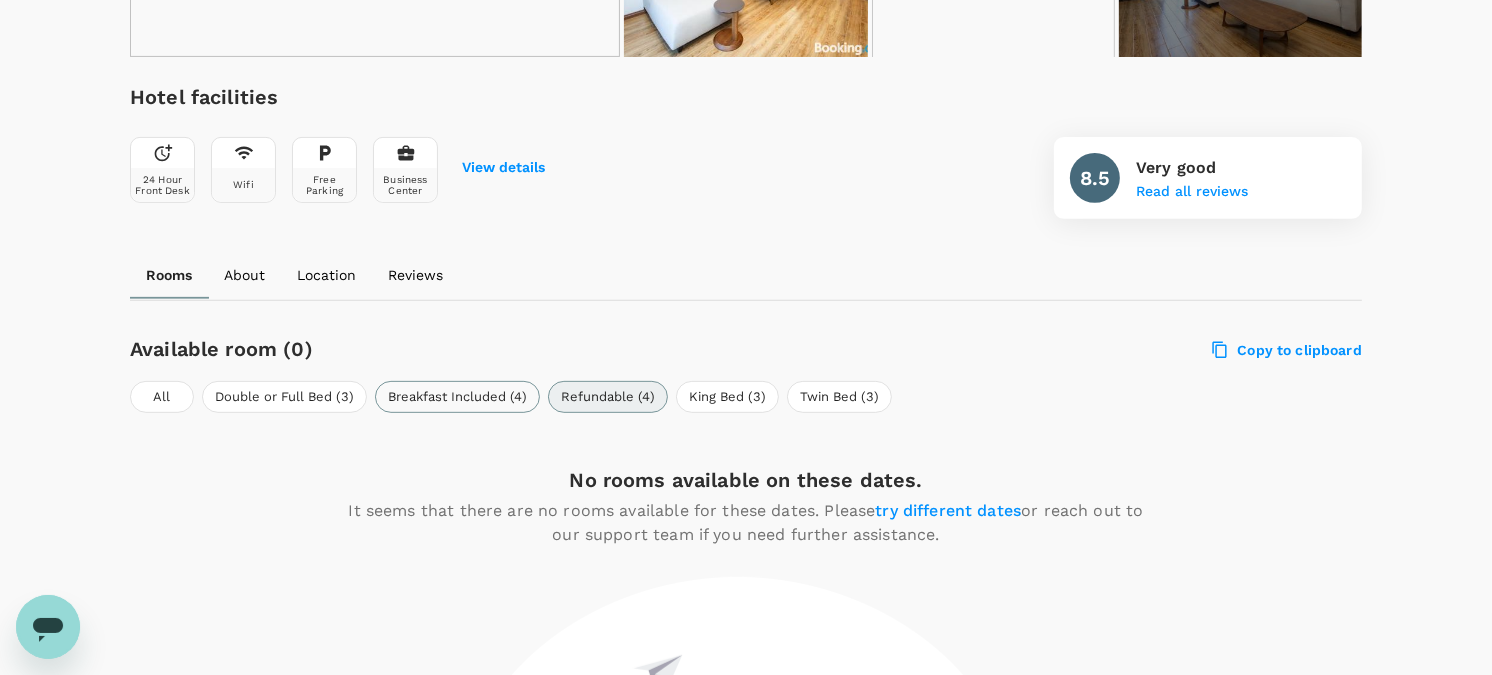 click on "Breakfast Included (4)" at bounding box center (457, 397) 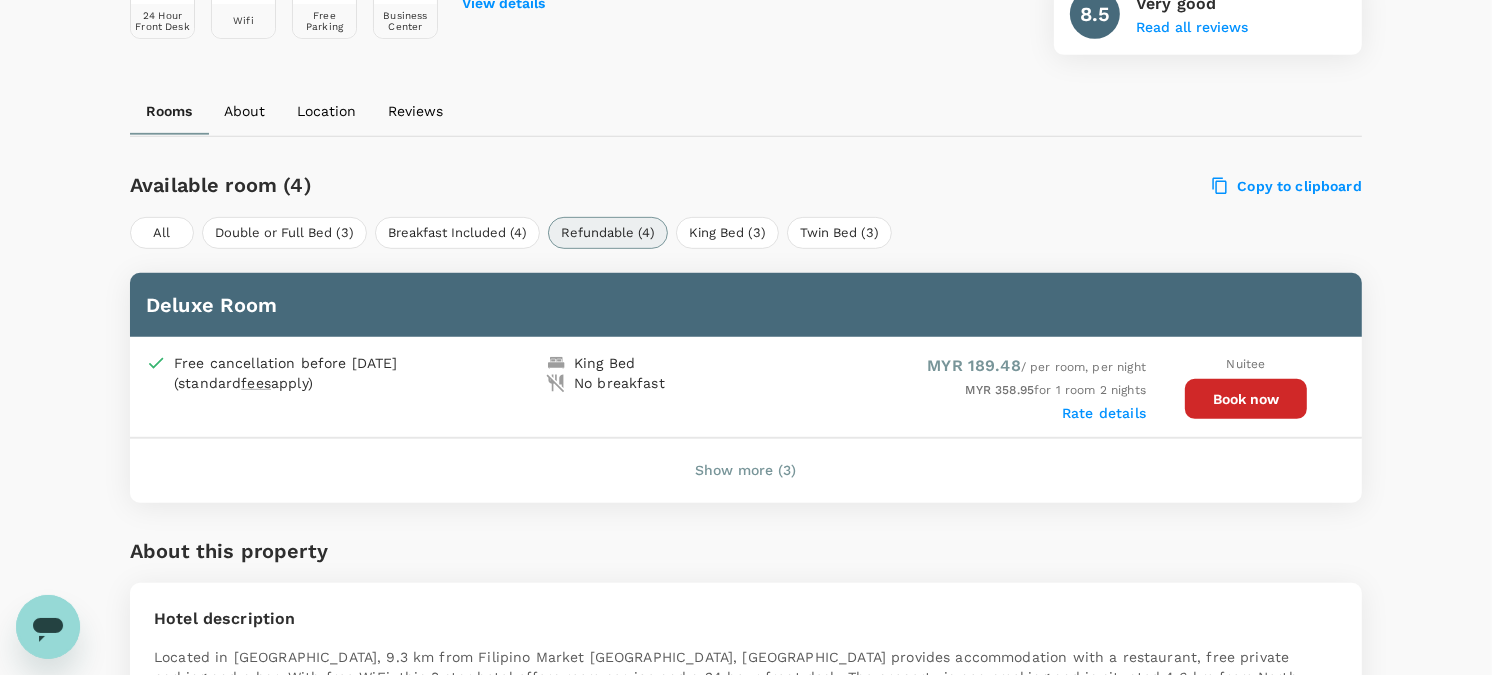 scroll, scrollTop: 881, scrollLeft: 0, axis: vertical 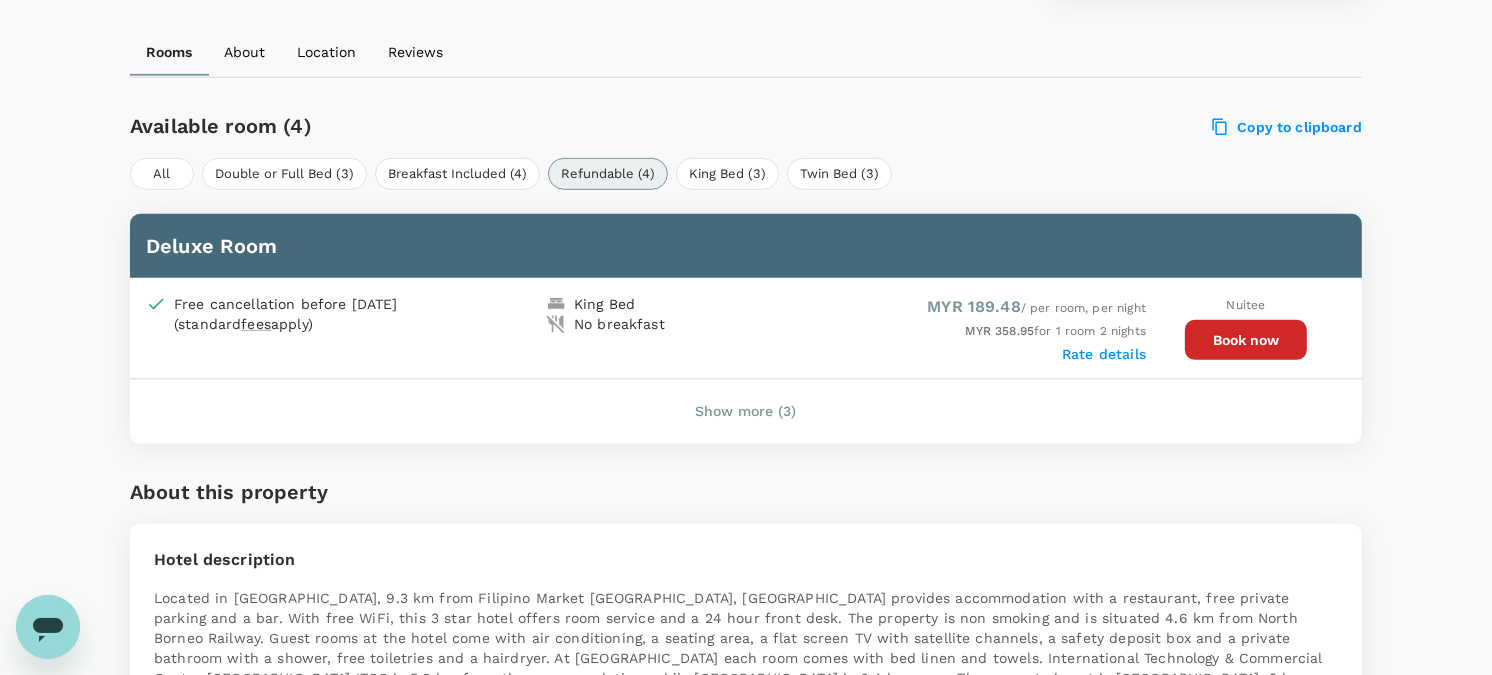 click on "Show more (3)" at bounding box center (746, 412) 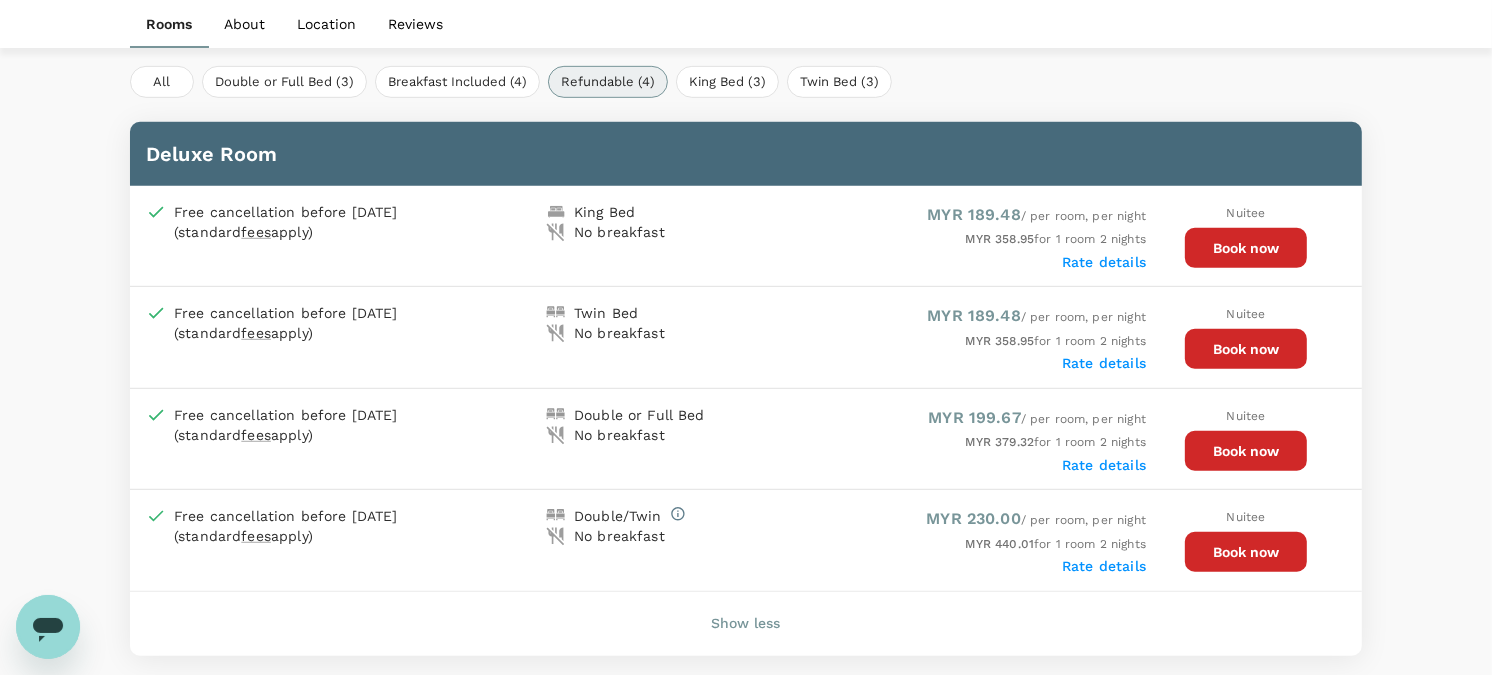 scroll, scrollTop: 992, scrollLeft: 0, axis: vertical 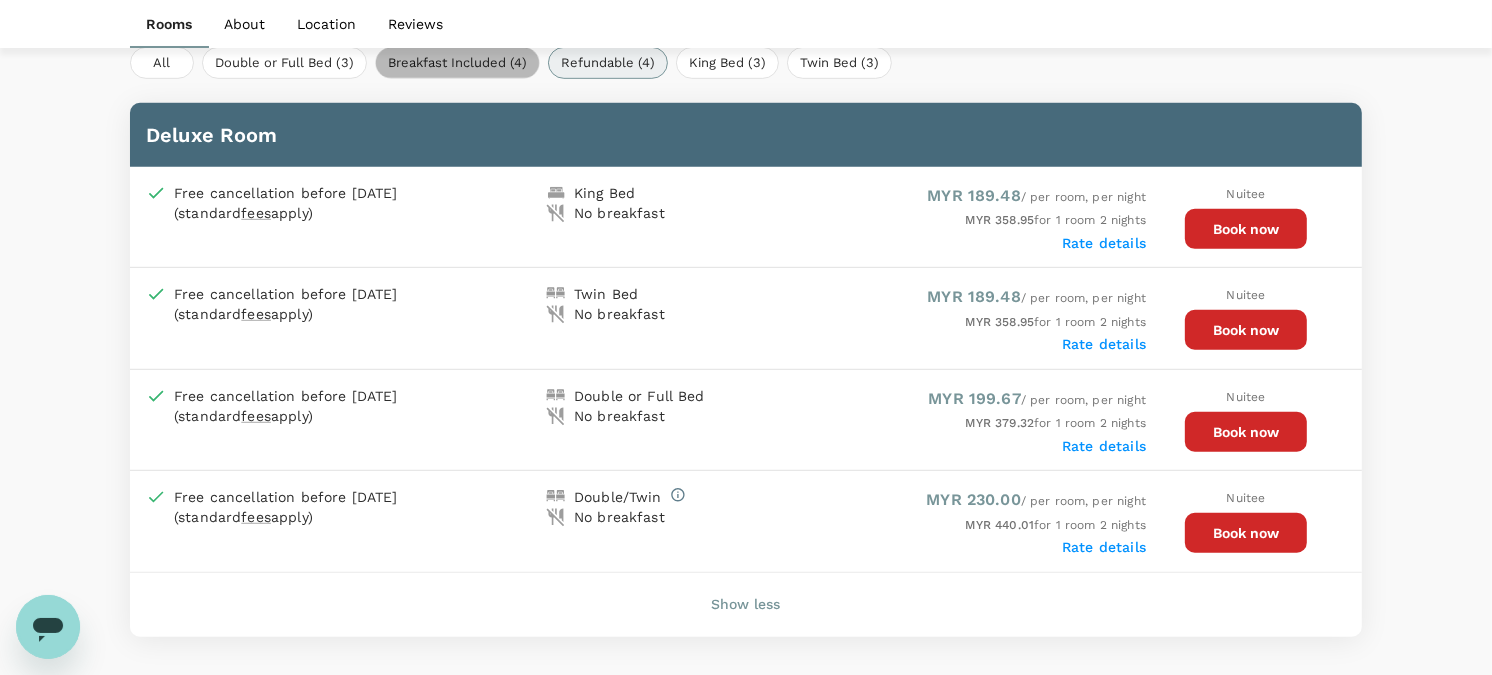 click on "Breakfast Included (4)" at bounding box center [457, 63] 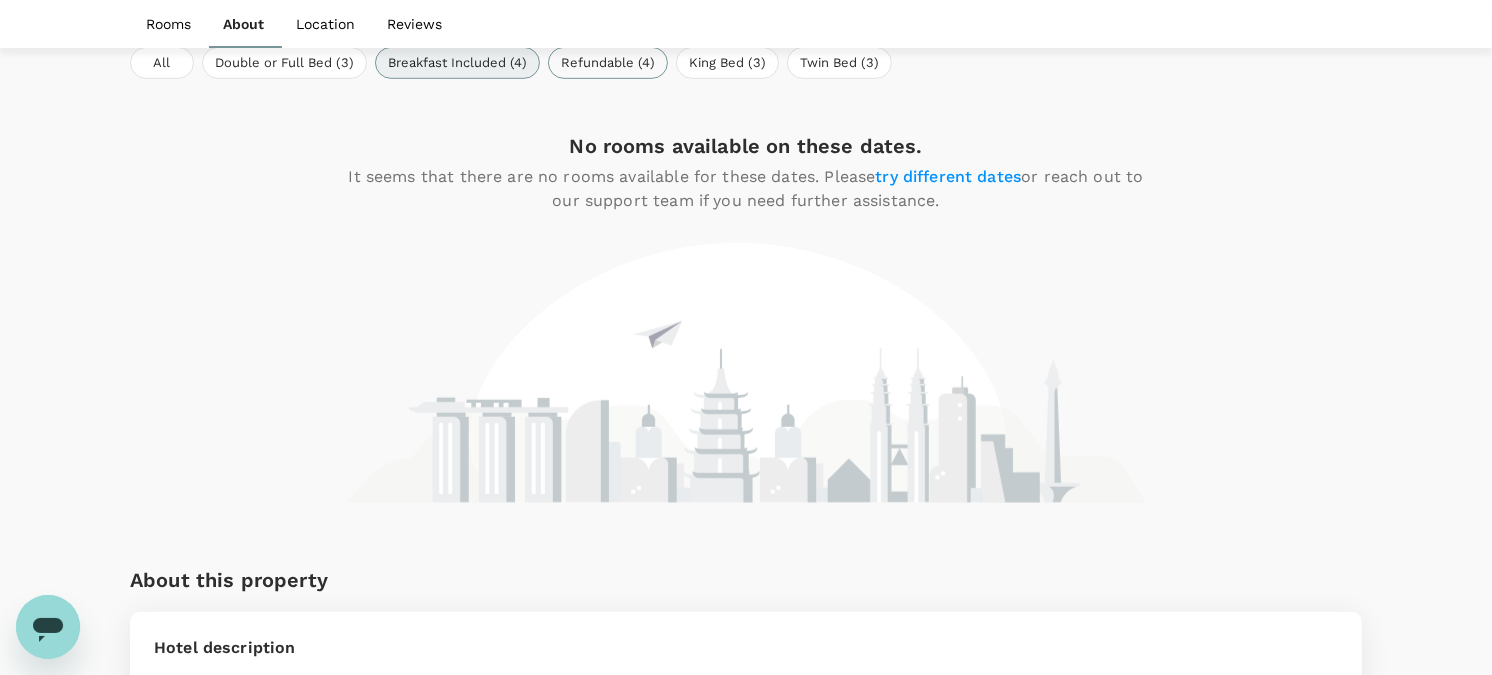 click on "Refundable (4)" at bounding box center (608, 63) 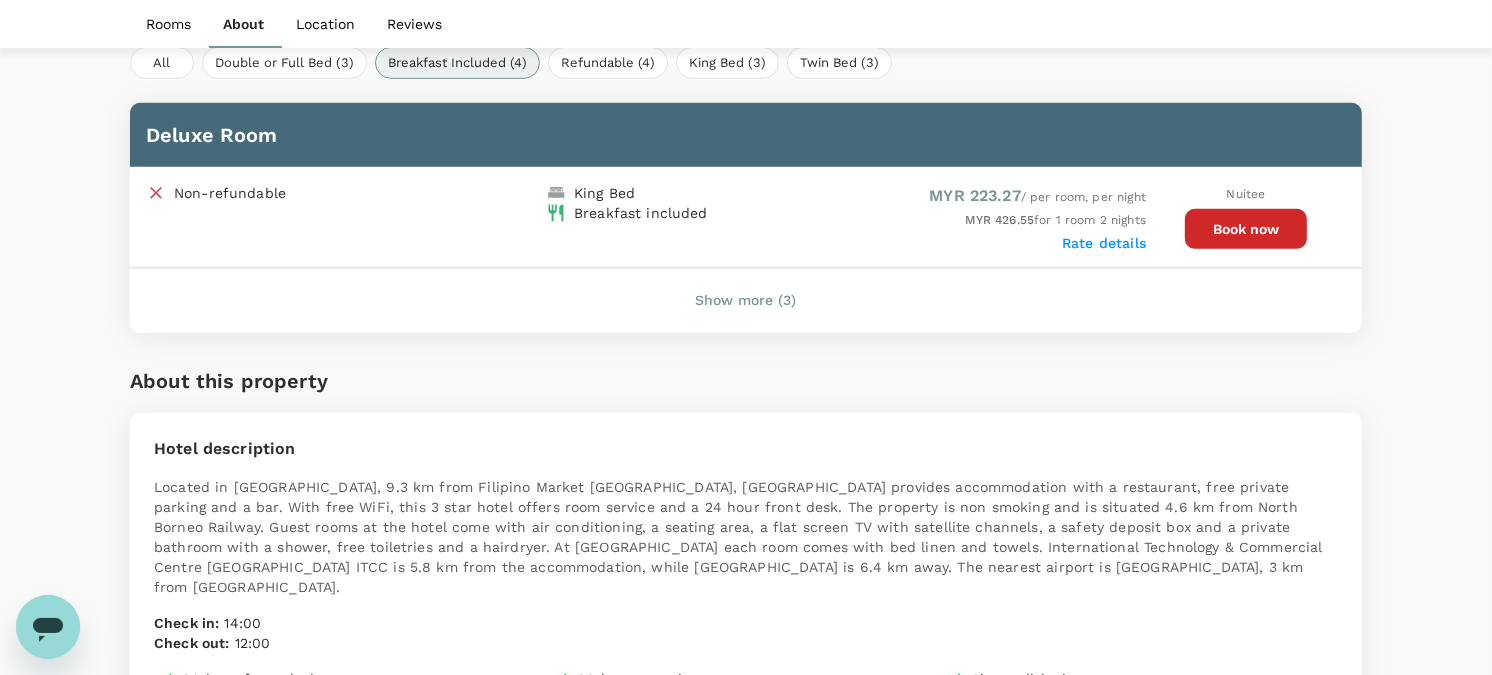 click on "Show more (3)" at bounding box center [746, 301] 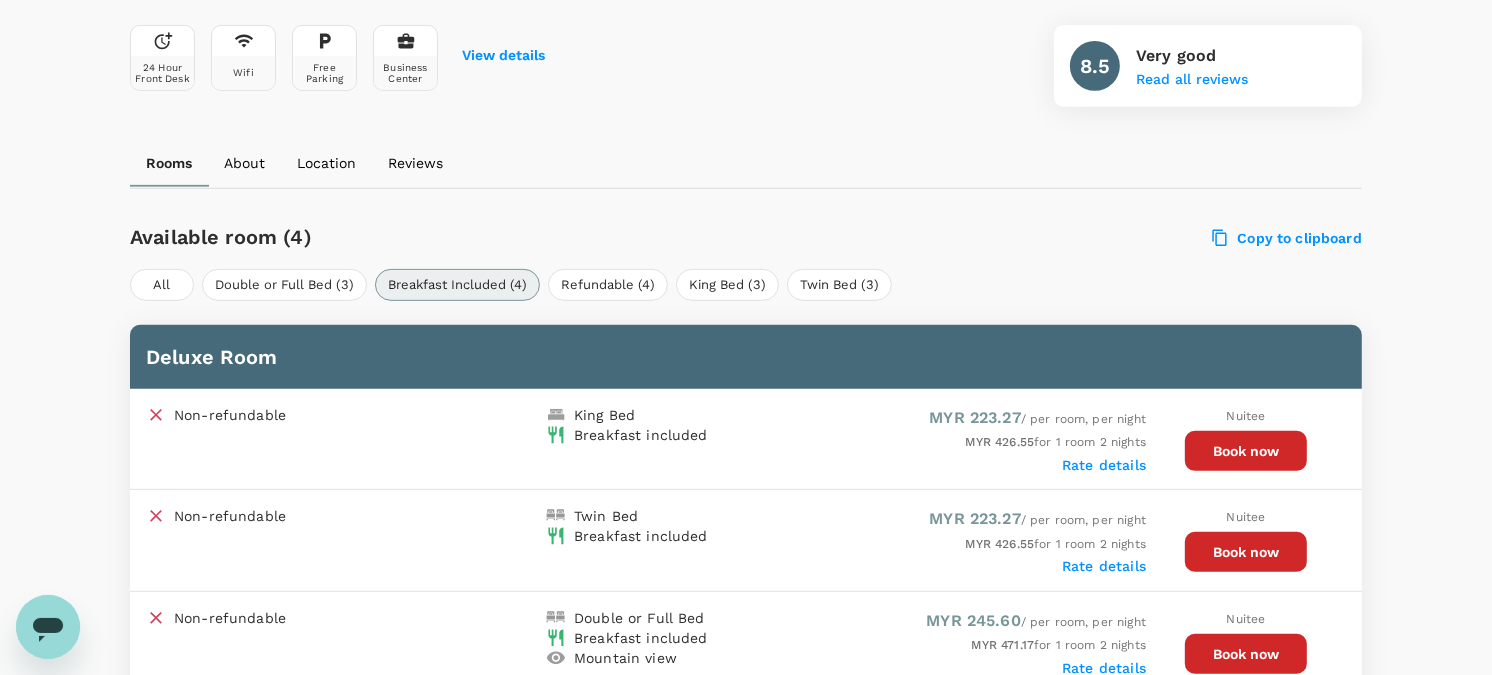 scroll, scrollTop: 1103, scrollLeft: 0, axis: vertical 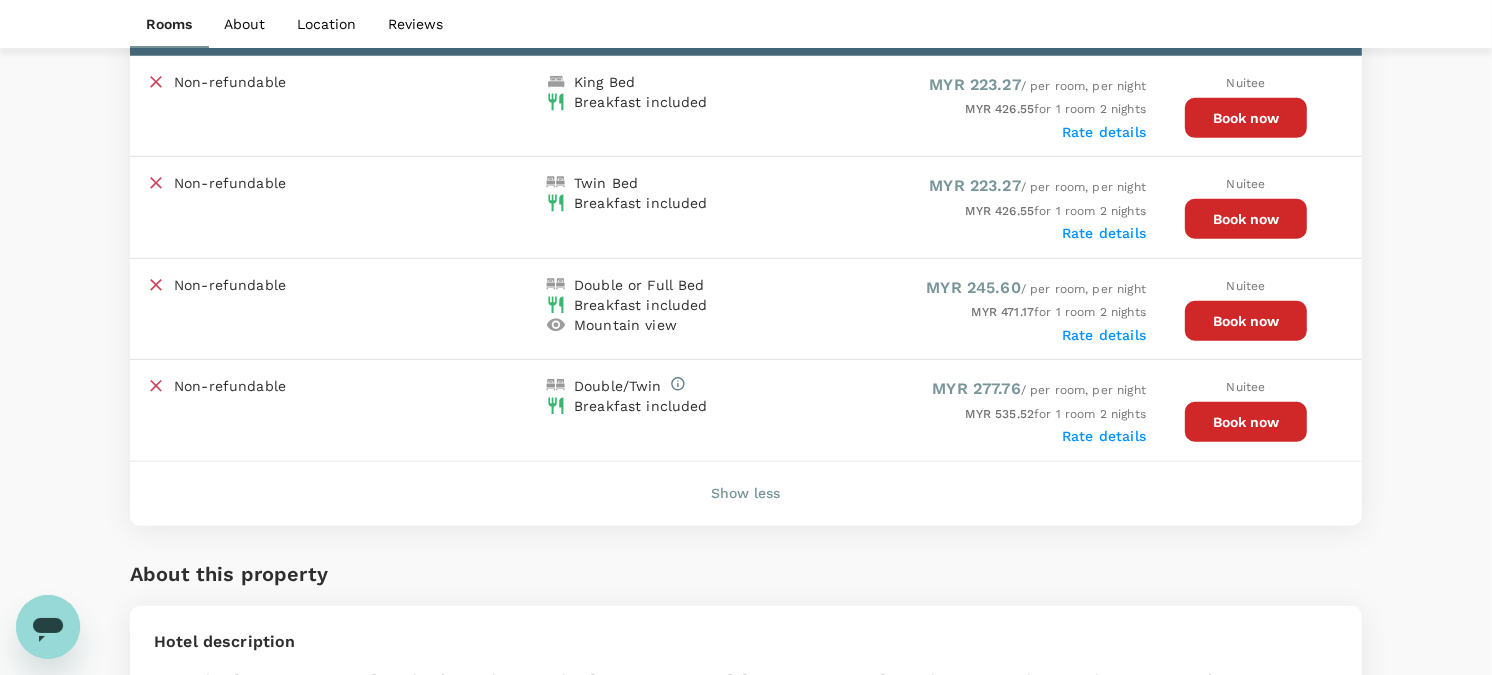 click on "Rate details" at bounding box center (1104, 335) 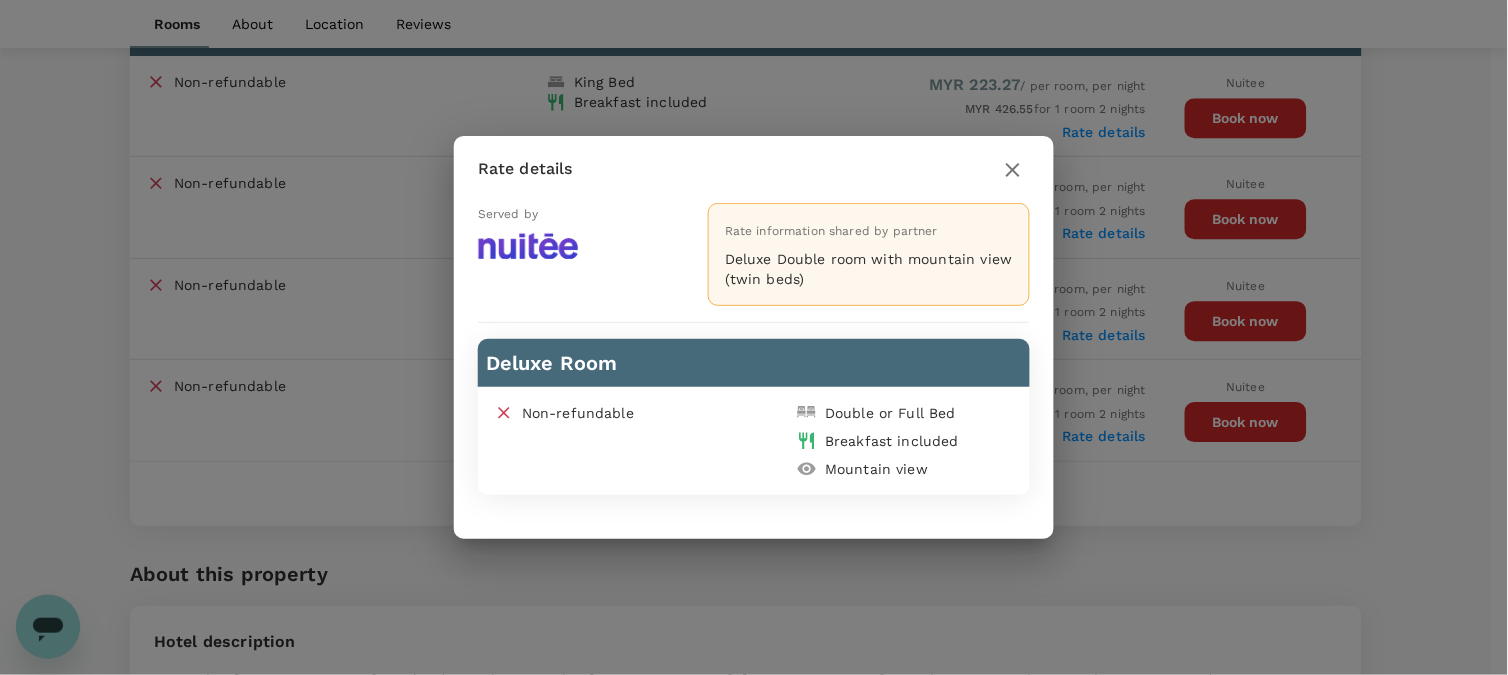 click 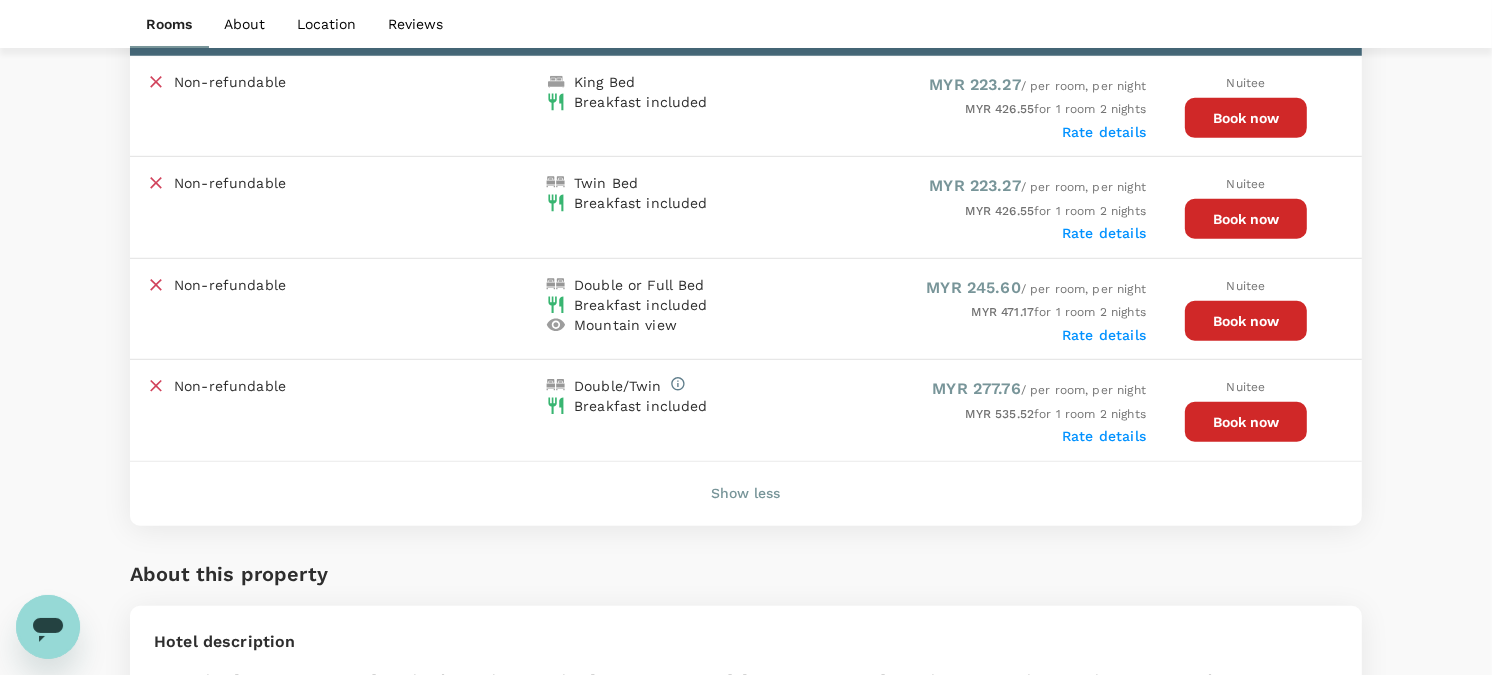 click on "Book now" at bounding box center (1246, 321) 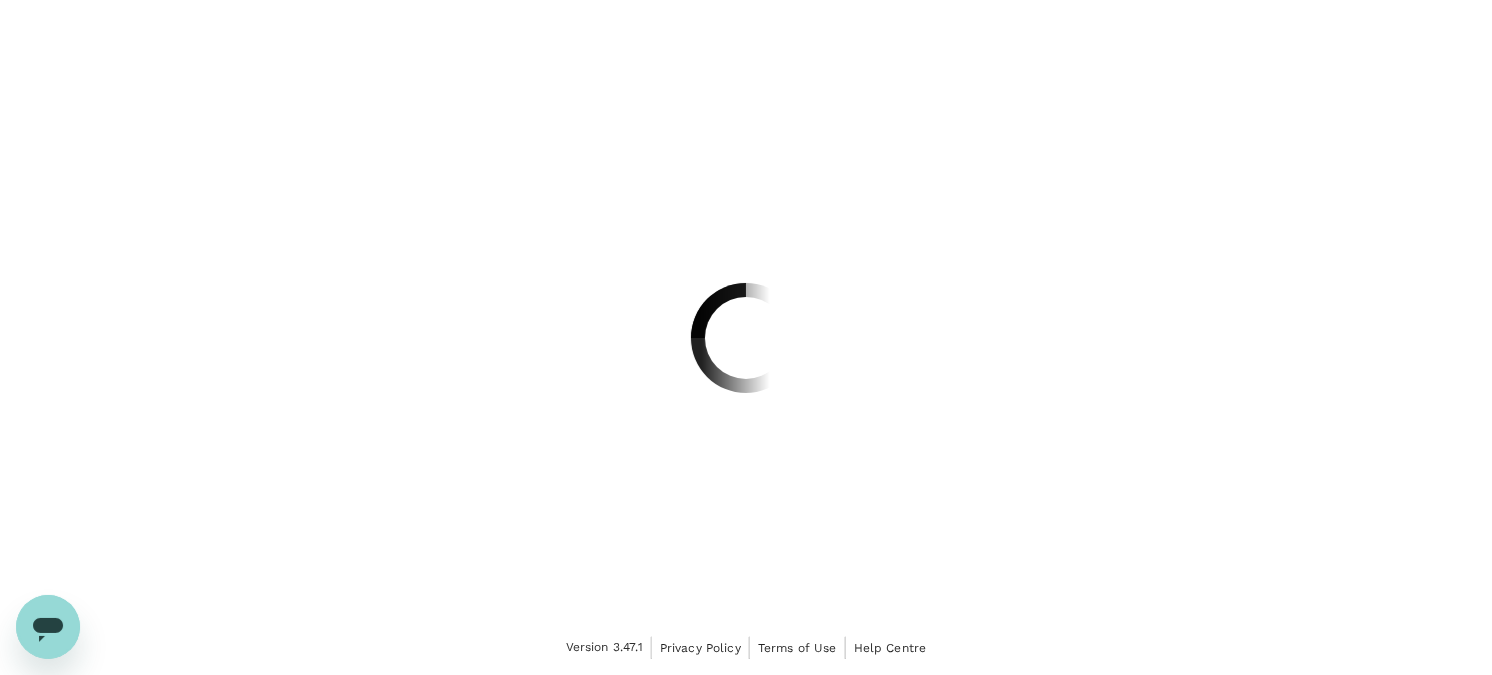 scroll, scrollTop: 0, scrollLeft: 0, axis: both 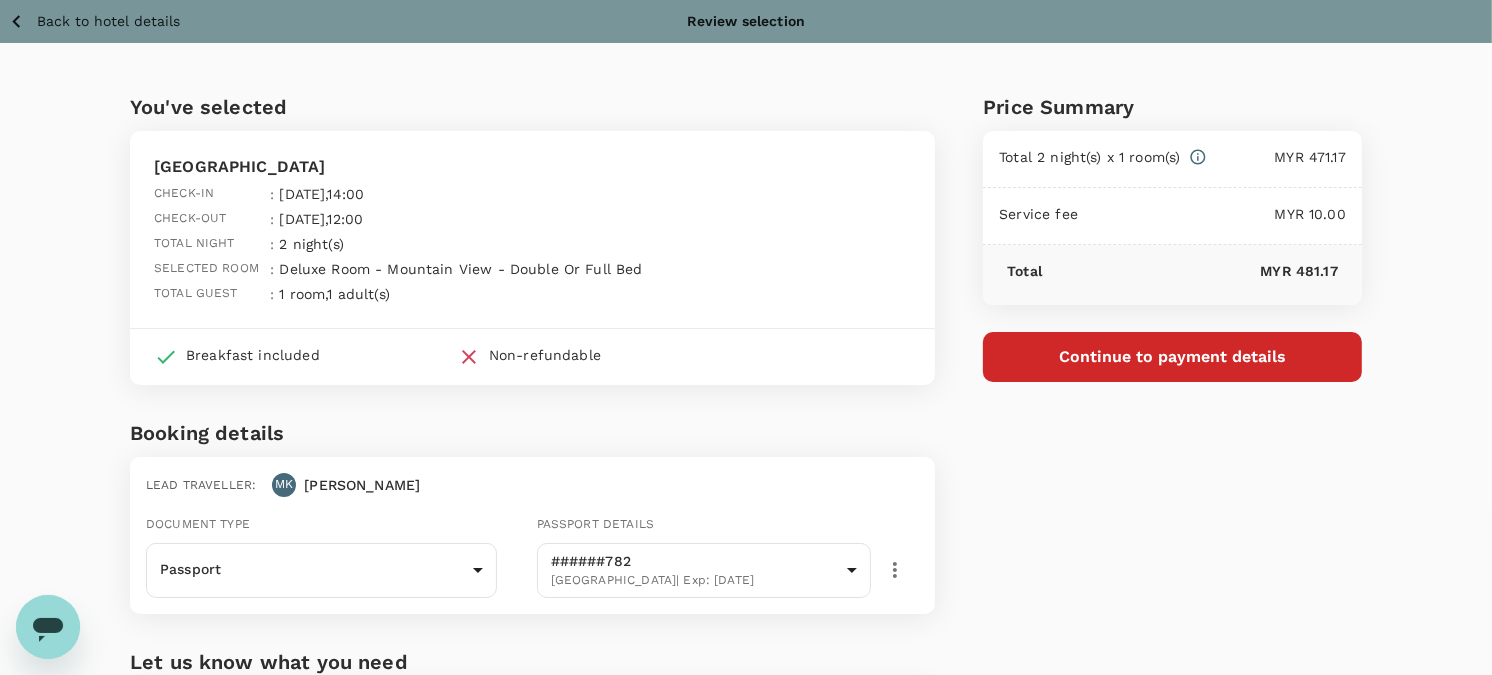 click on "Back to hotel details" at bounding box center [108, 21] 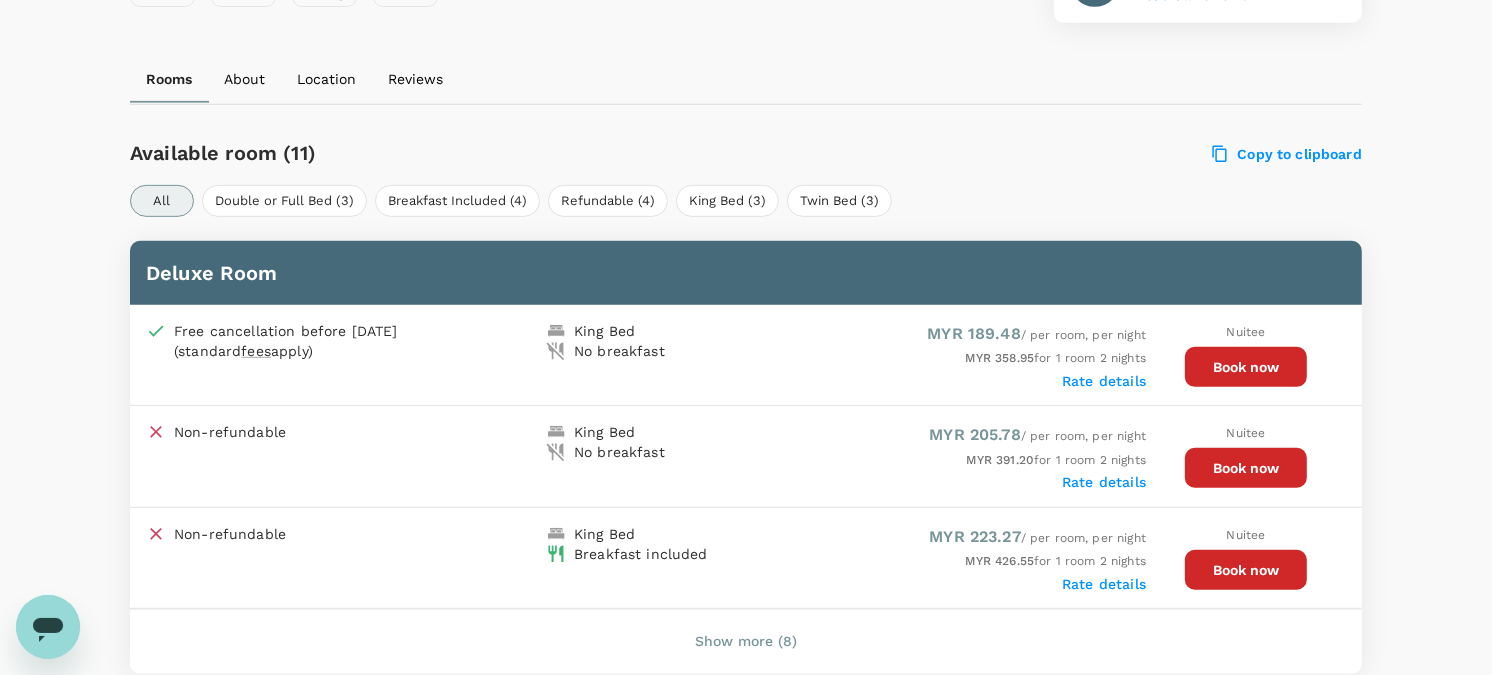 scroll, scrollTop: 890, scrollLeft: 0, axis: vertical 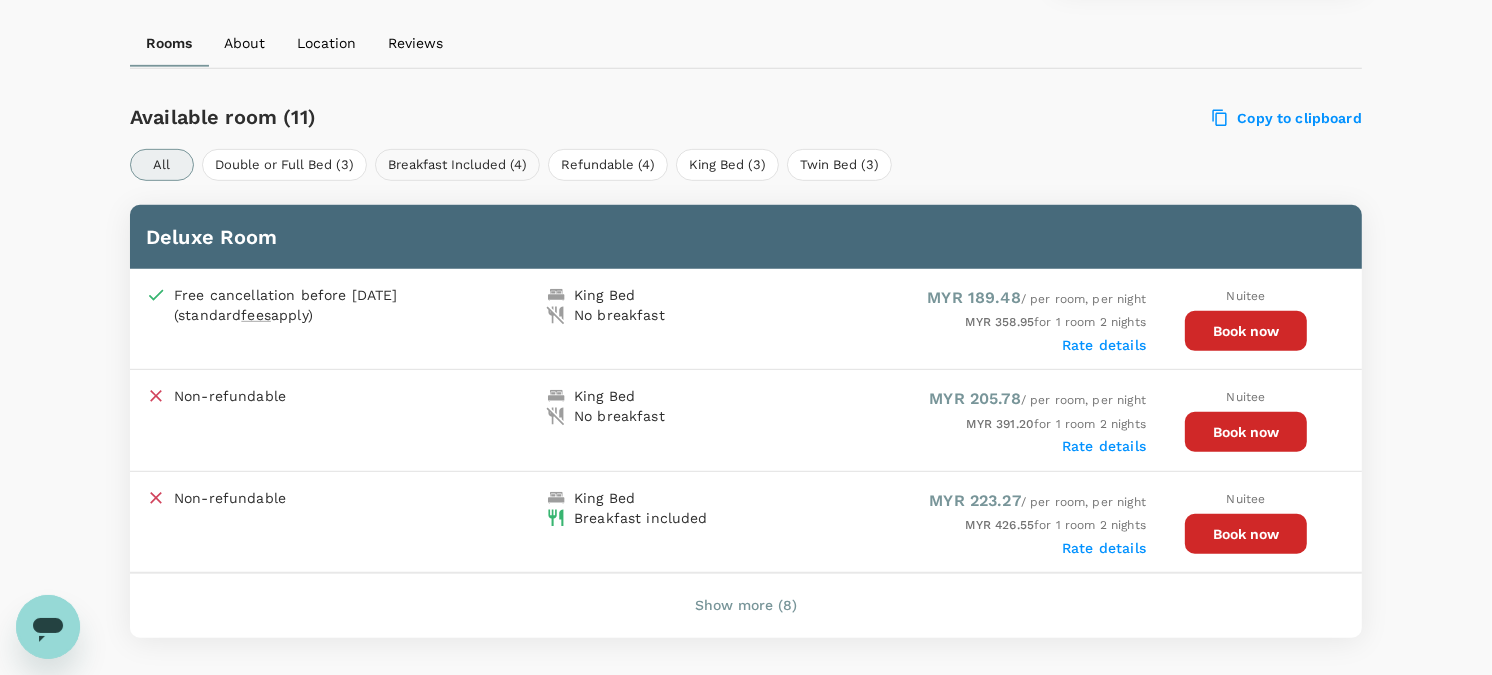 click on "Breakfast Included (4)" at bounding box center [457, 165] 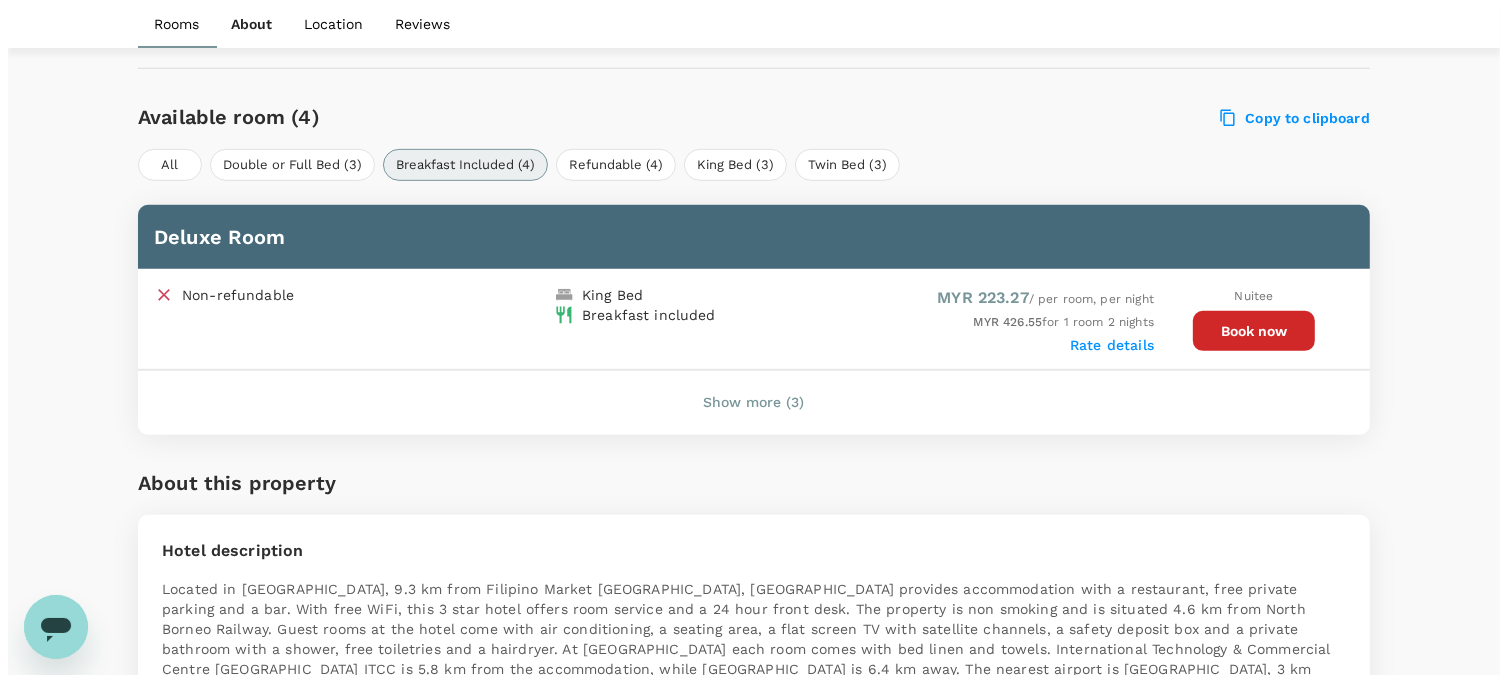 scroll, scrollTop: 1001, scrollLeft: 0, axis: vertical 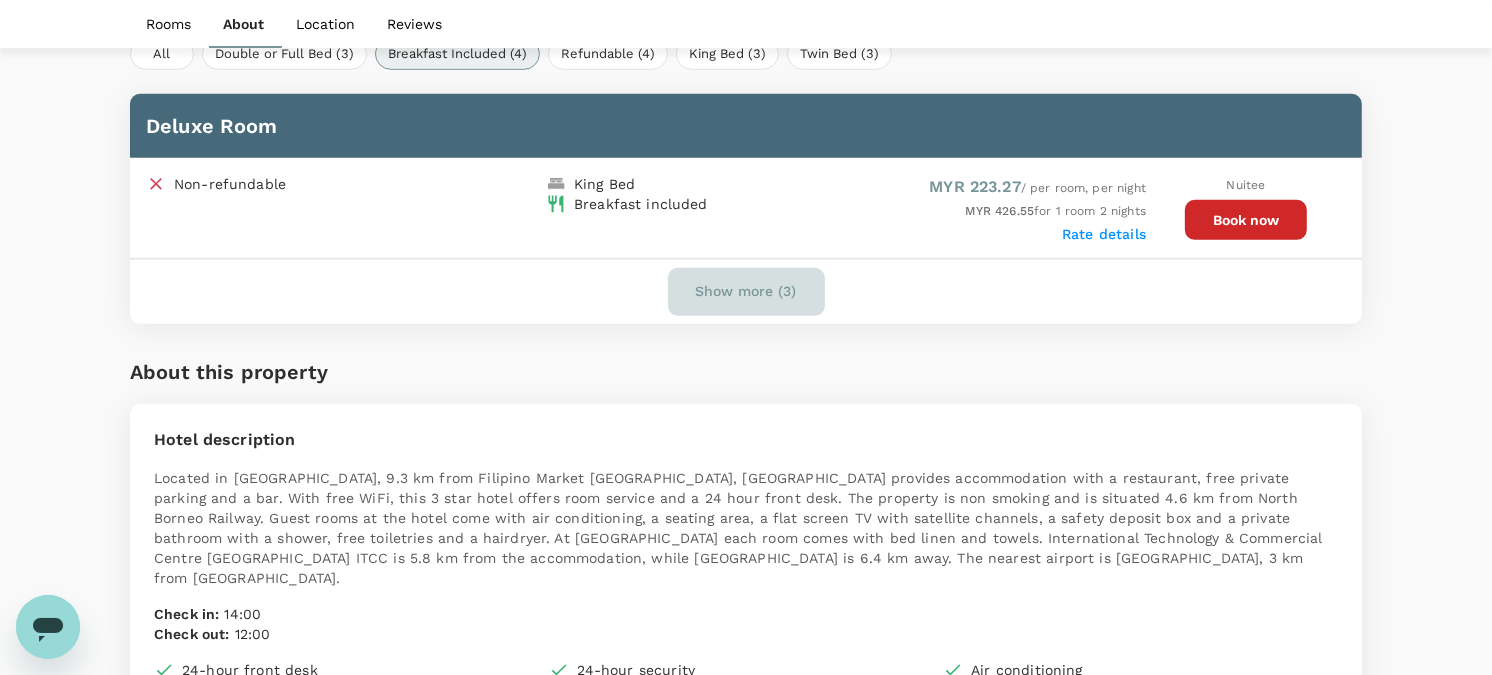 click on "Show more (3)" at bounding box center (746, 292) 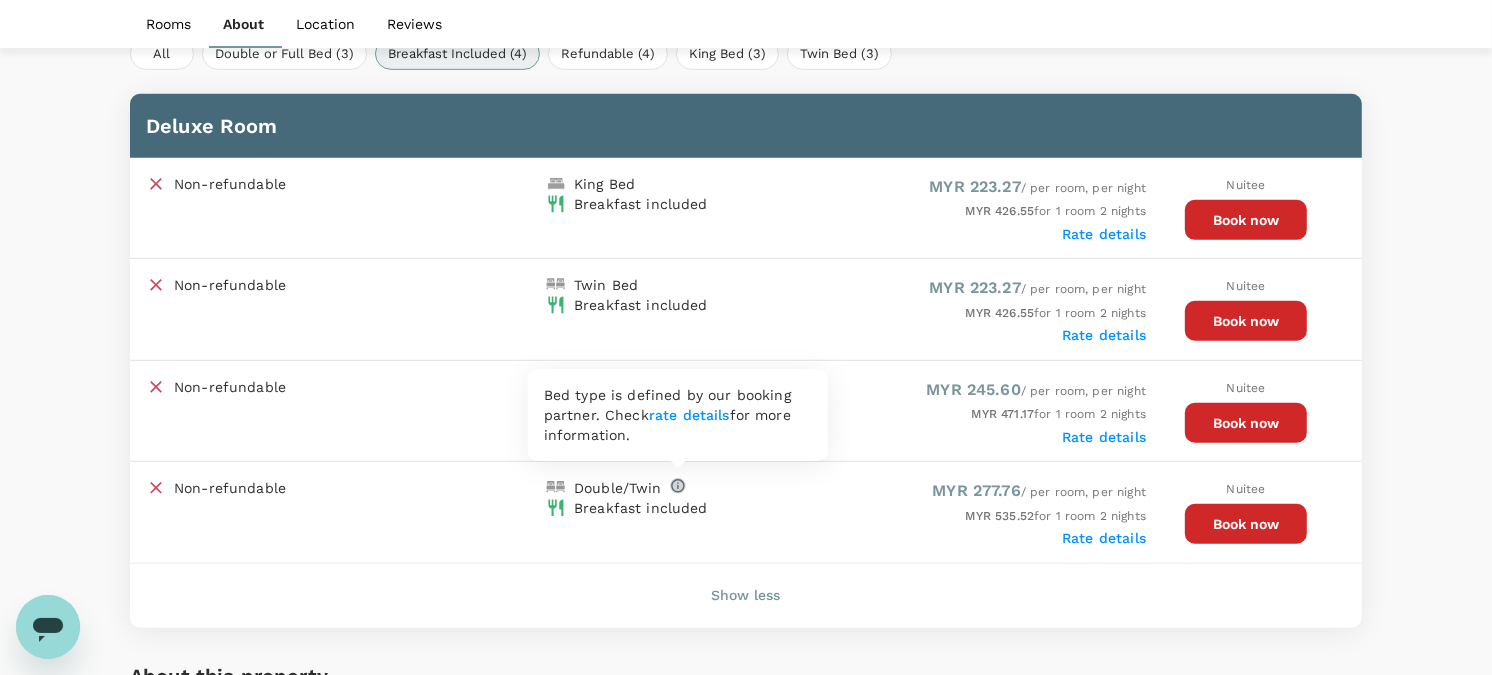click 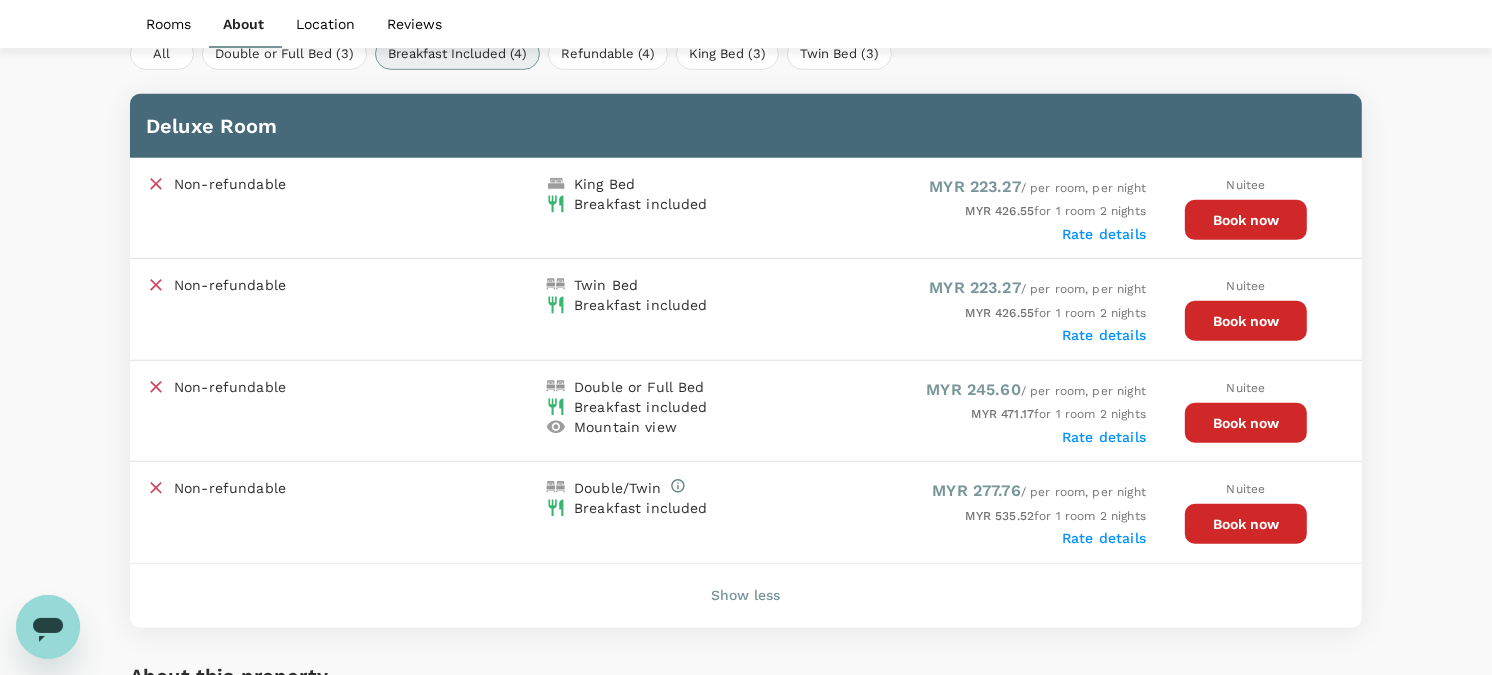 click on "MYR 277.76  / per room, per night" at bounding box center [946, 491] 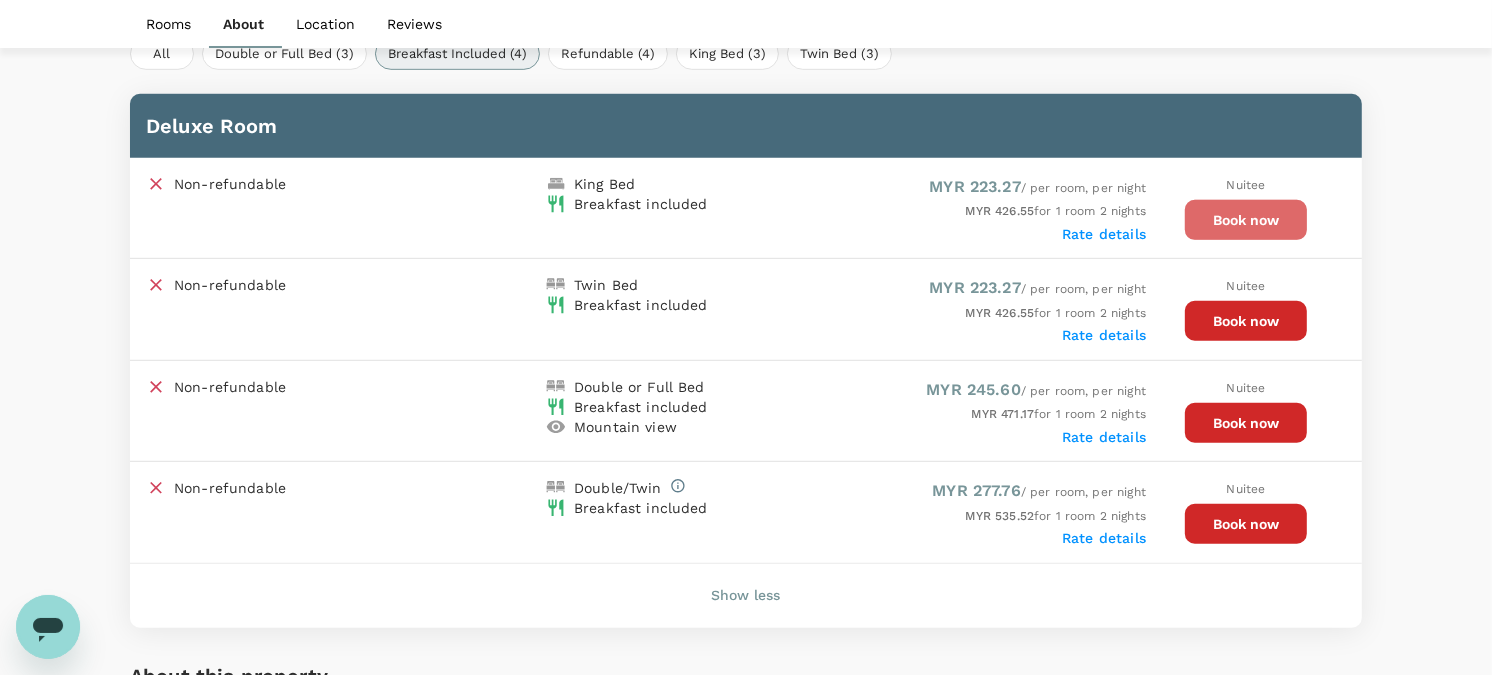 click on "Book now" at bounding box center (1246, 220) 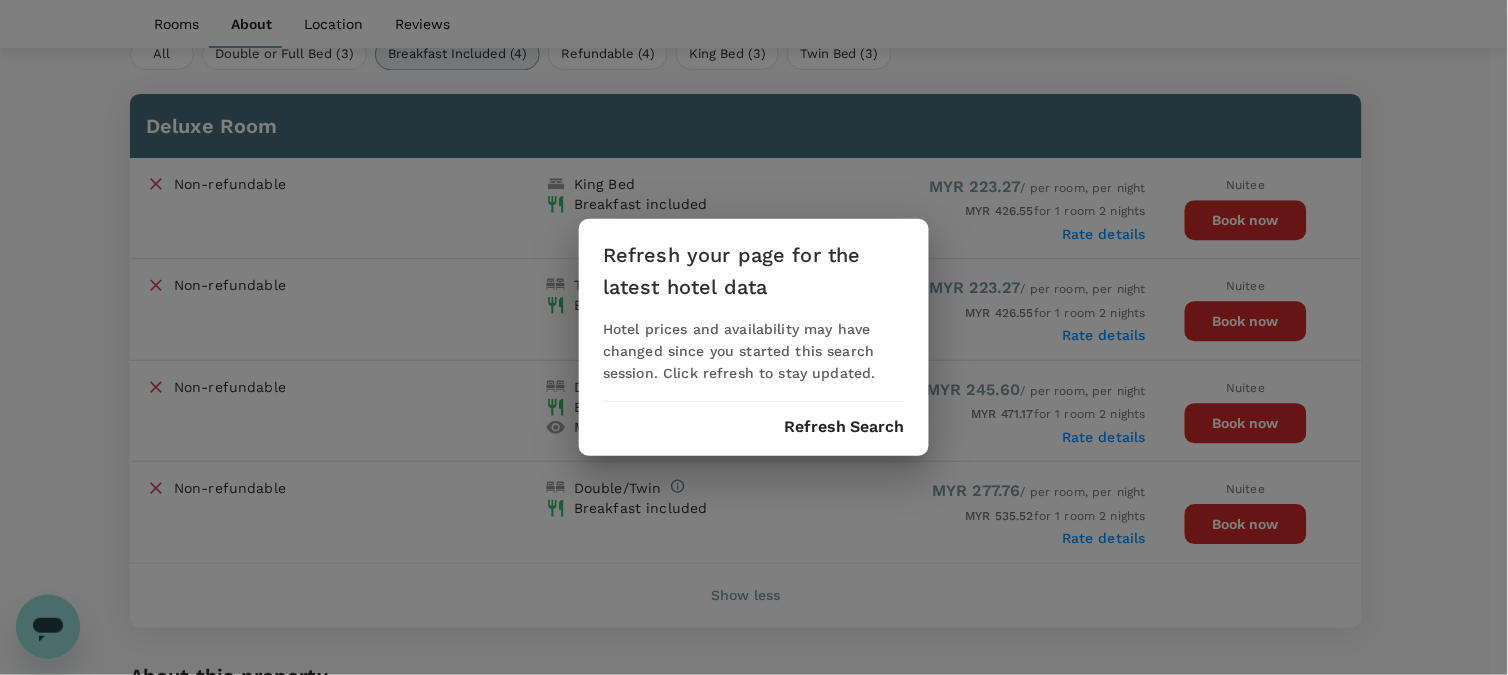 click on "Refresh Search" at bounding box center [844, 427] 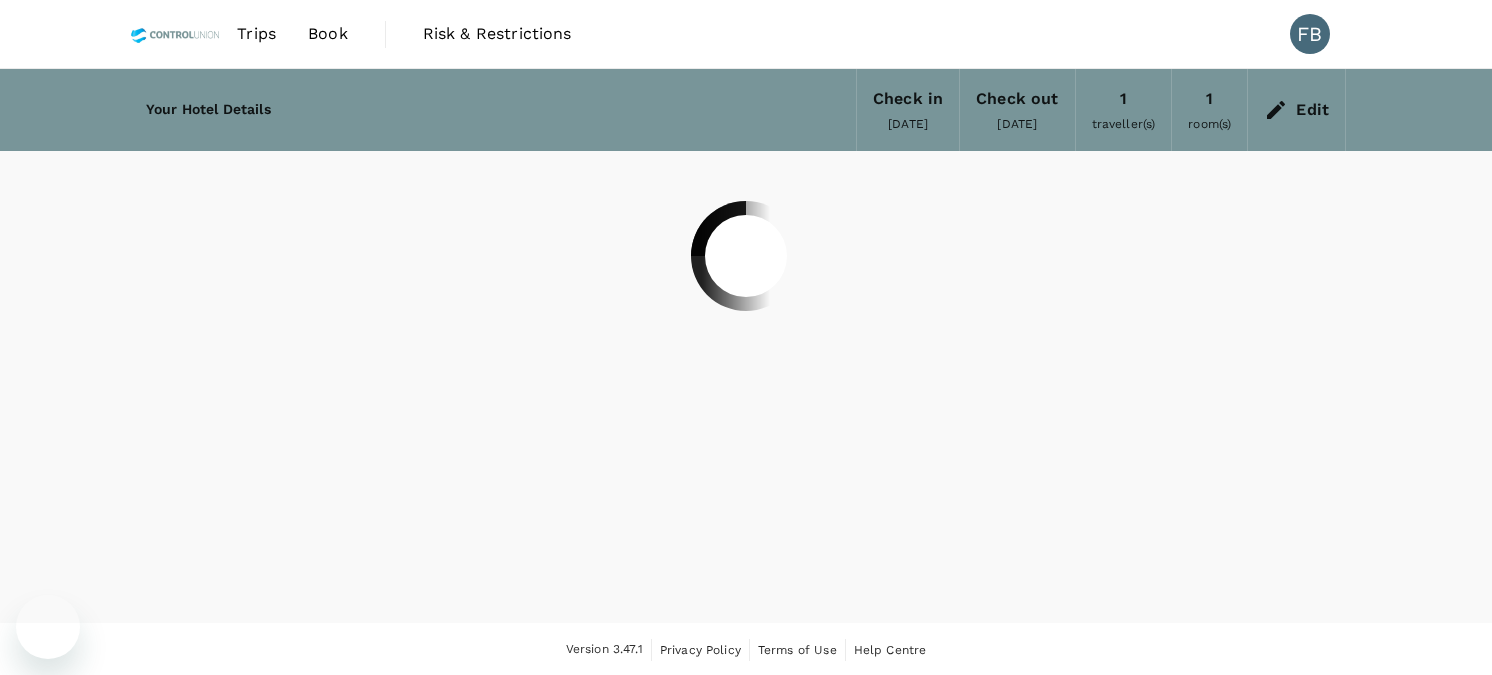 scroll, scrollTop: 0, scrollLeft: 0, axis: both 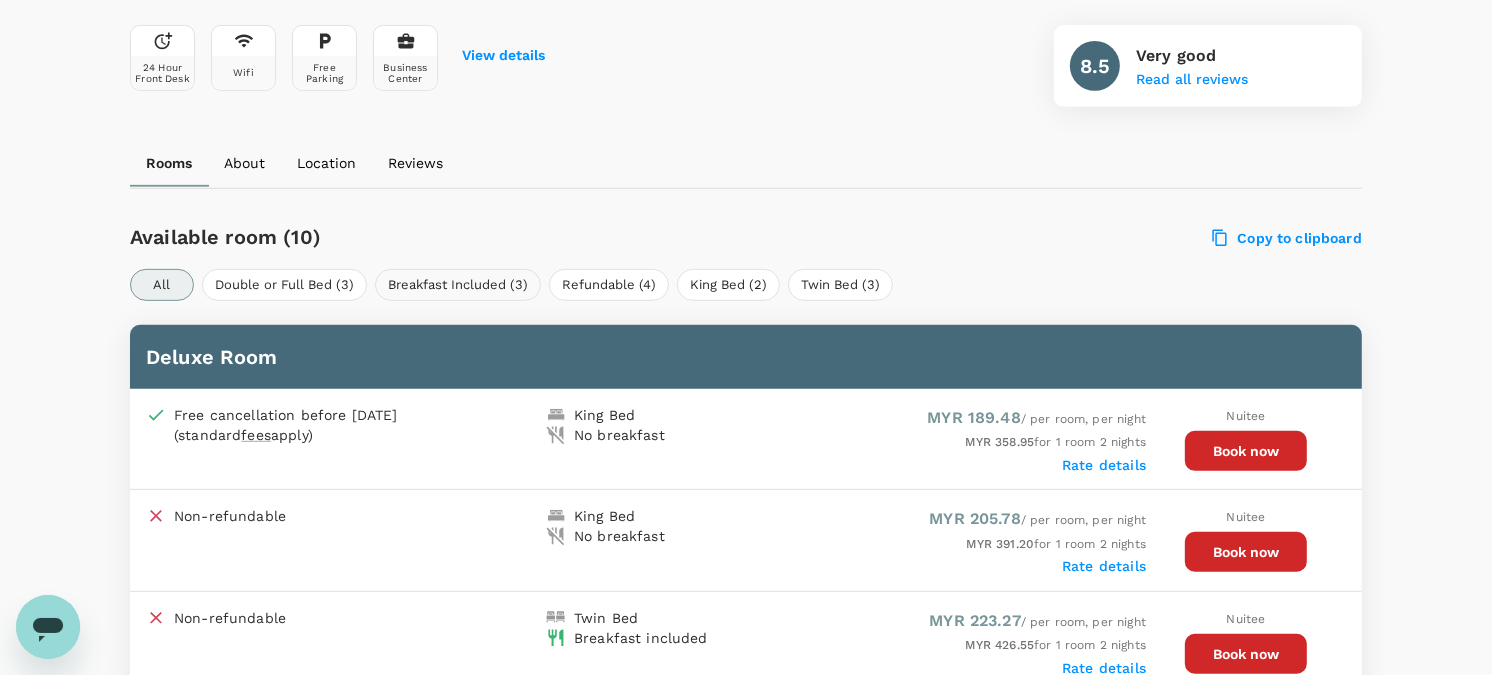 click on "Breakfast Included (3)" at bounding box center [458, 285] 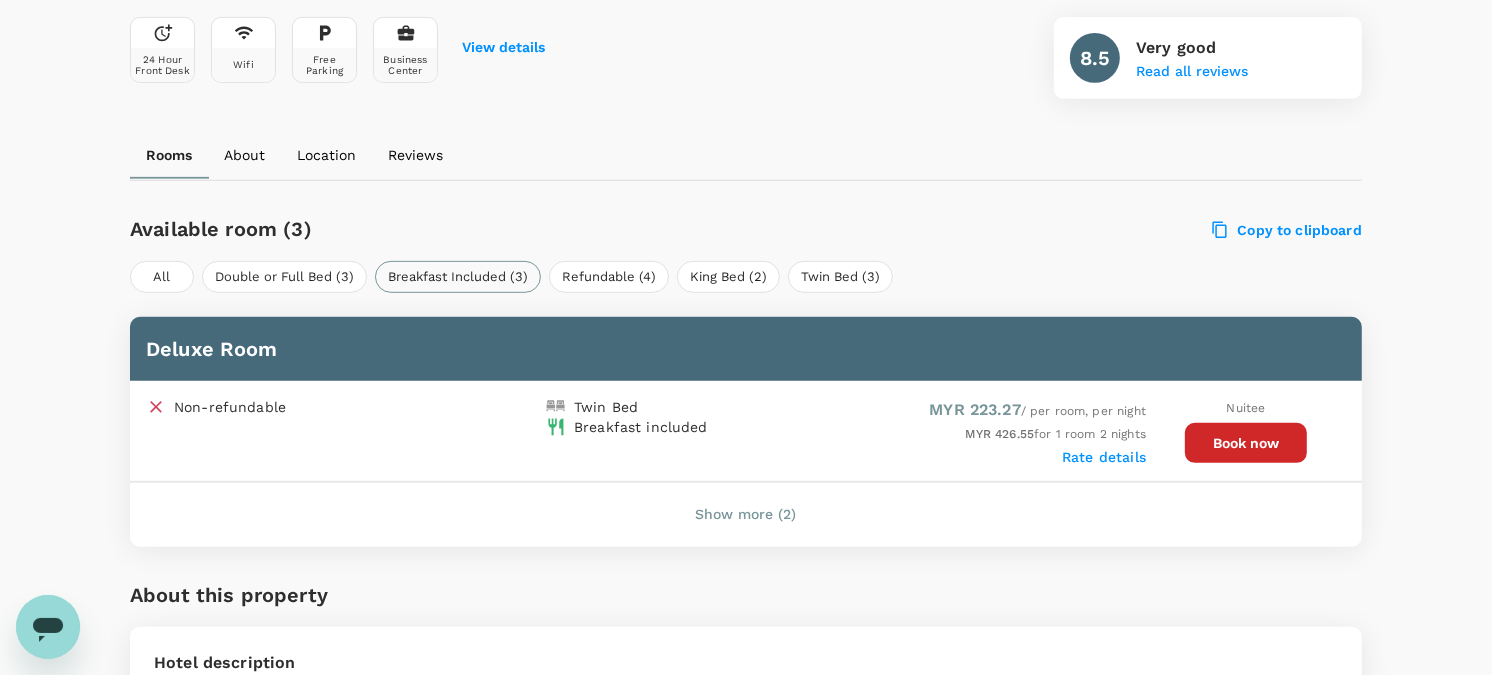 scroll, scrollTop: 770, scrollLeft: 0, axis: vertical 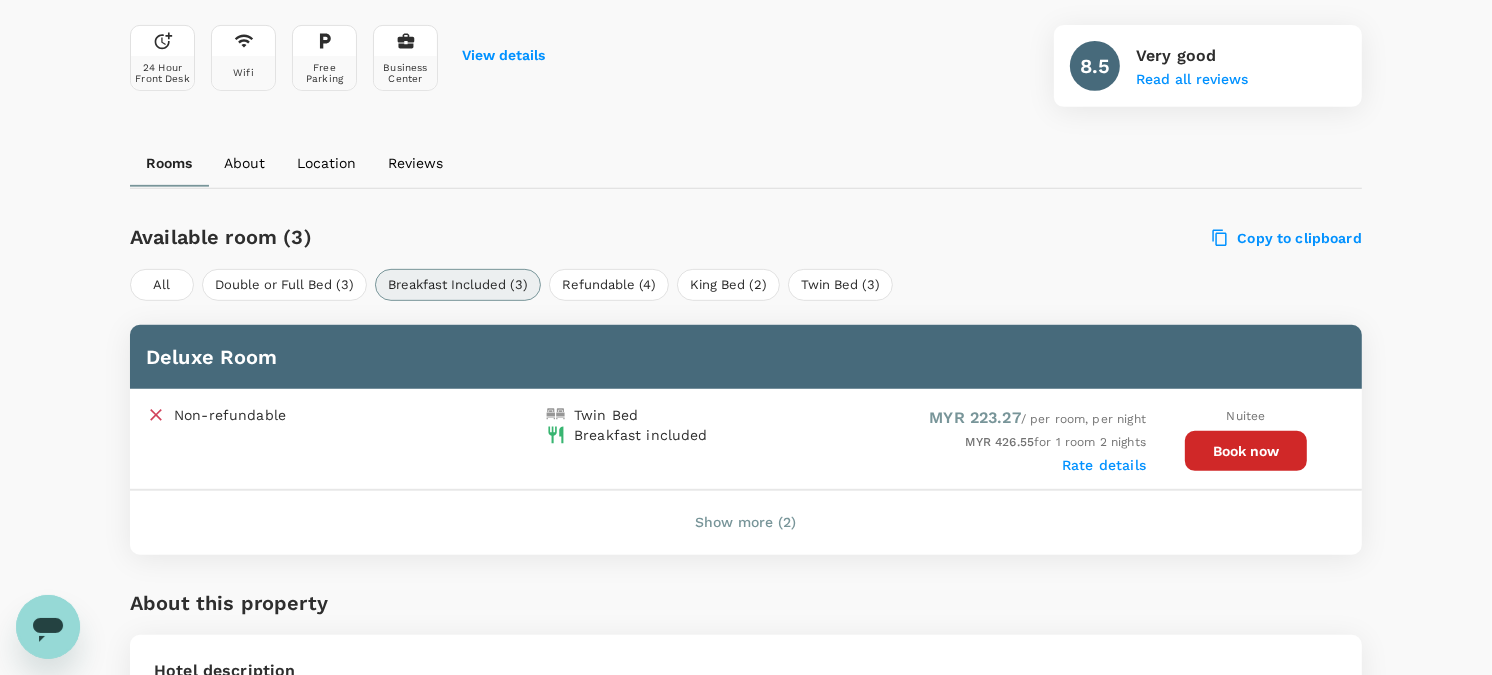 click on "Show more (2)" at bounding box center (746, 523) 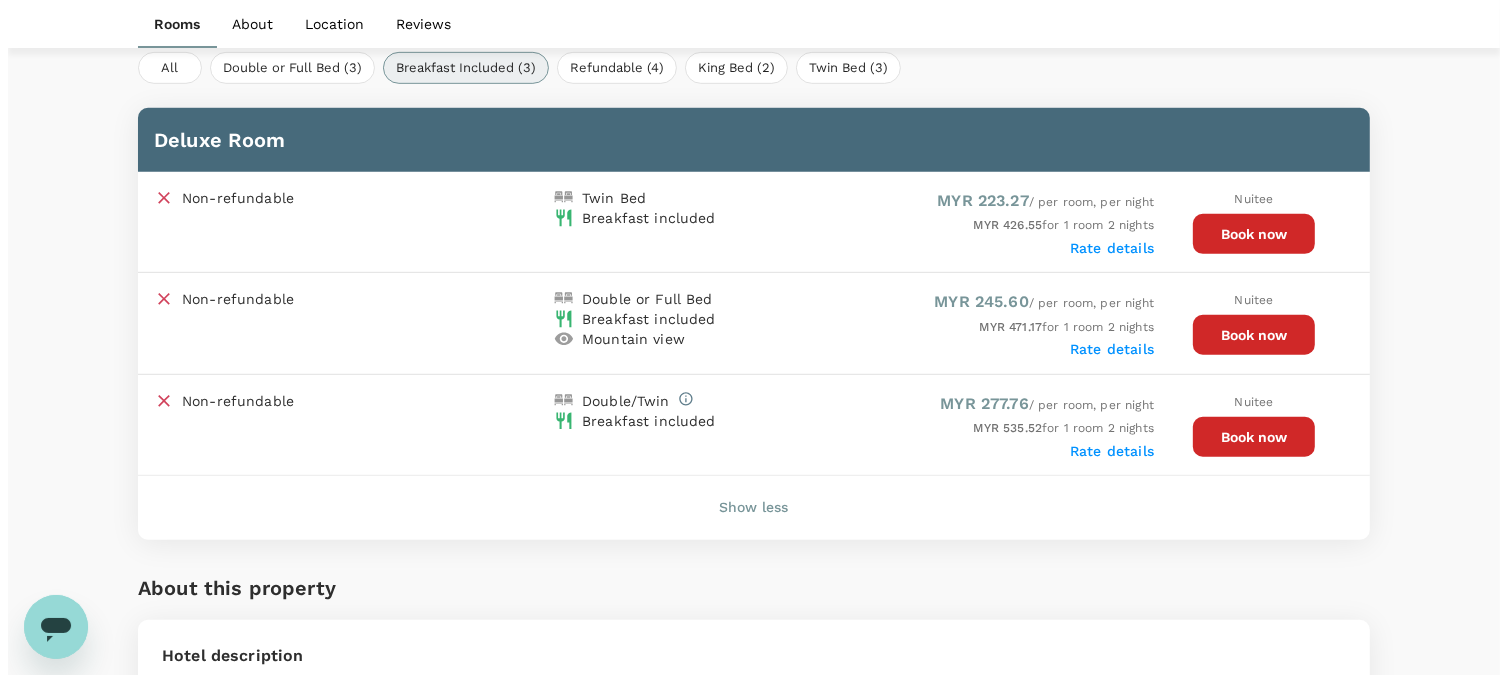 scroll, scrollTop: 992, scrollLeft: 0, axis: vertical 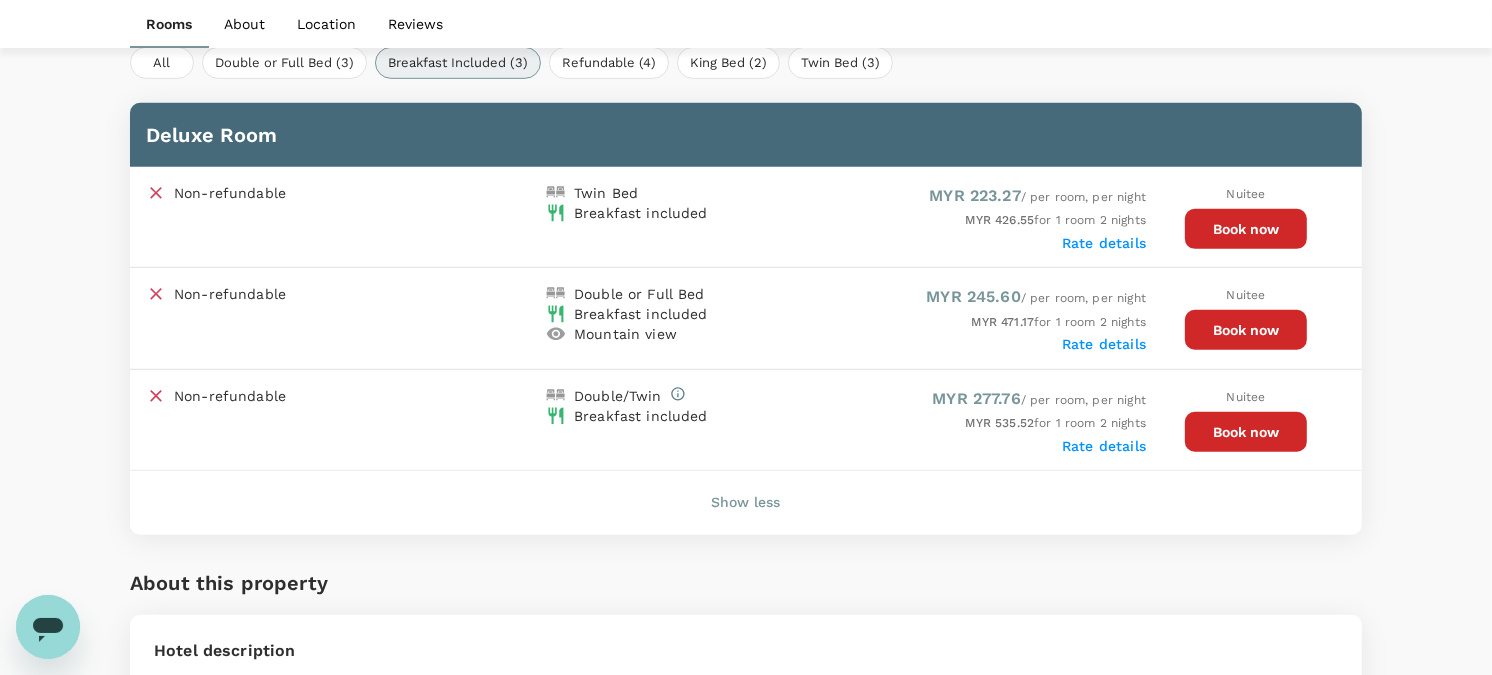 click on "Book now" at bounding box center (1246, 229) 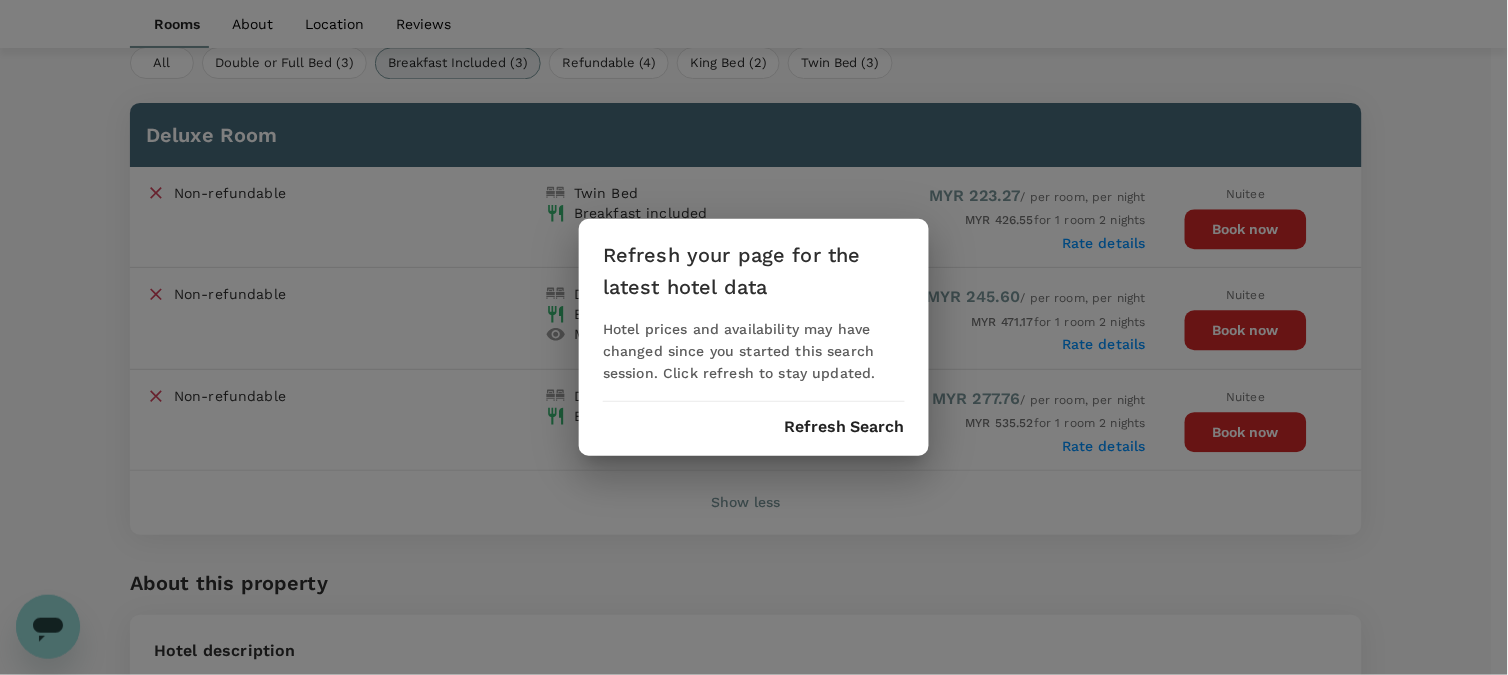 click on "Refresh Search" at bounding box center [844, 427] 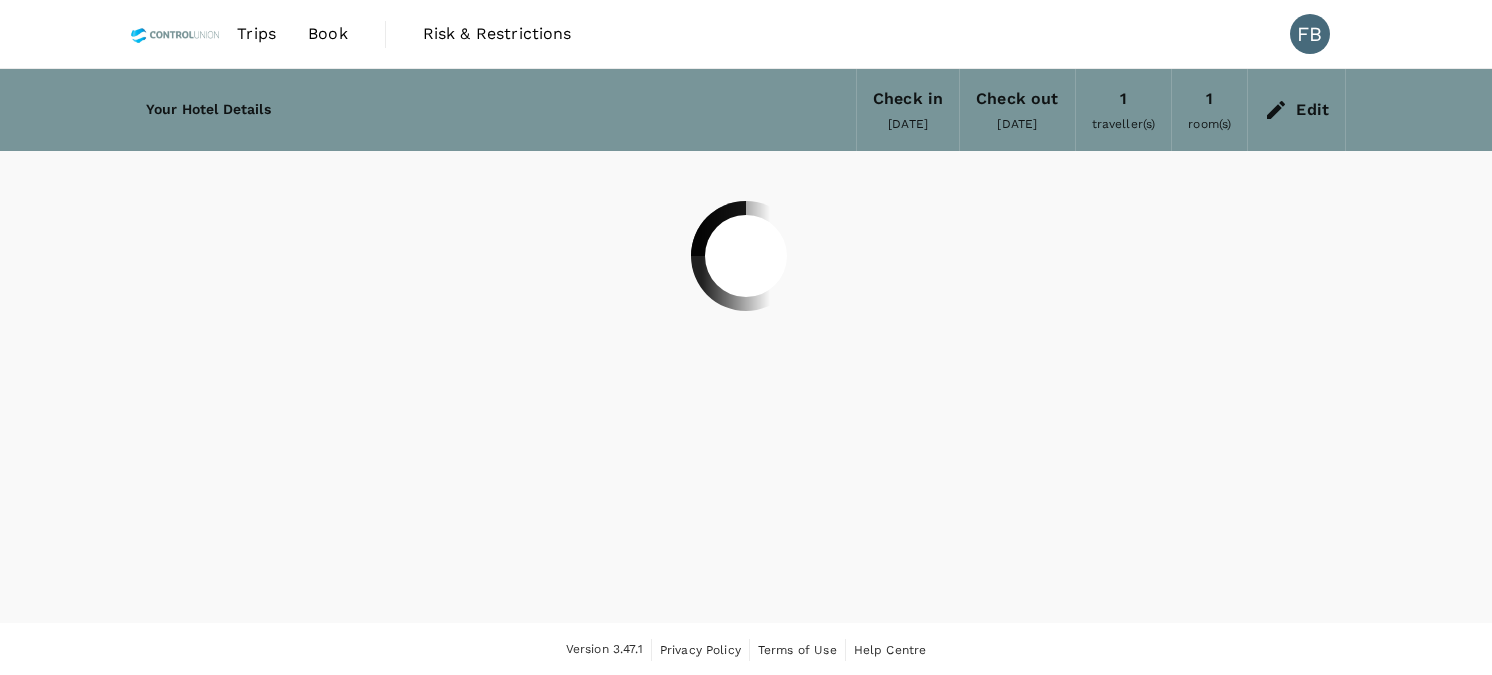 scroll, scrollTop: 1, scrollLeft: 0, axis: vertical 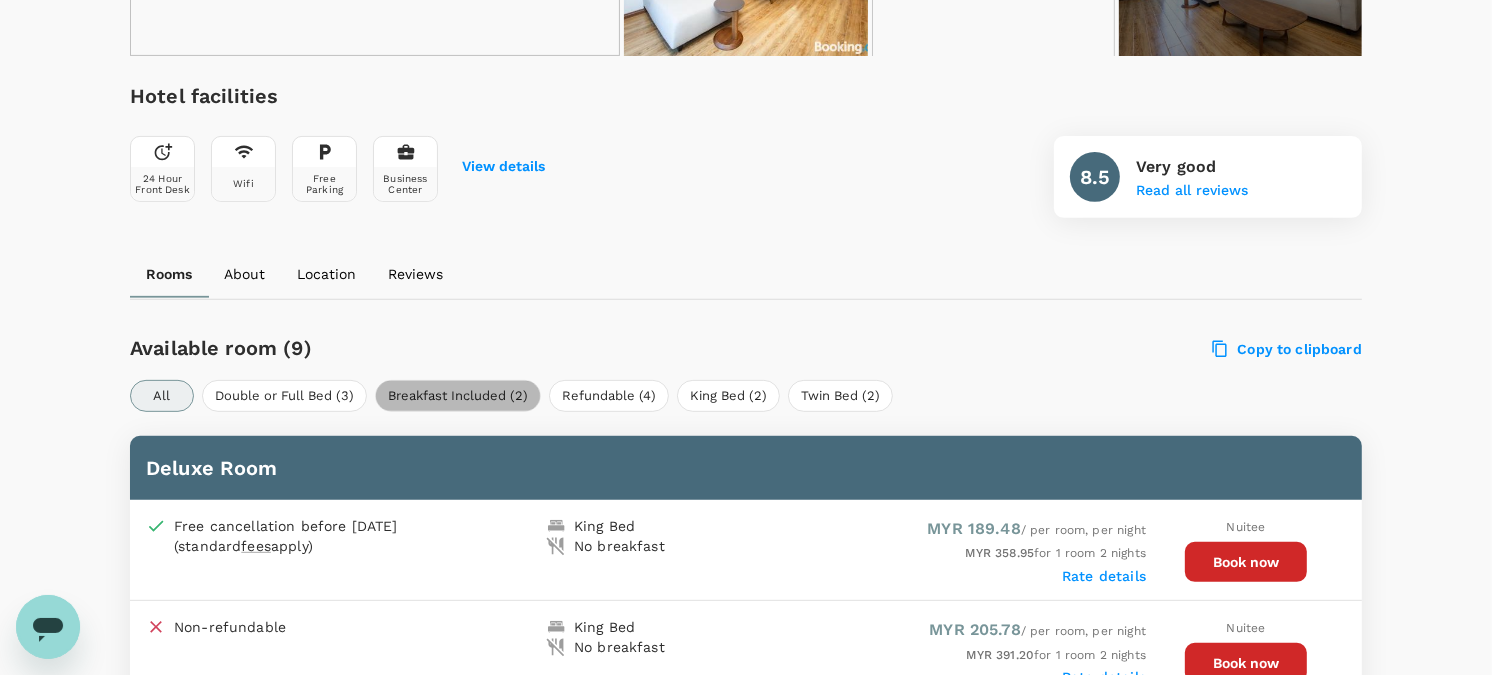 click on "Breakfast Included (2)" at bounding box center (458, 396) 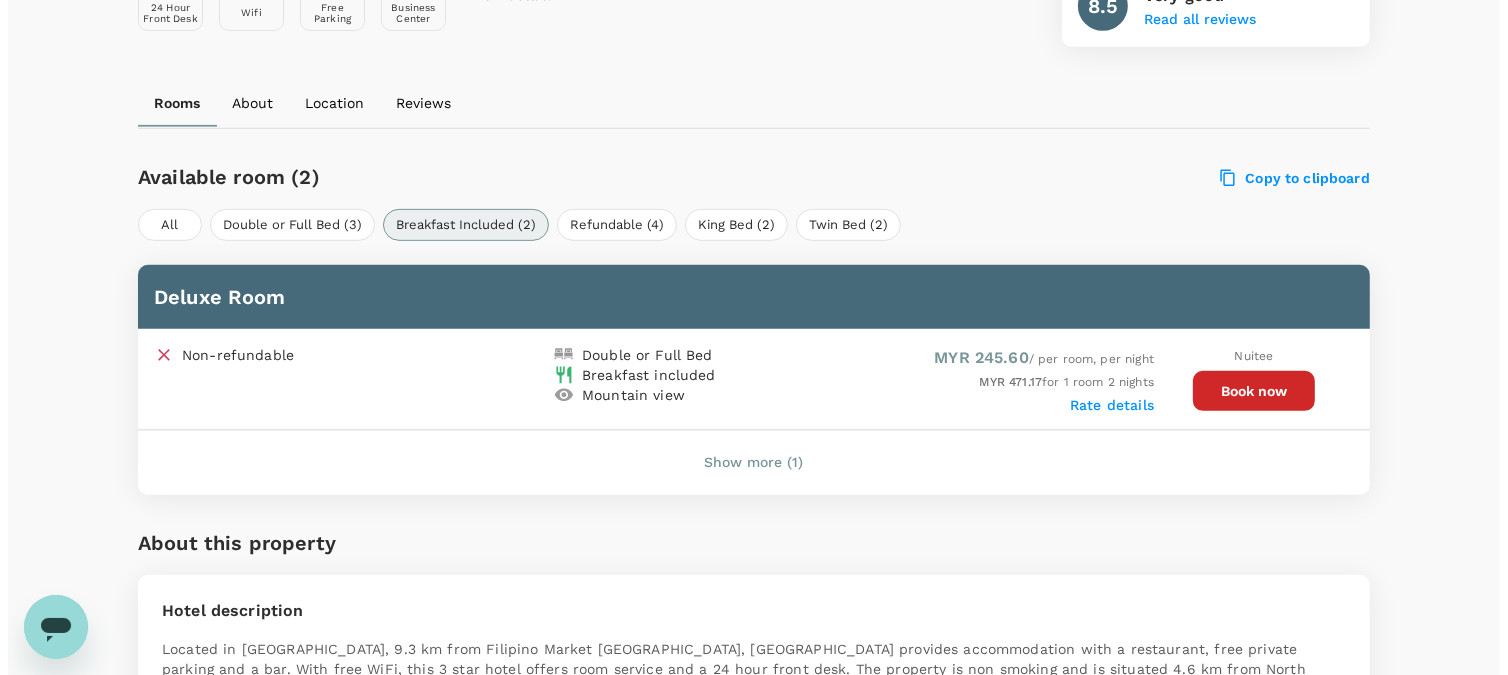 scroll, scrollTop: 882, scrollLeft: 0, axis: vertical 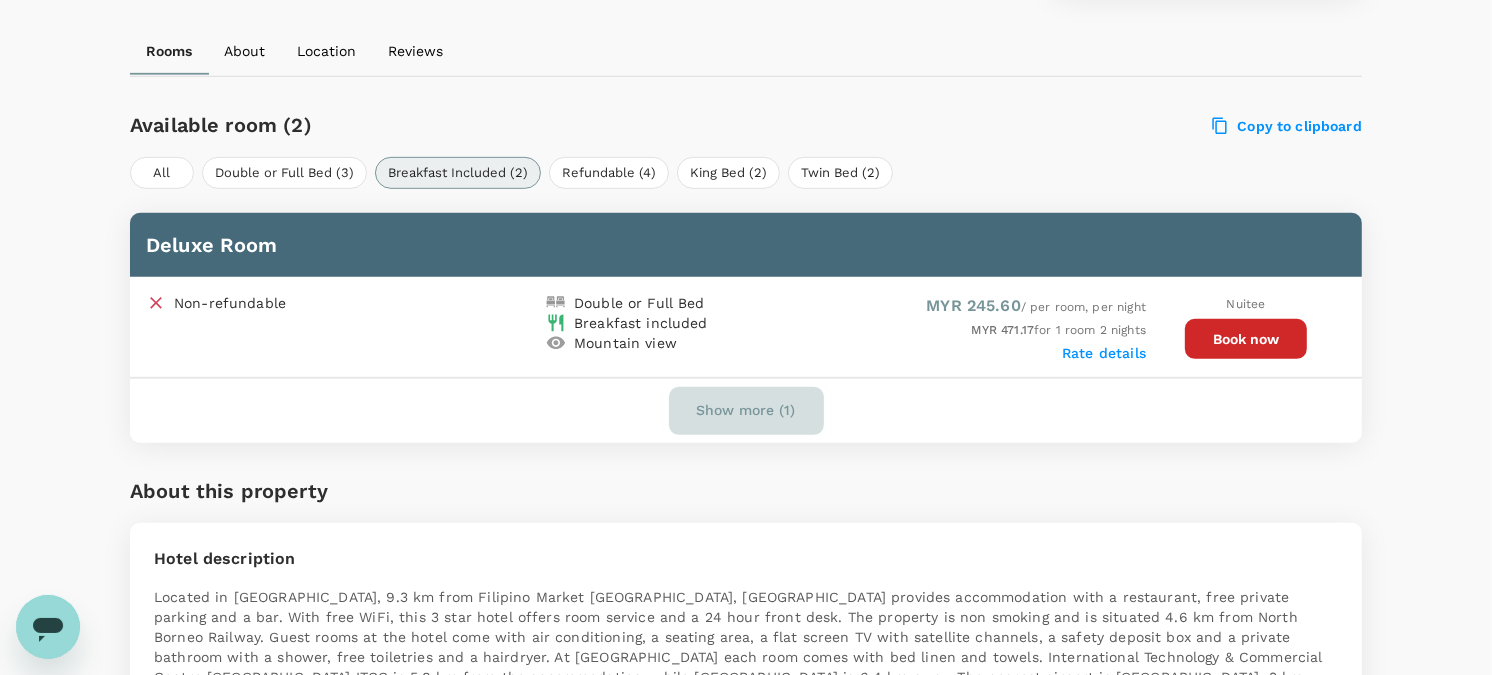 click on "Show more (1)" at bounding box center [746, 411] 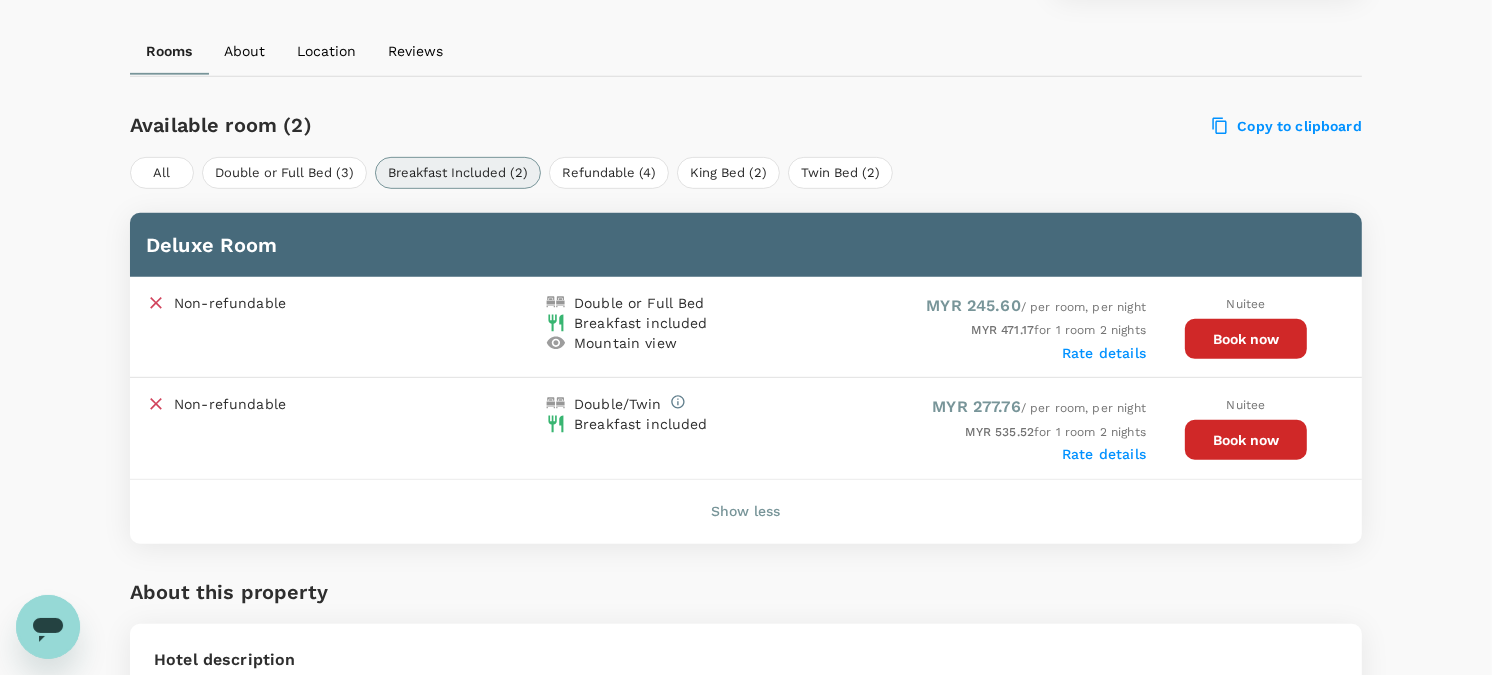 click on "Book now" at bounding box center [1246, 339] 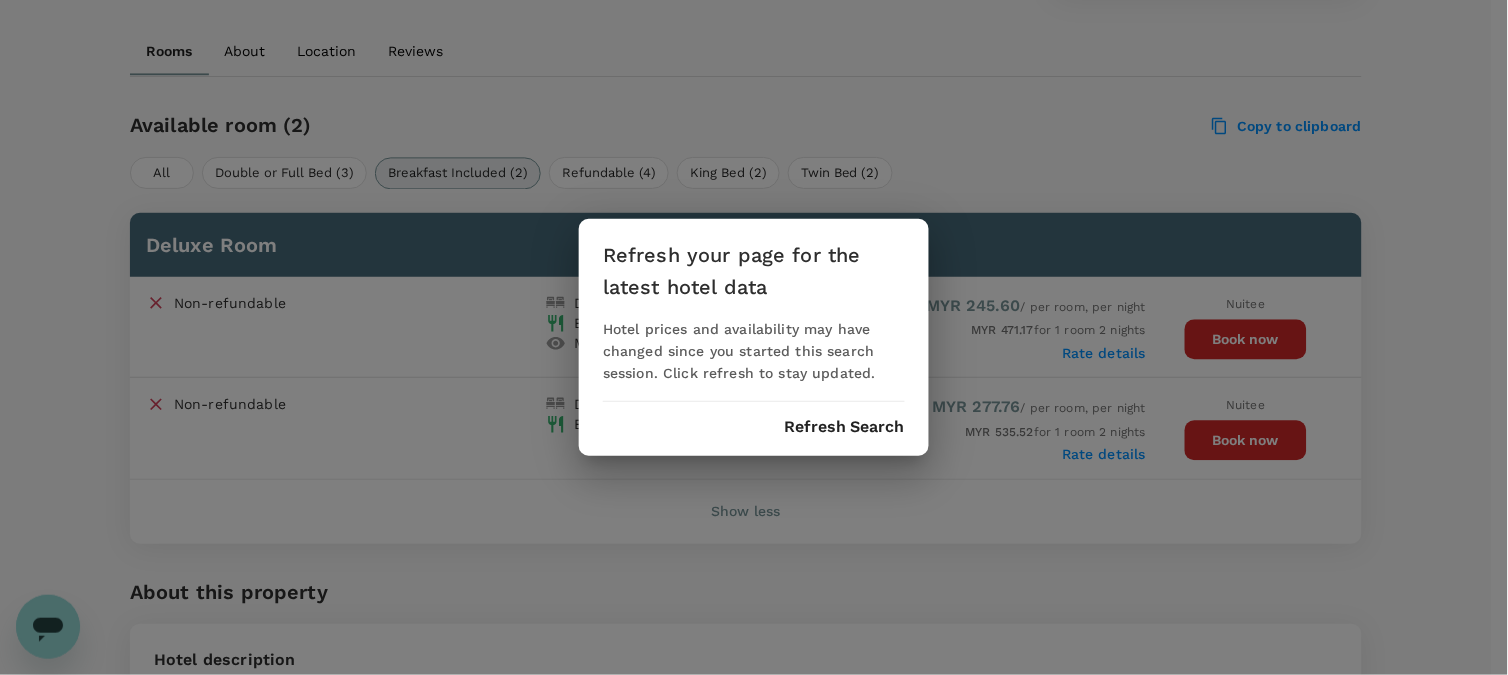 click on "Refresh Search" at bounding box center (844, 427) 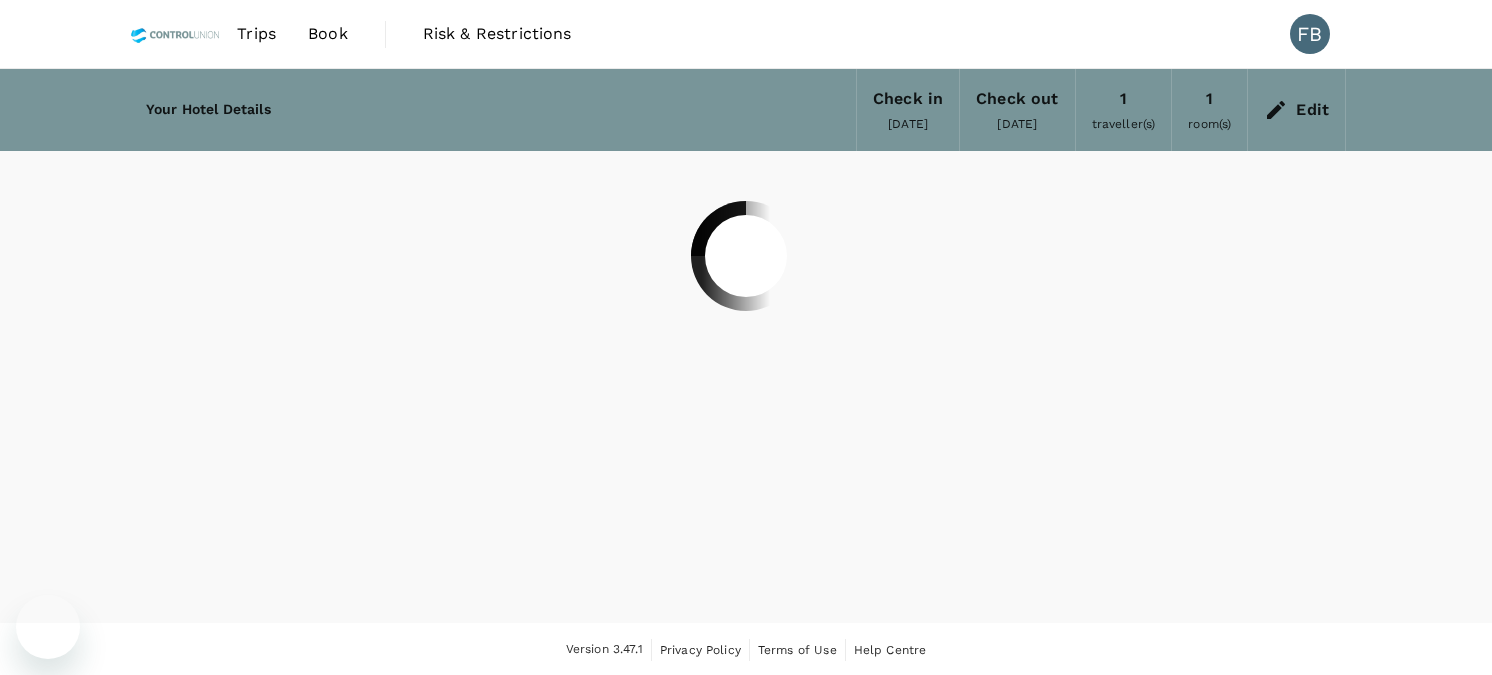 scroll, scrollTop: 1, scrollLeft: 0, axis: vertical 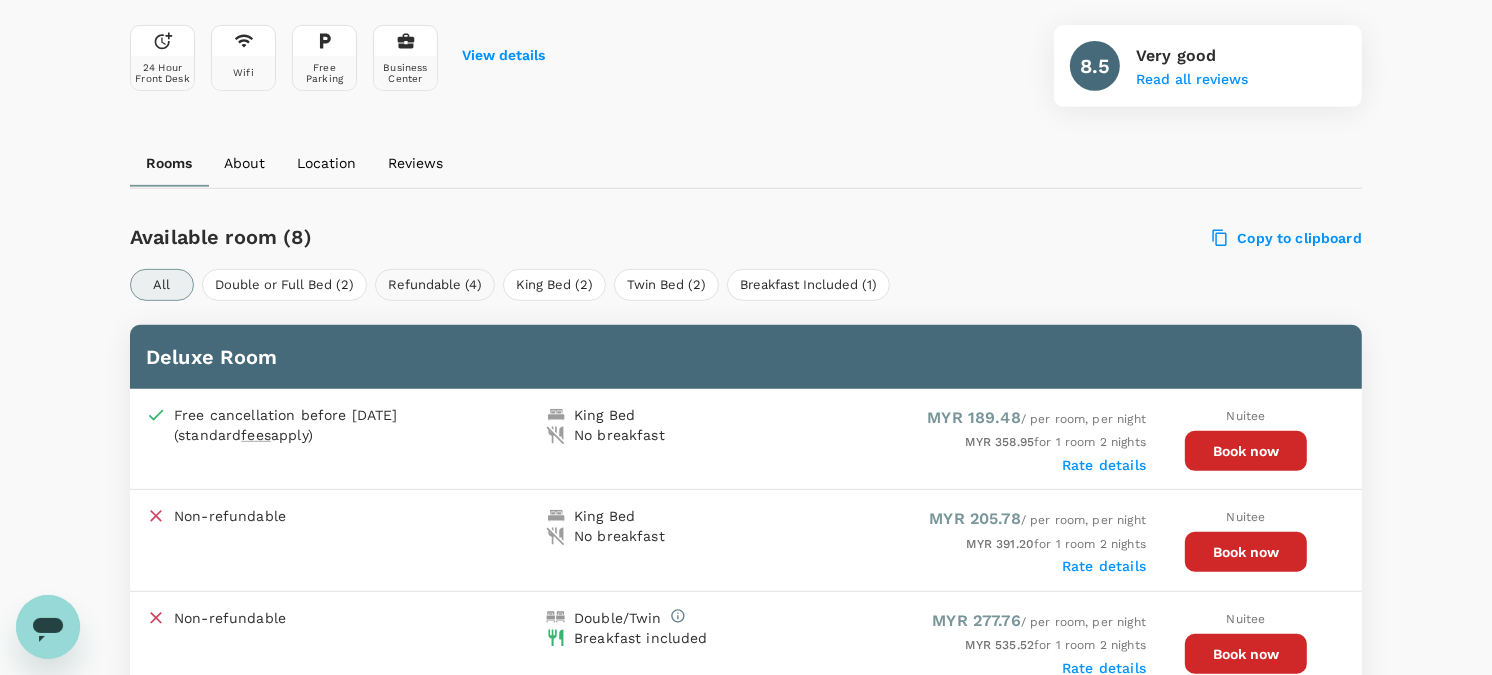 click on "Available room (8) Copy to clipboard All Double or Full Bed (2) Refundable (4) King Bed (2) Twin Bed (2) Breakfast Included (1) Deluxe Room   Free cancellation before [DATE] (standard  fees  apply) King Bed No breakfast MYR 189.48  / per room, per night MYR 358.95  for   1 room   2 nights Rate details Nuitee Book now Non-refundable King Bed No breakfast MYR 205.78  / per room, per night MYR 391.20  for   1 room   2 nights Rate details Nuitee Book now Non-refundable Double/Twin Breakfast included MYR 277.76  / per room, per night MYR 535.52  for   1 room   2 nights Rate details Nuitee Book now Show more (5)" at bounding box center (746, 485) 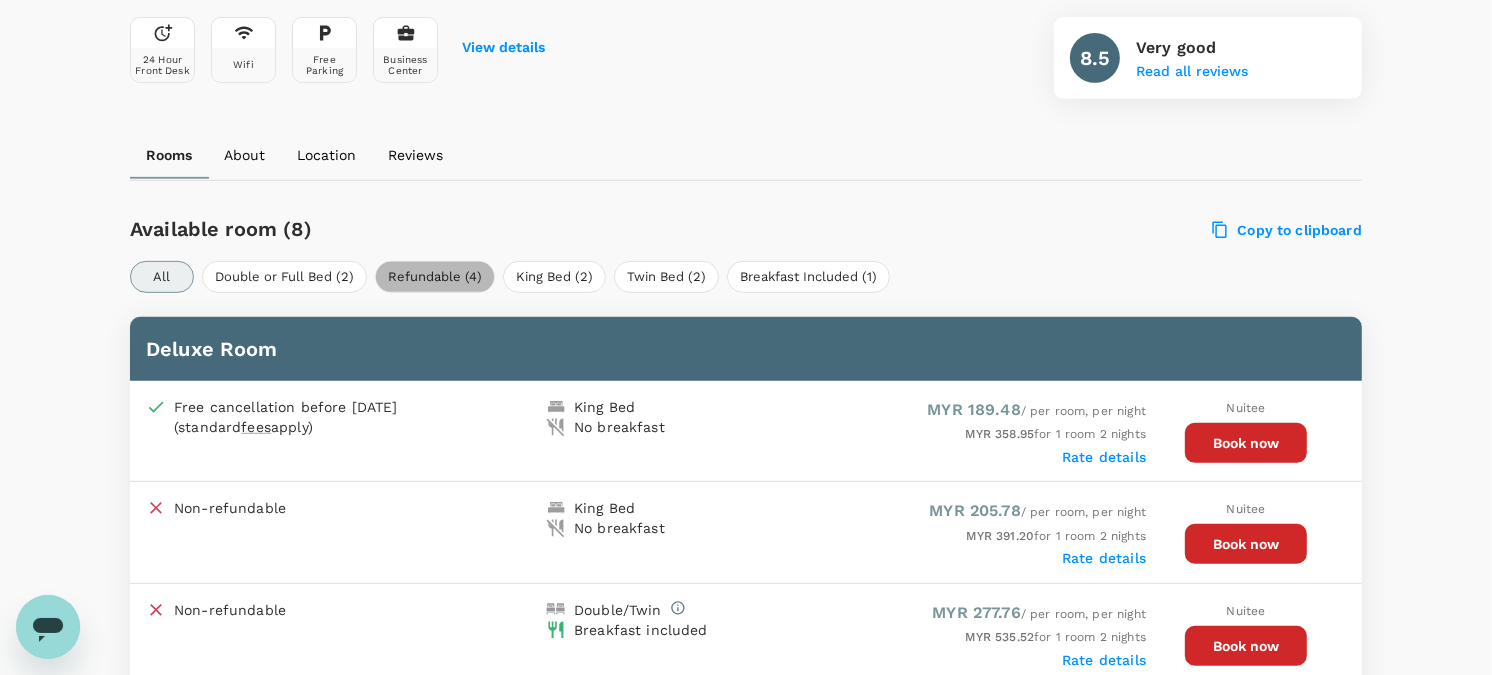scroll, scrollTop: 770, scrollLeft: 0, axis: vertical 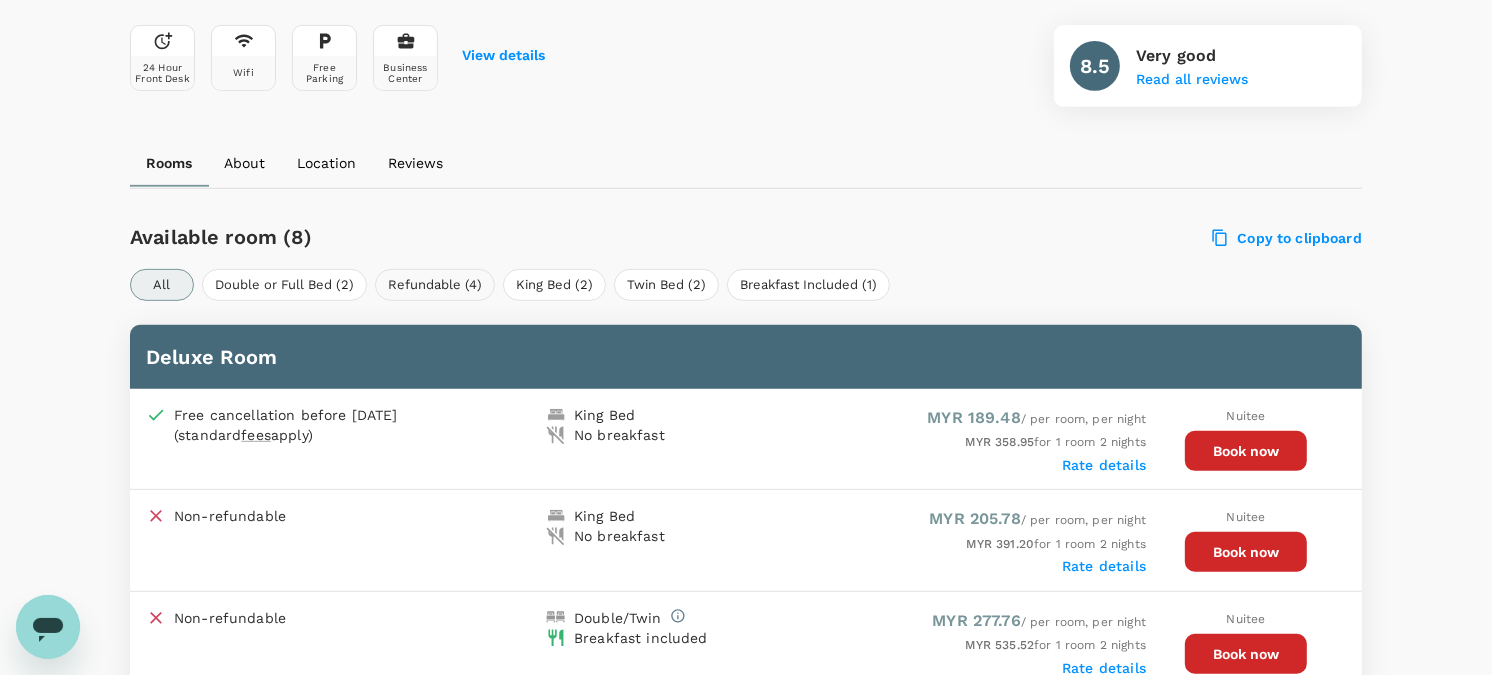 click on "Refundable (4)" at bounding box center (435, 285) 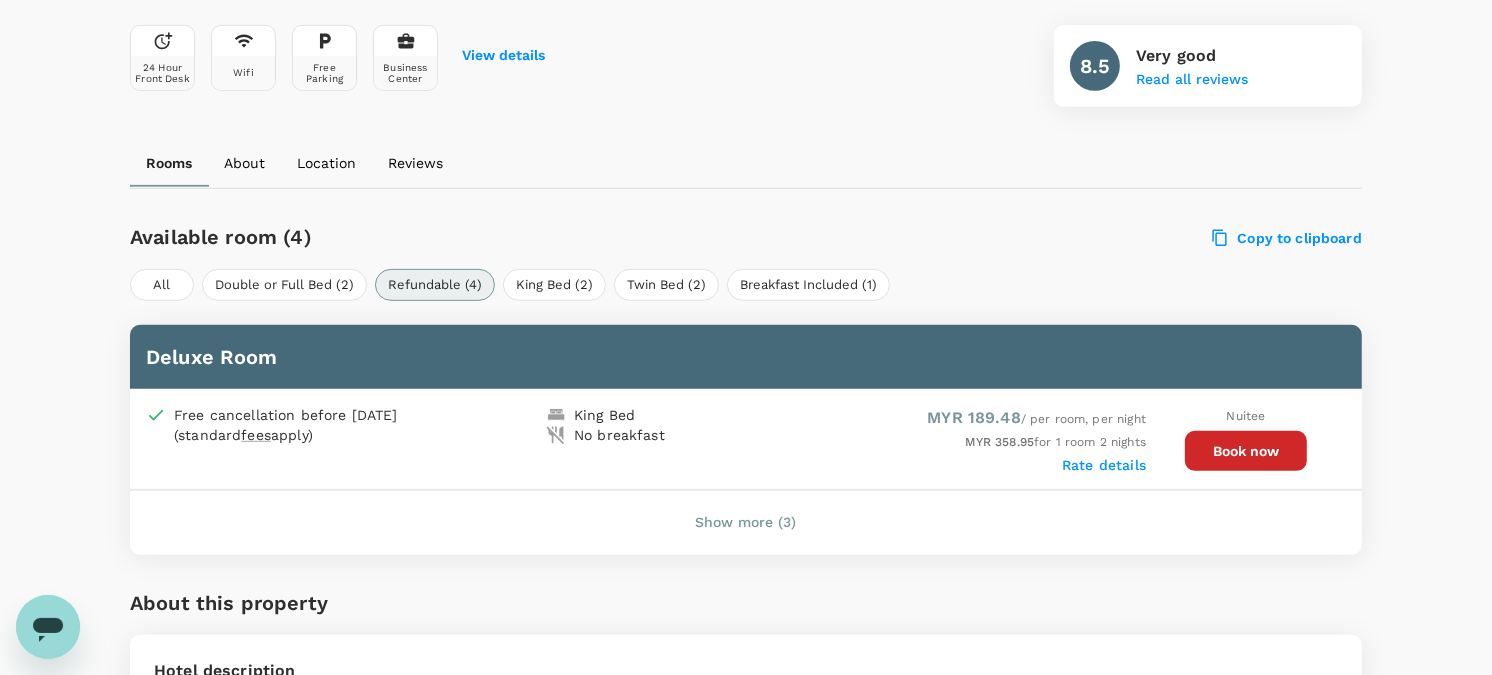 click on "Show more (3)" at bounding box center (746, 523) 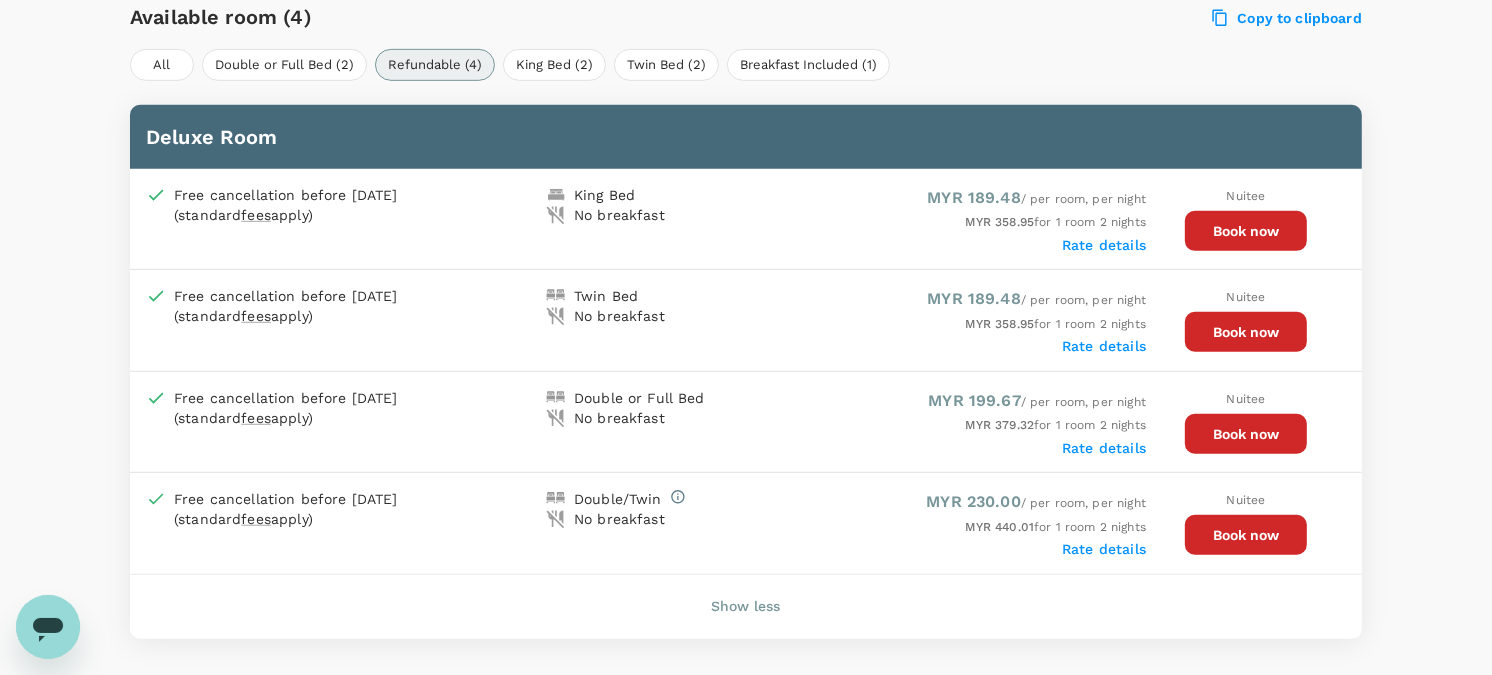 scroll, scrollTop: 992, scrollLeft: 0, axis: vertical 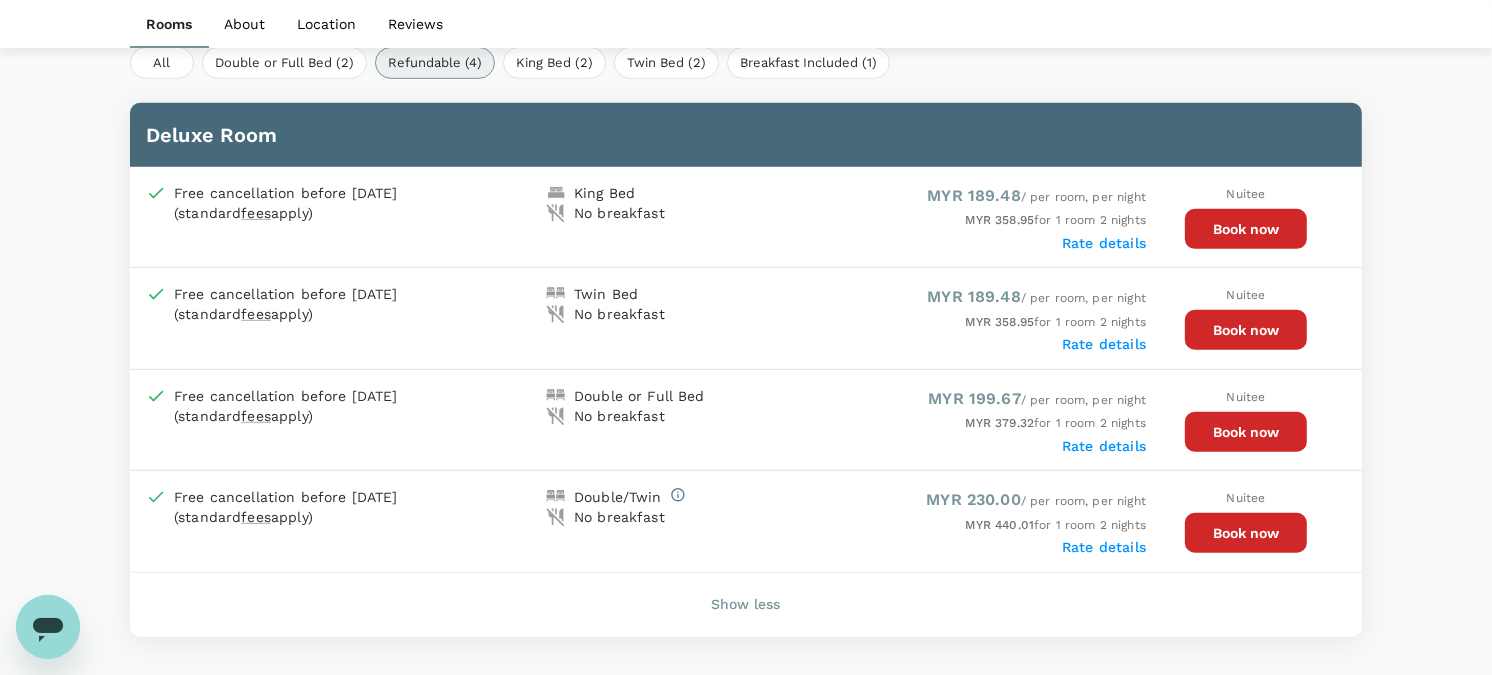 click on "Book now" at bounding box center (1246, 432) 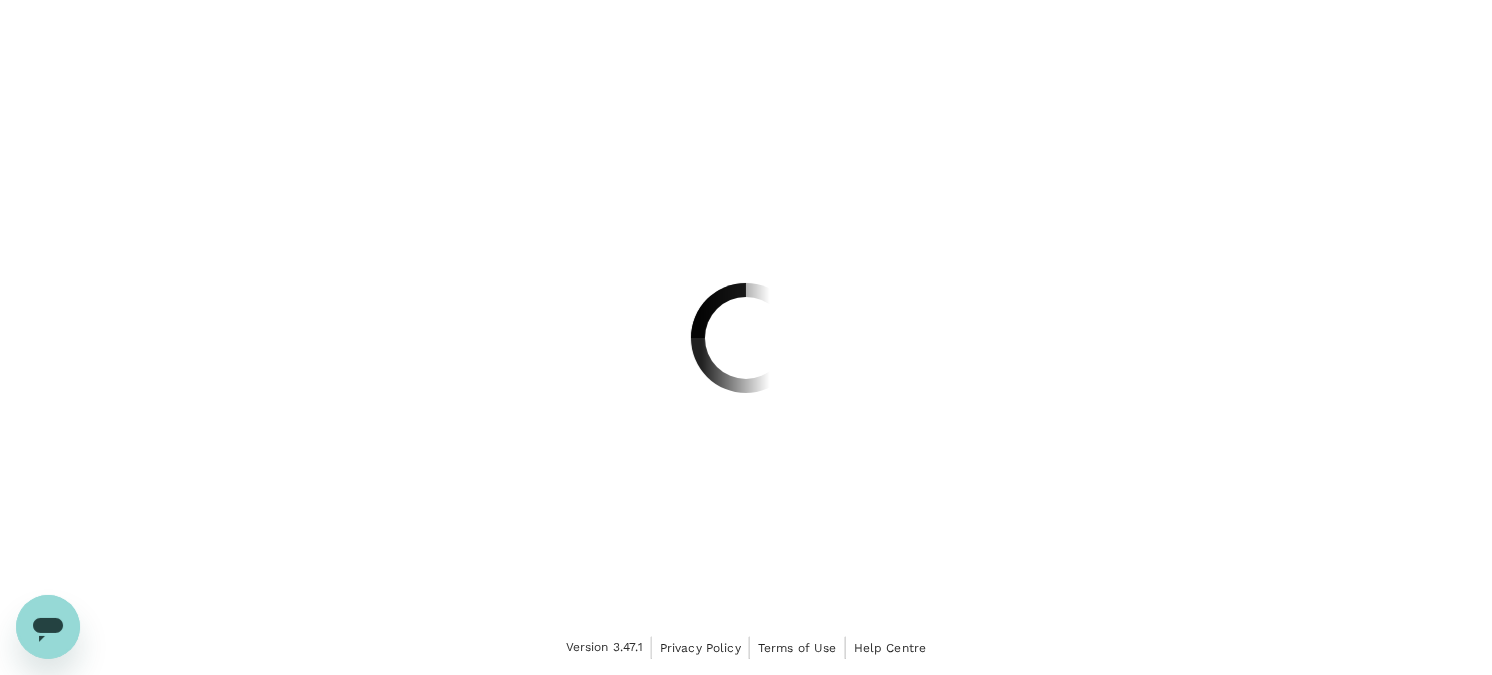 scroll, scrollTop: 0, scrollLeft: 0, axis: both 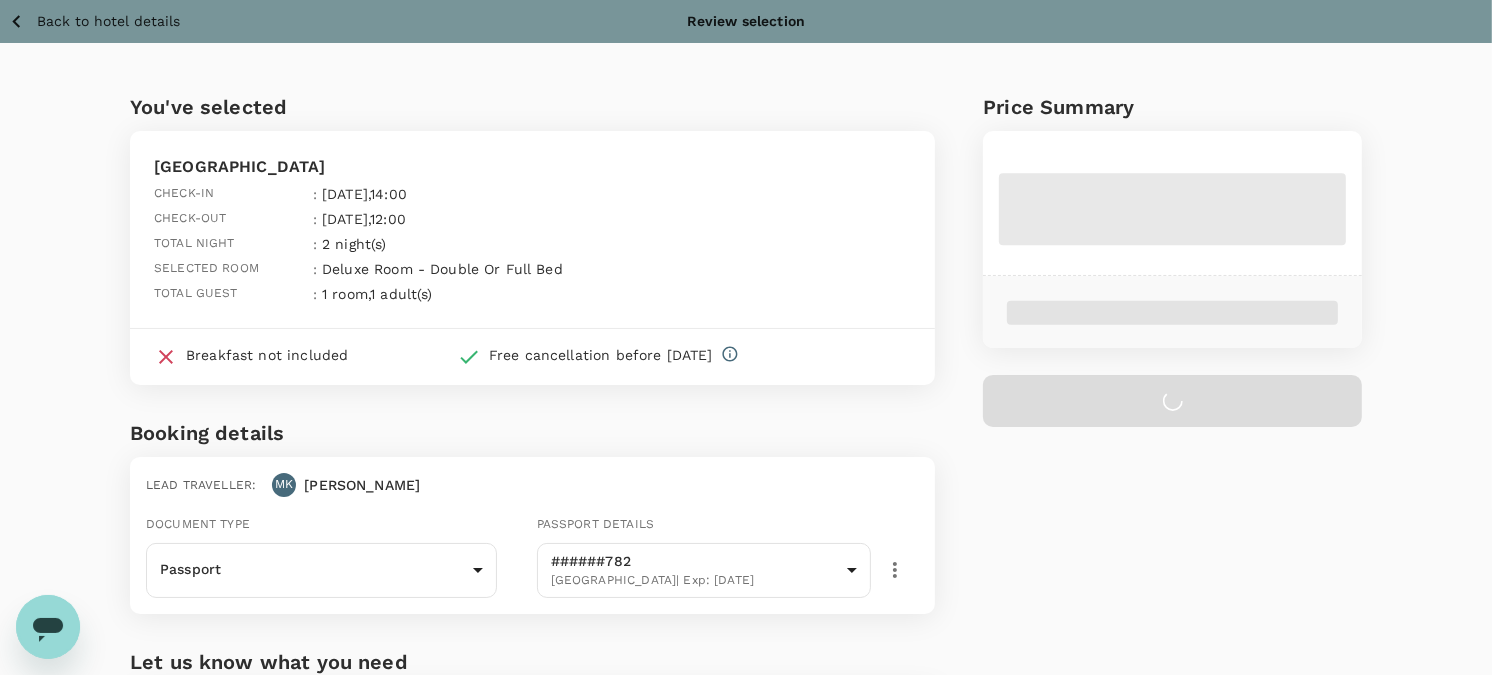 click on "Back to hotel details" at bounding box center (108, 21) 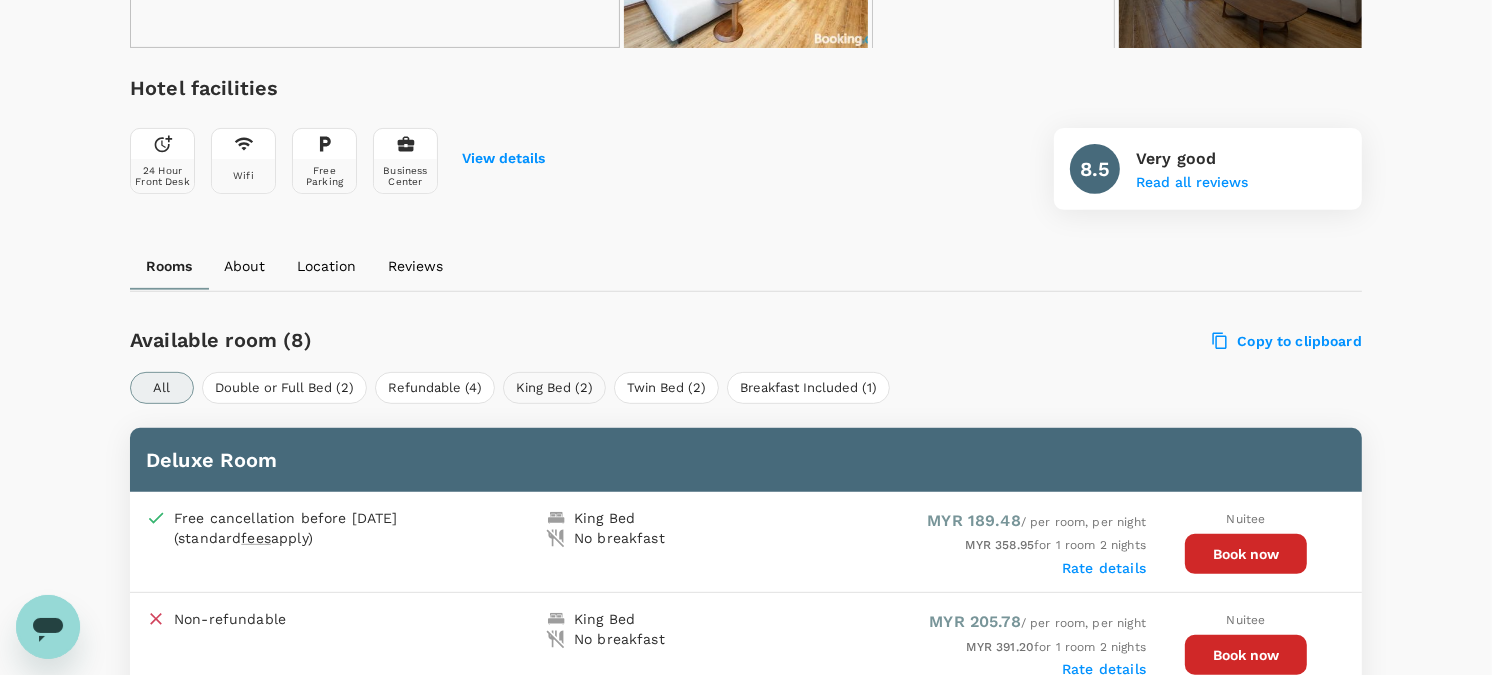 scroll, scrollTop: 660, scrollLeft: 0, axis: vertical 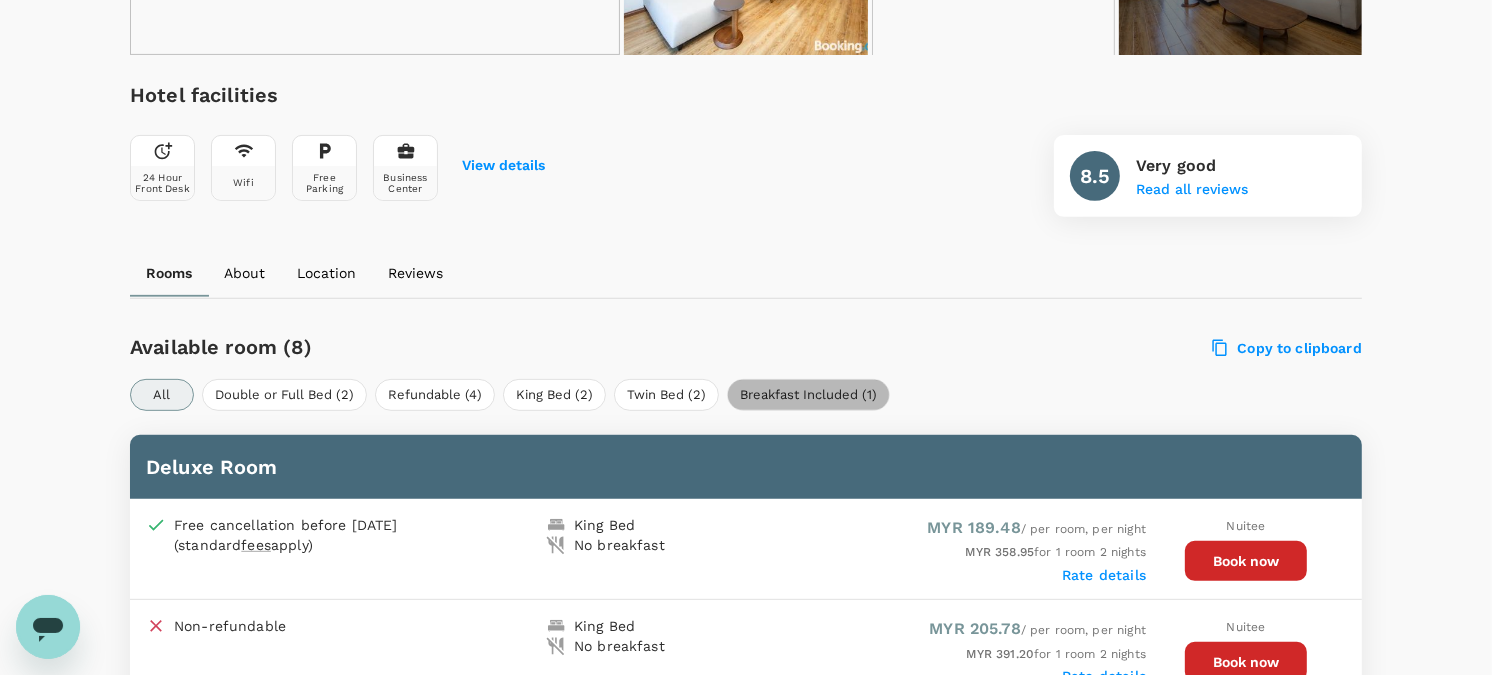 click on "Breakfast Included (1)" at bounding box center (808, 395) 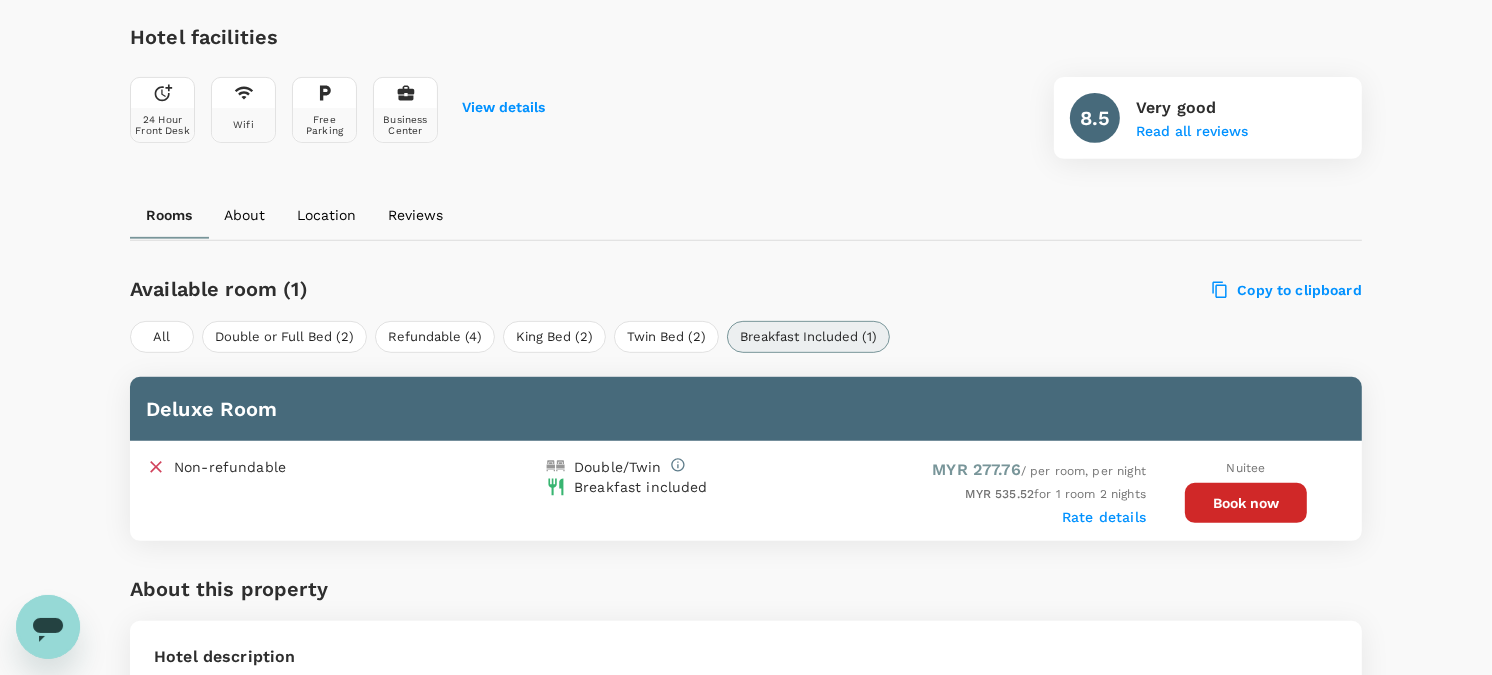 scroll, scrollTop: 771, scrollLeft: 0, axis: vertical 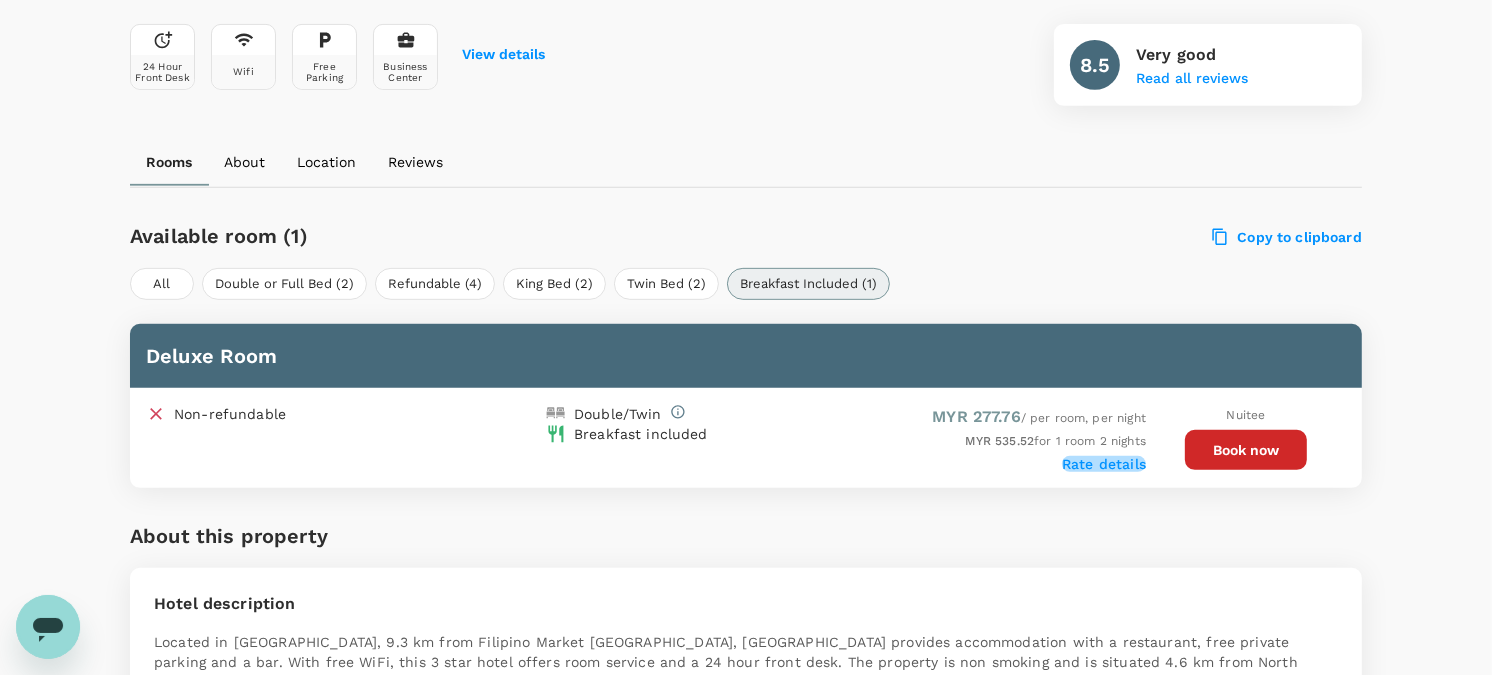 click on "Rate details" at bounding box center [1104, 464] 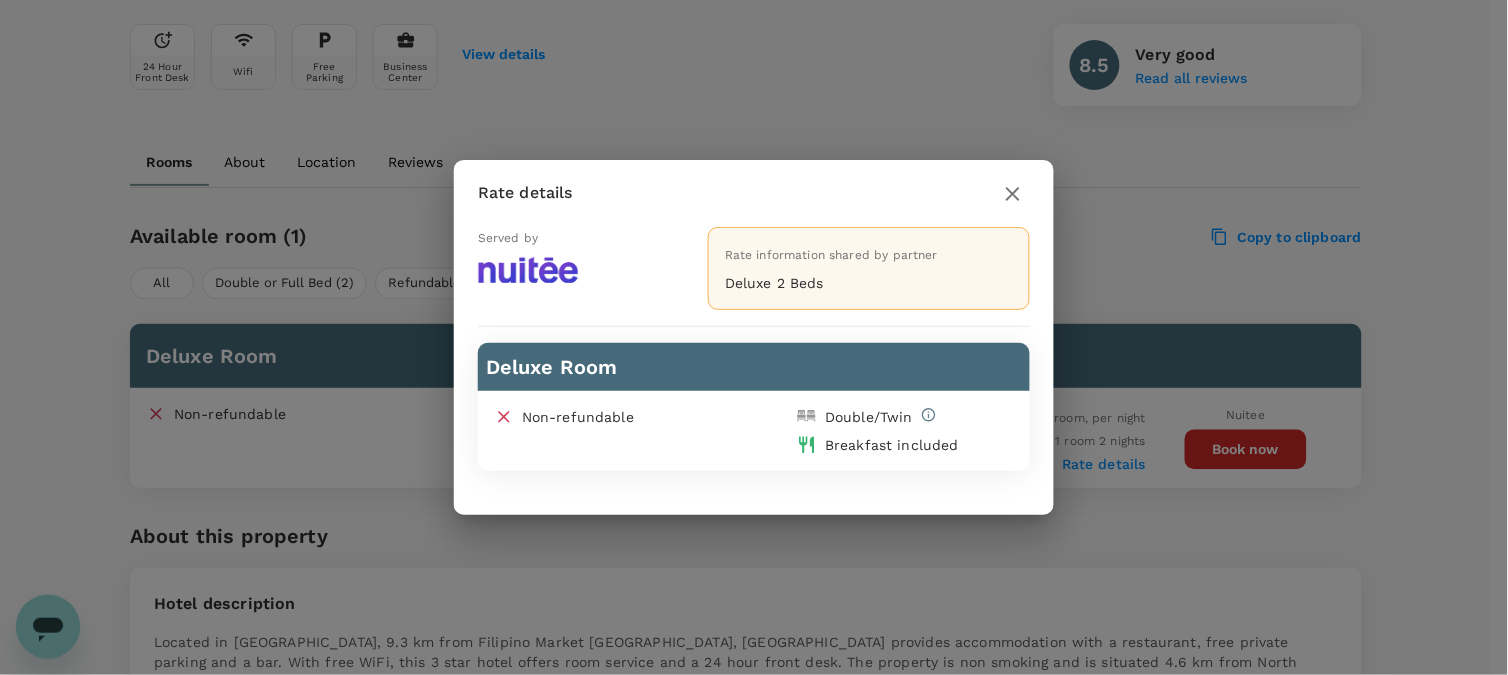 click 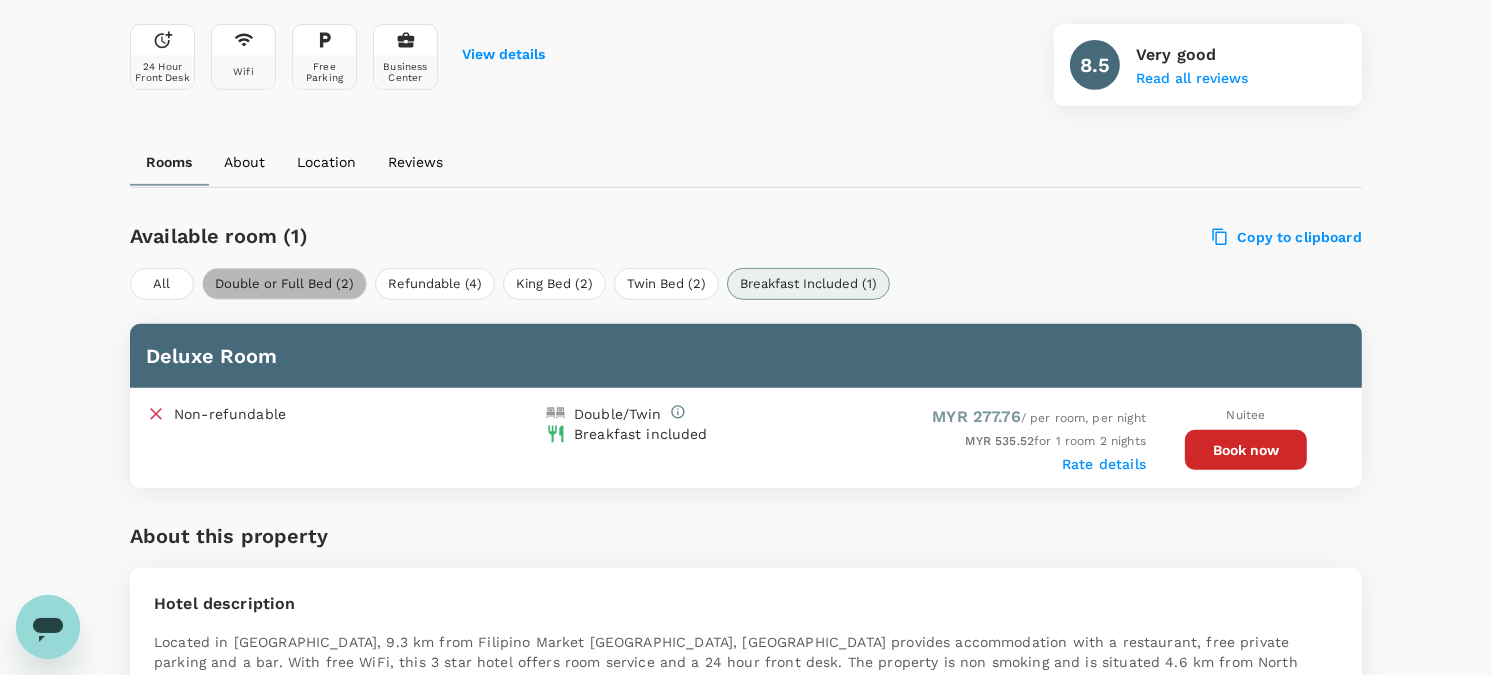 click on "Double or Full Bed (2)" at bounding box center [284, 284] 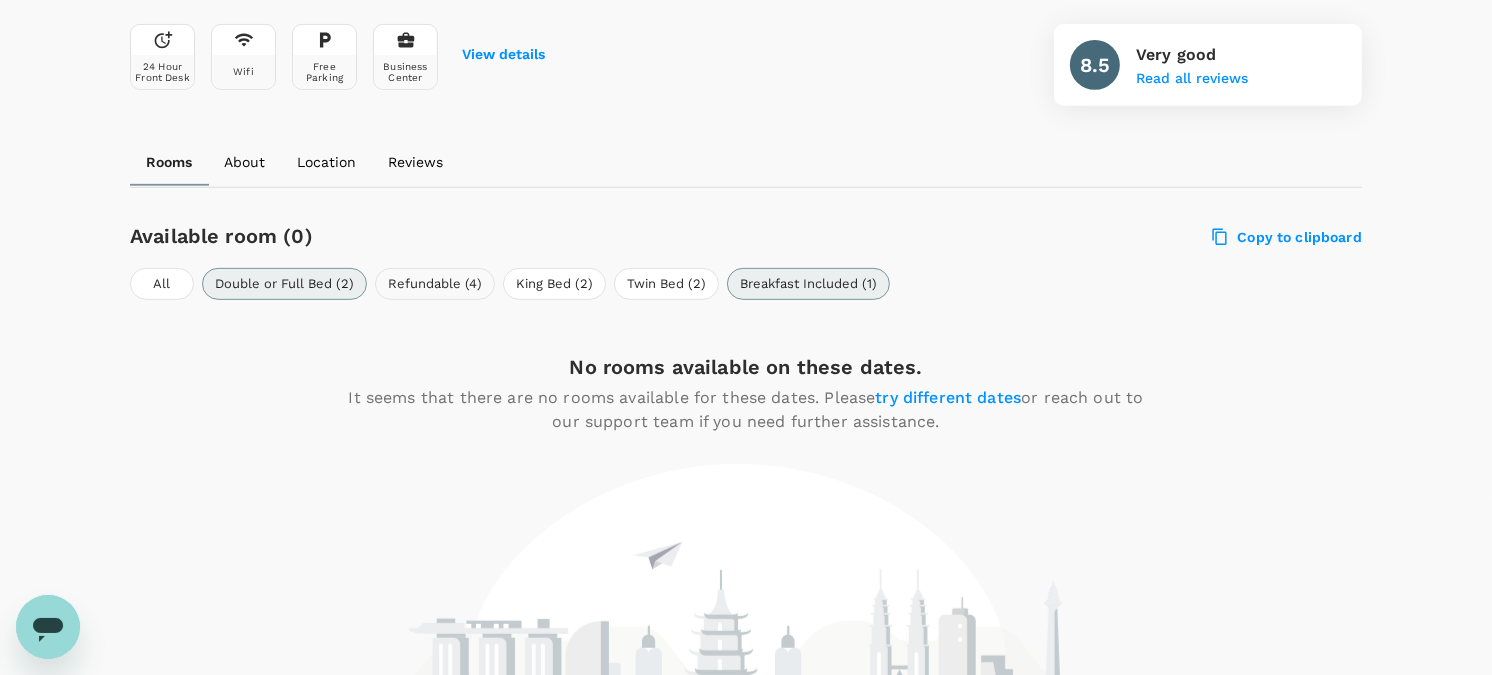 click on "Refundable (4)" at bounding box center [435, 284] 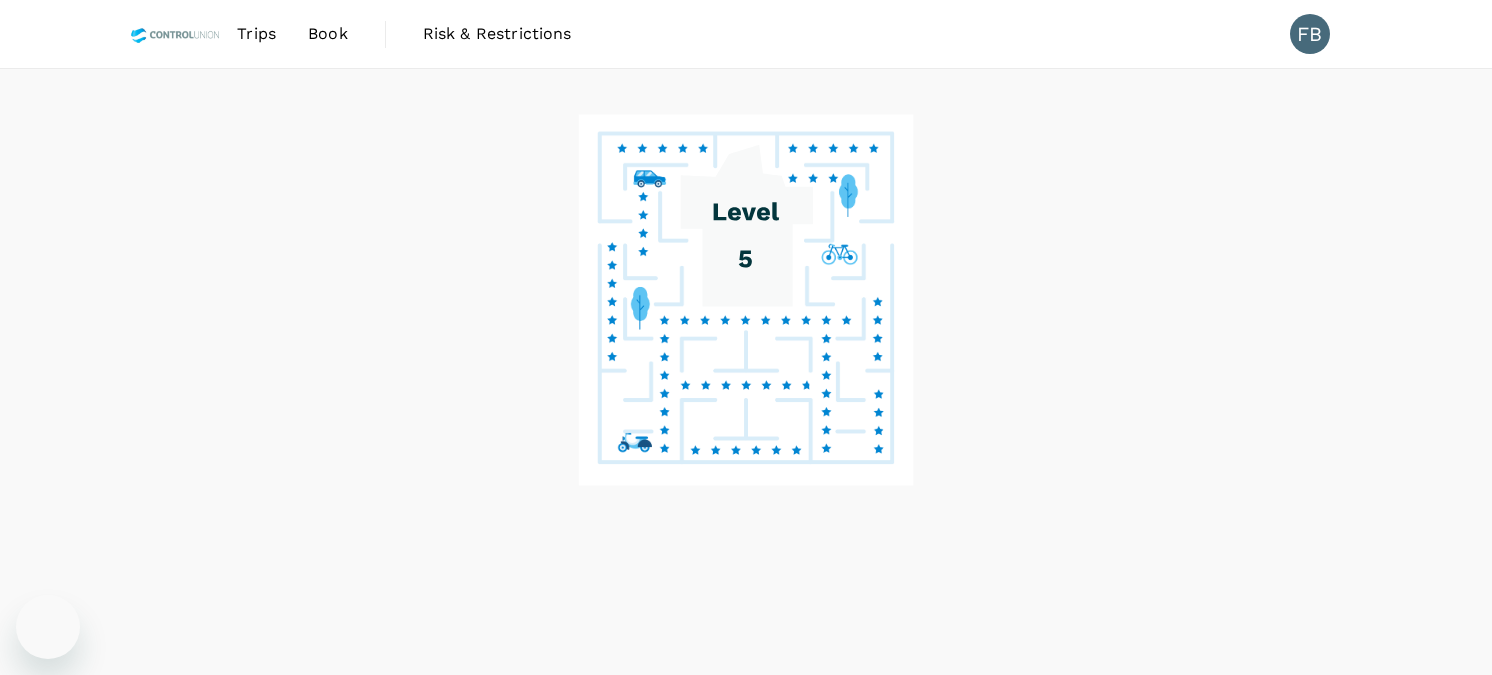 scroll, scrollTop: 0, scrollLeft: 0, axis: both 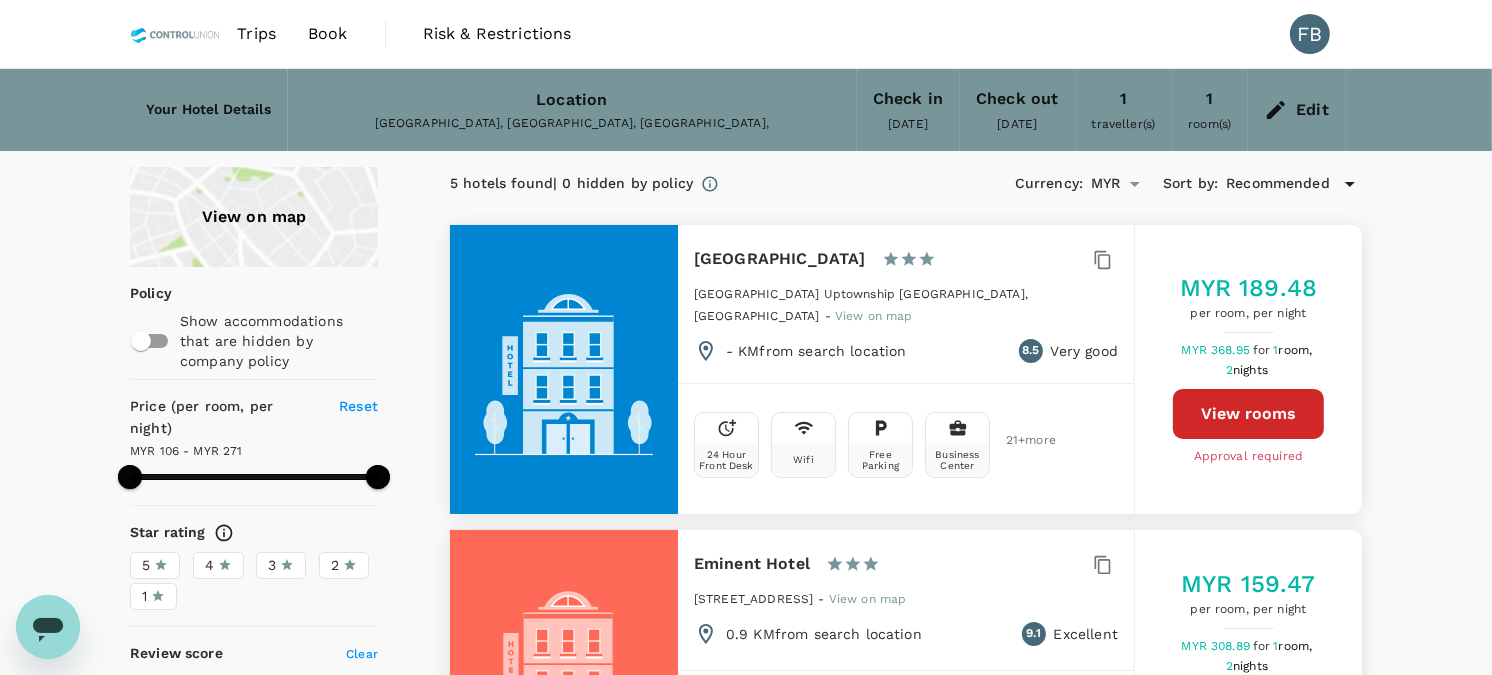 click on "View rooms" at bounding box center [1248, 414] 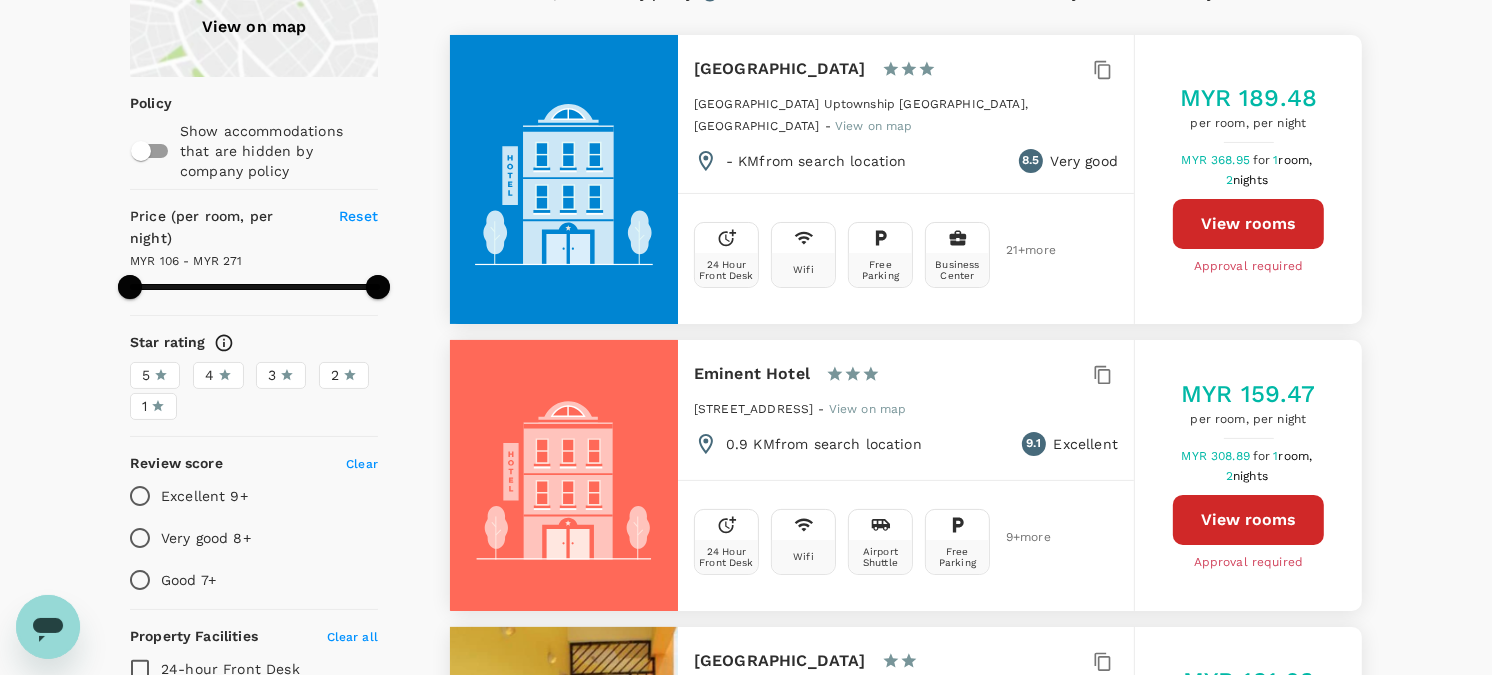 scroll, scrollTop: 0, scrollLeft: 0, axis: both 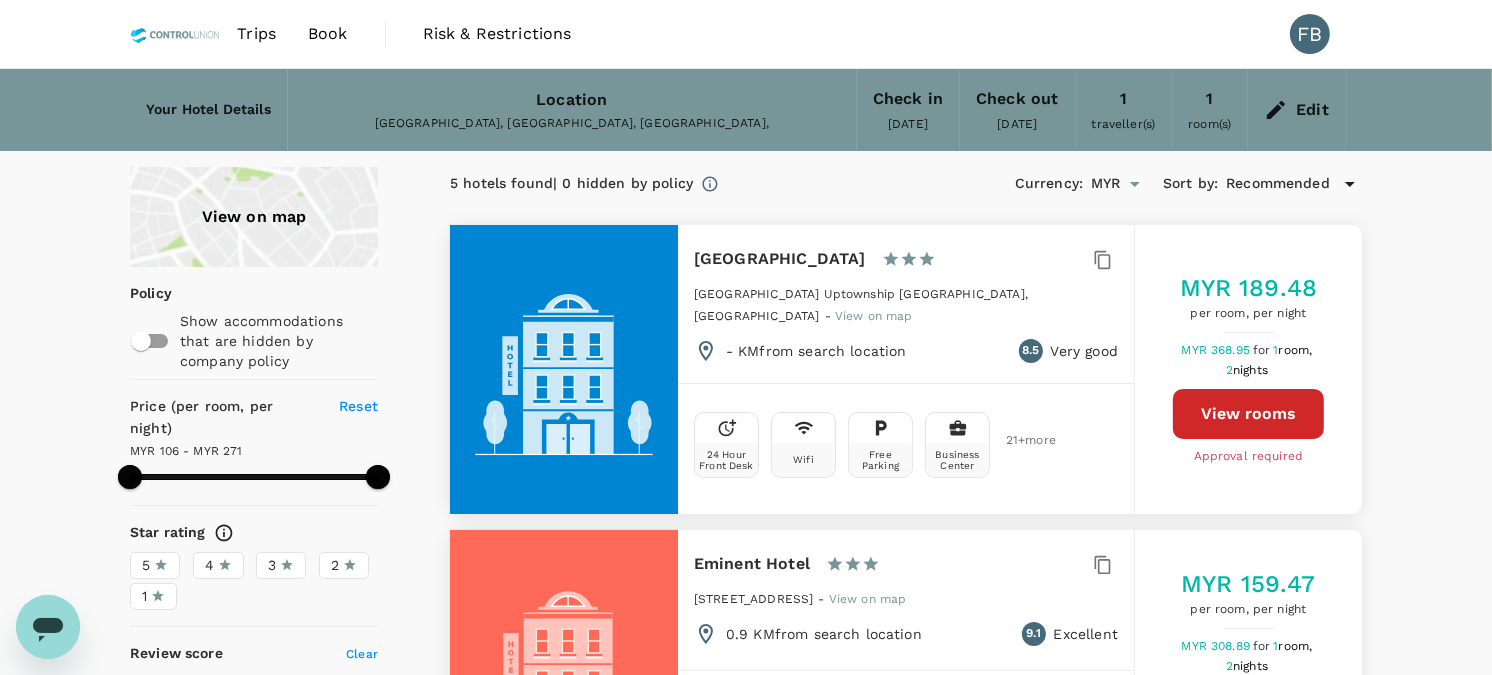 click on "Trips" at bounding box center [256, 34] 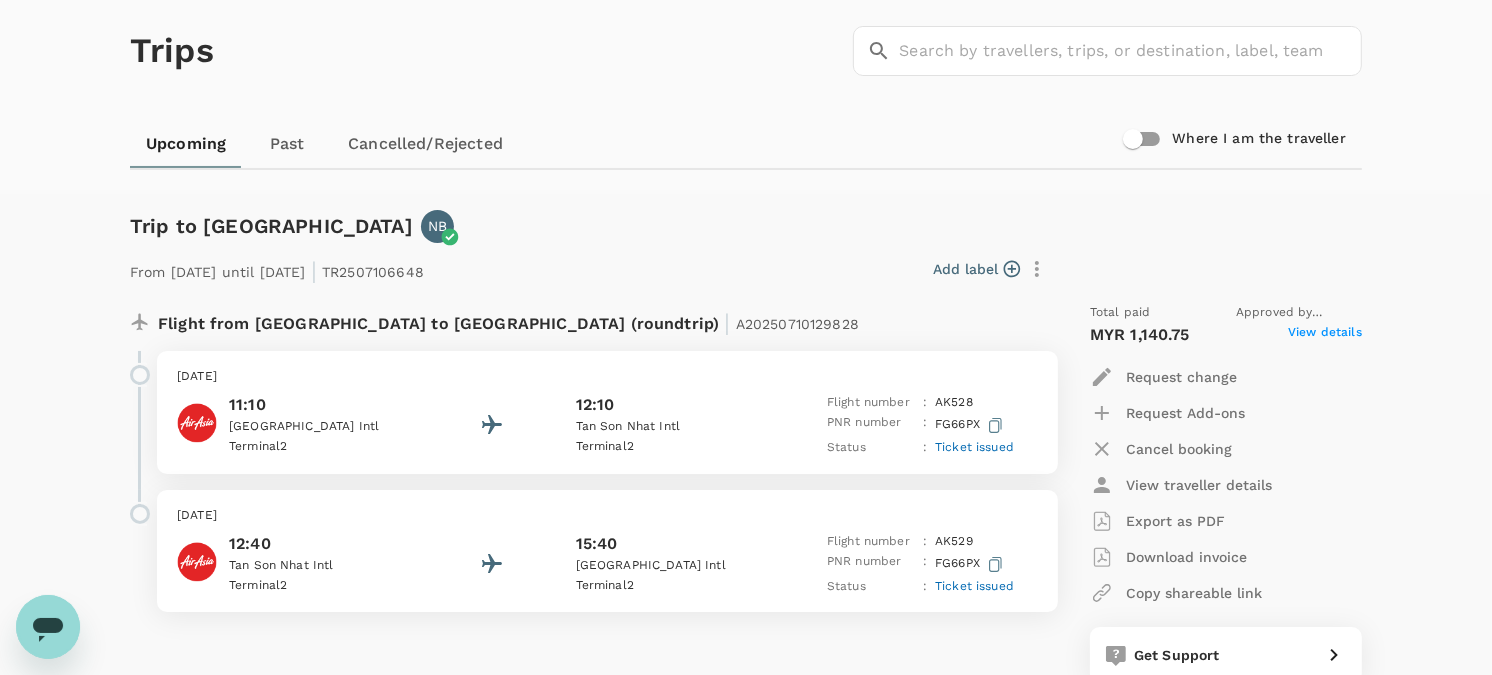 scroll, scrollTop: 0, scrollLeft: 0, axis: both 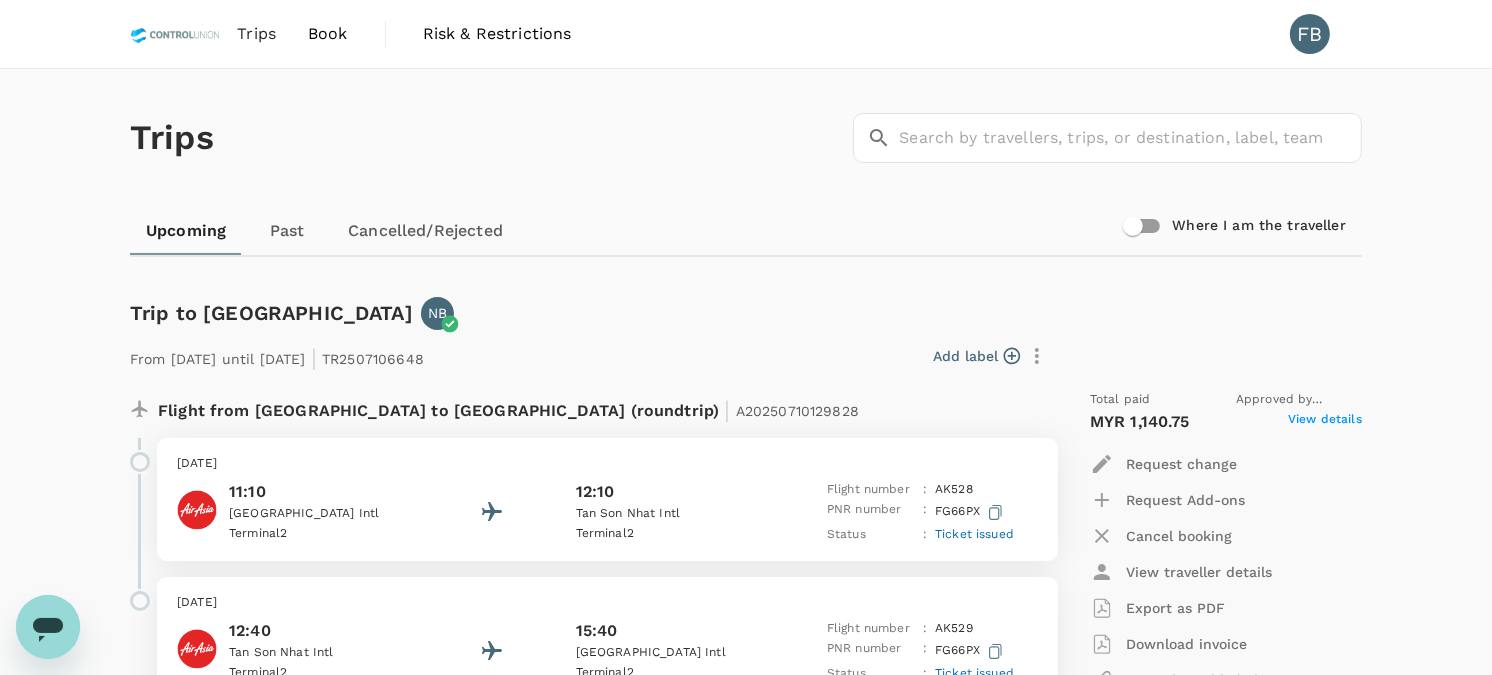 click on "Book" at bounding box center [328, 34] 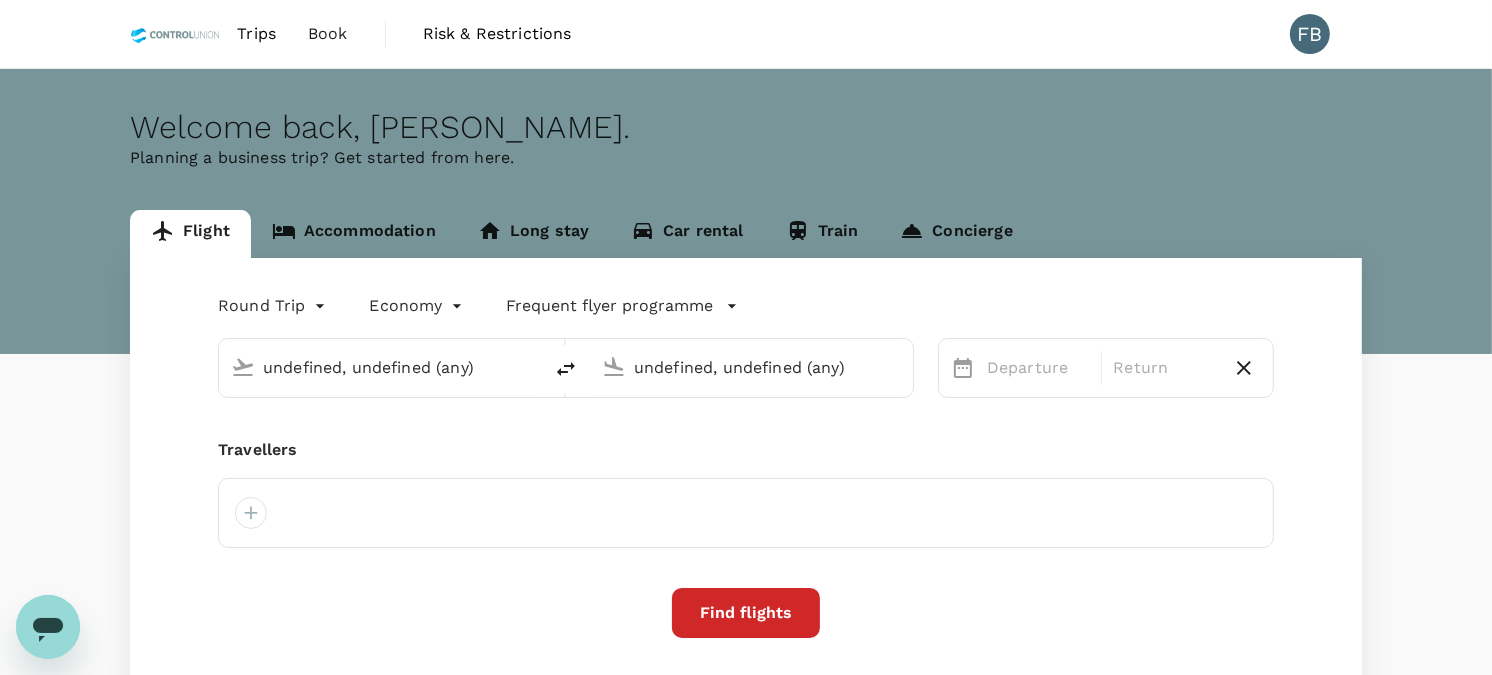 type on "Kuala Lumpur Intl (KUL)" 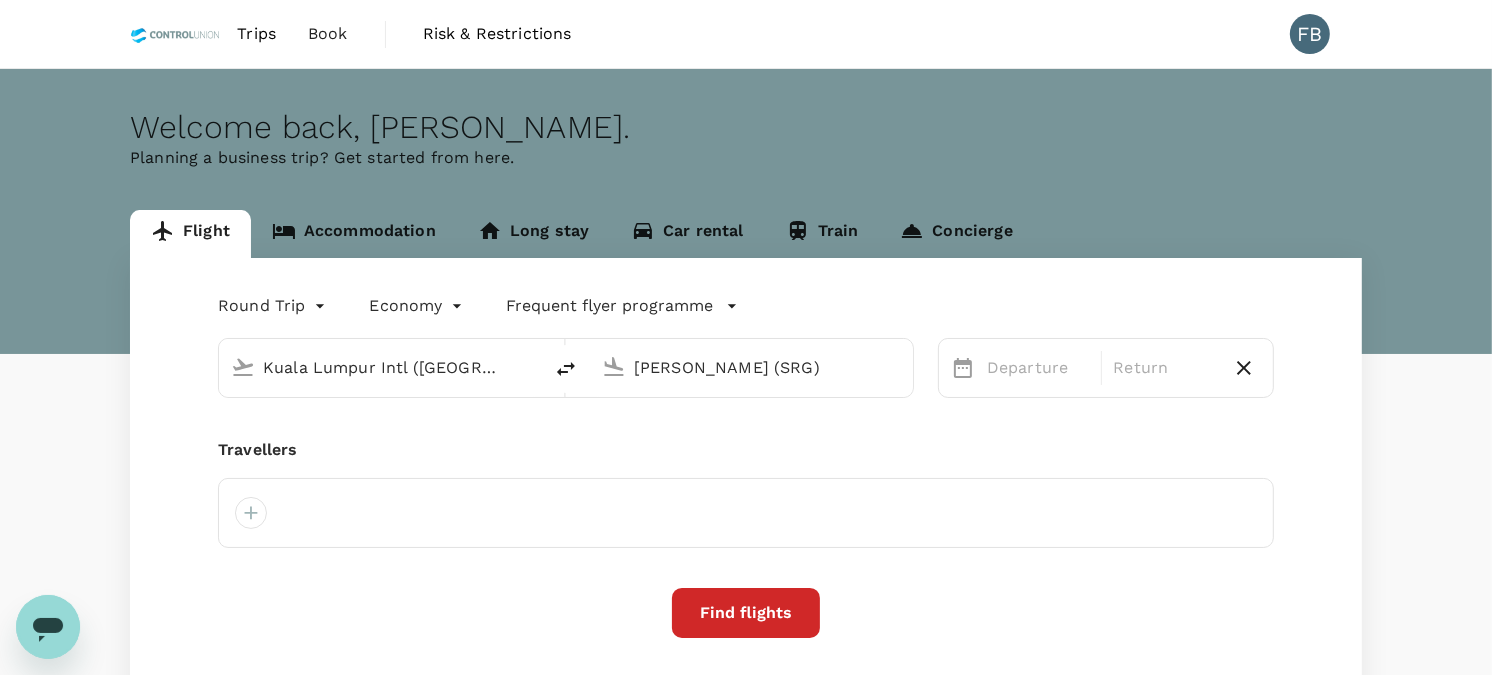 type 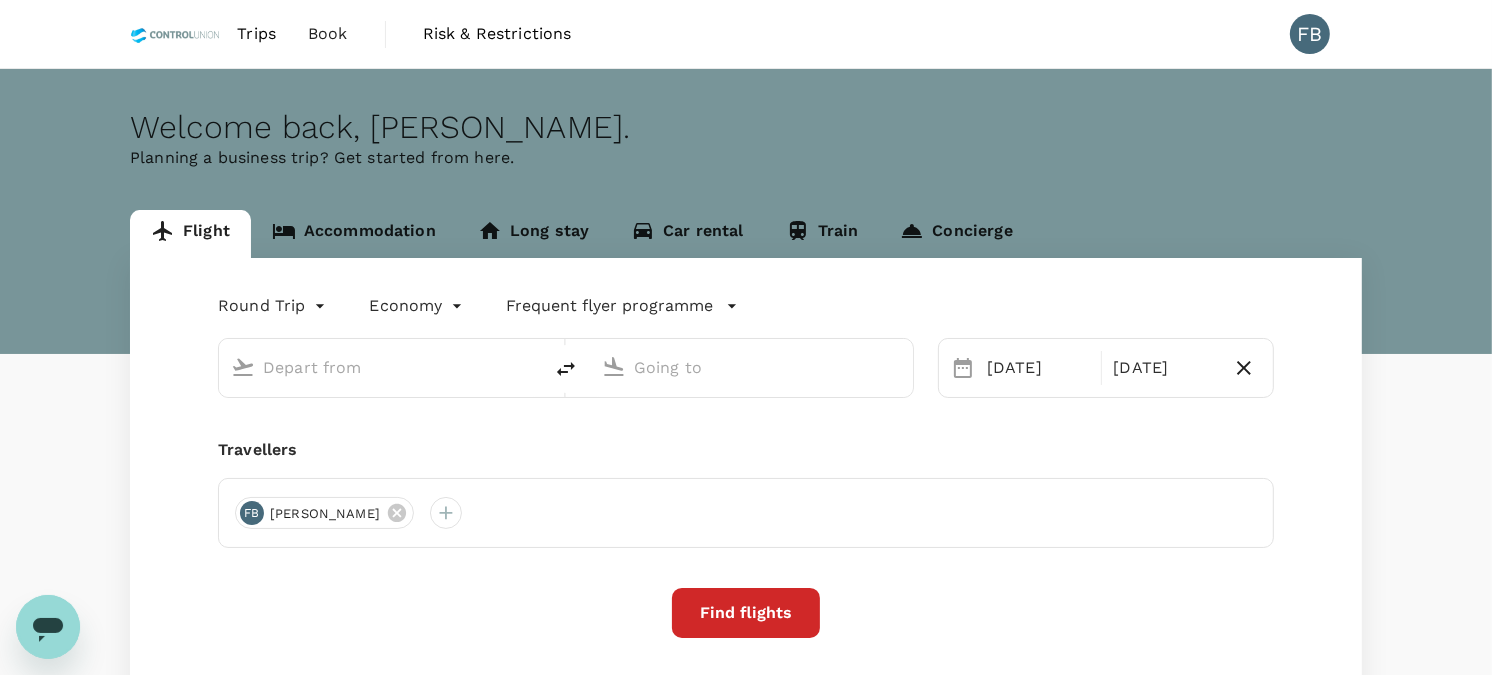 type on "Kuala Lumpur Intl (KUL)" 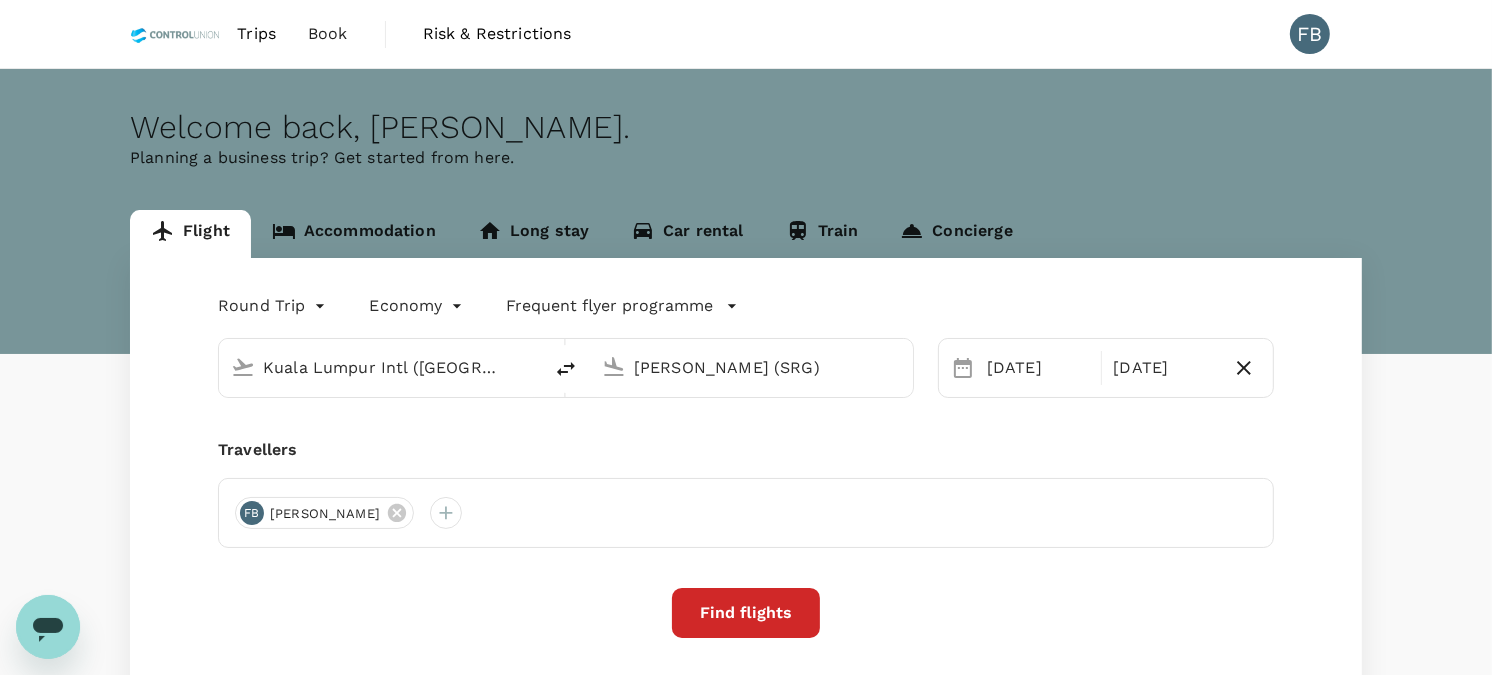 type 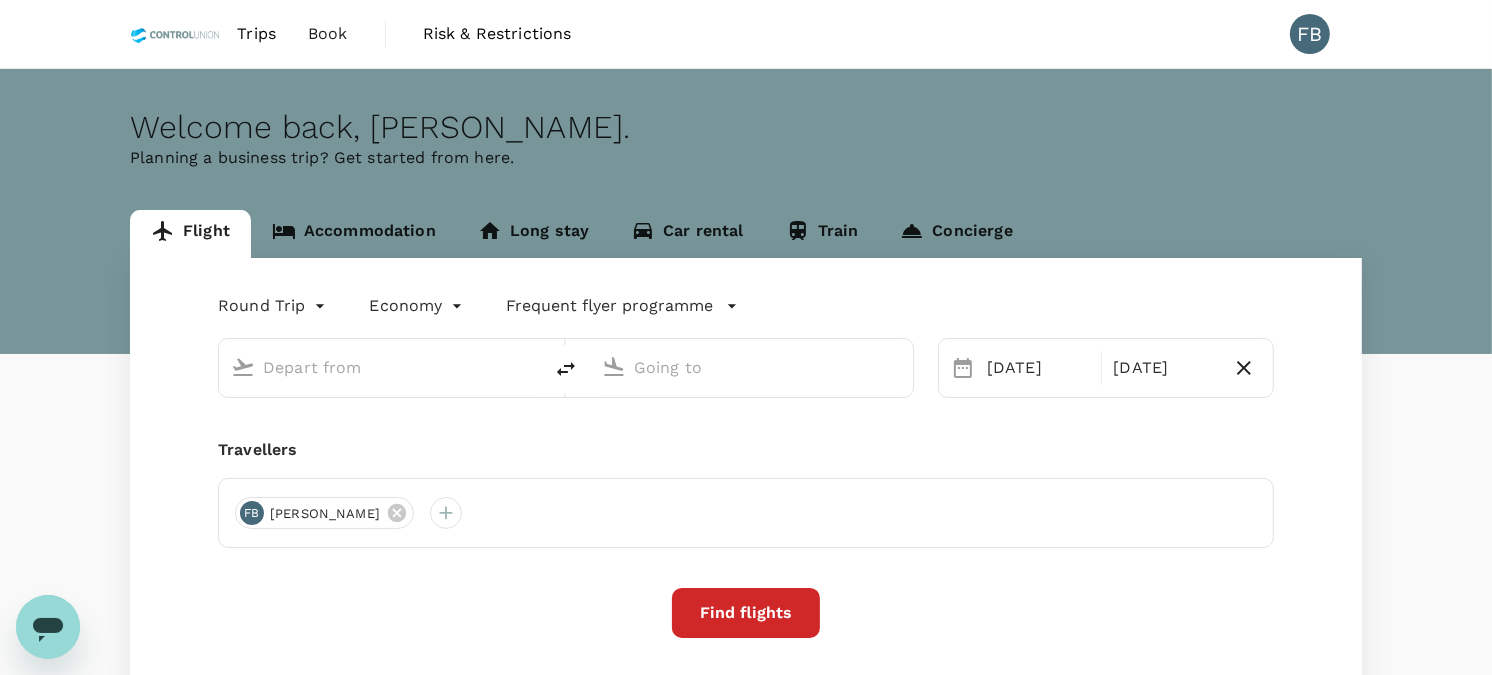 type on "Kuala Lumpur Intl (KUL)" 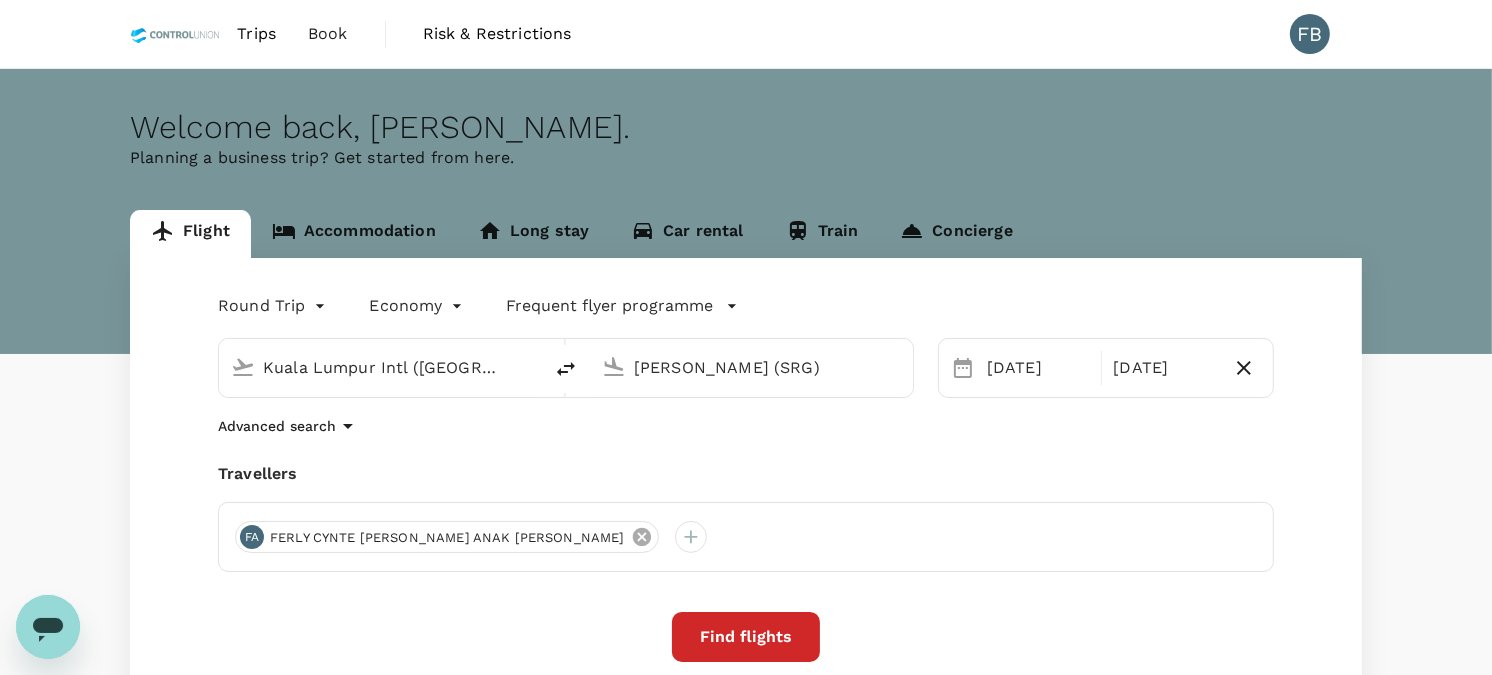 click 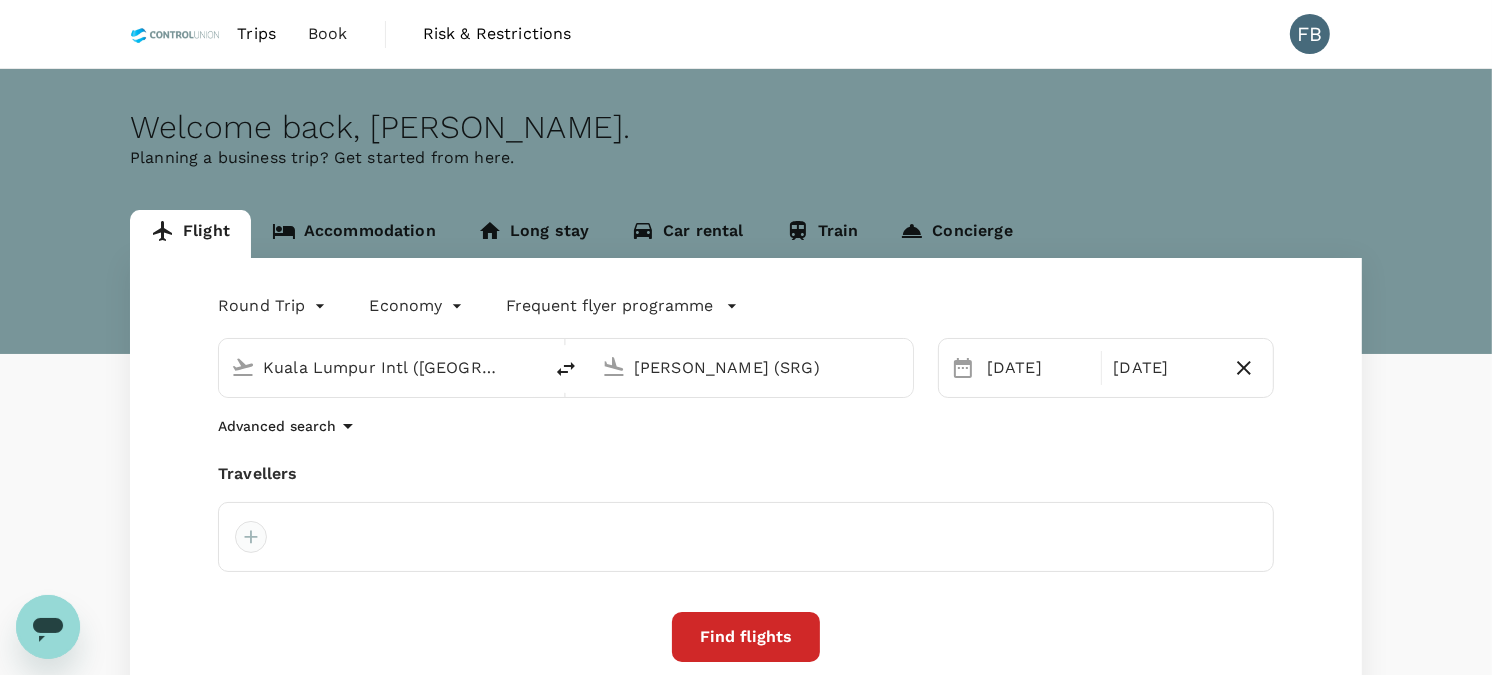 click at bounding box center [251, 537] 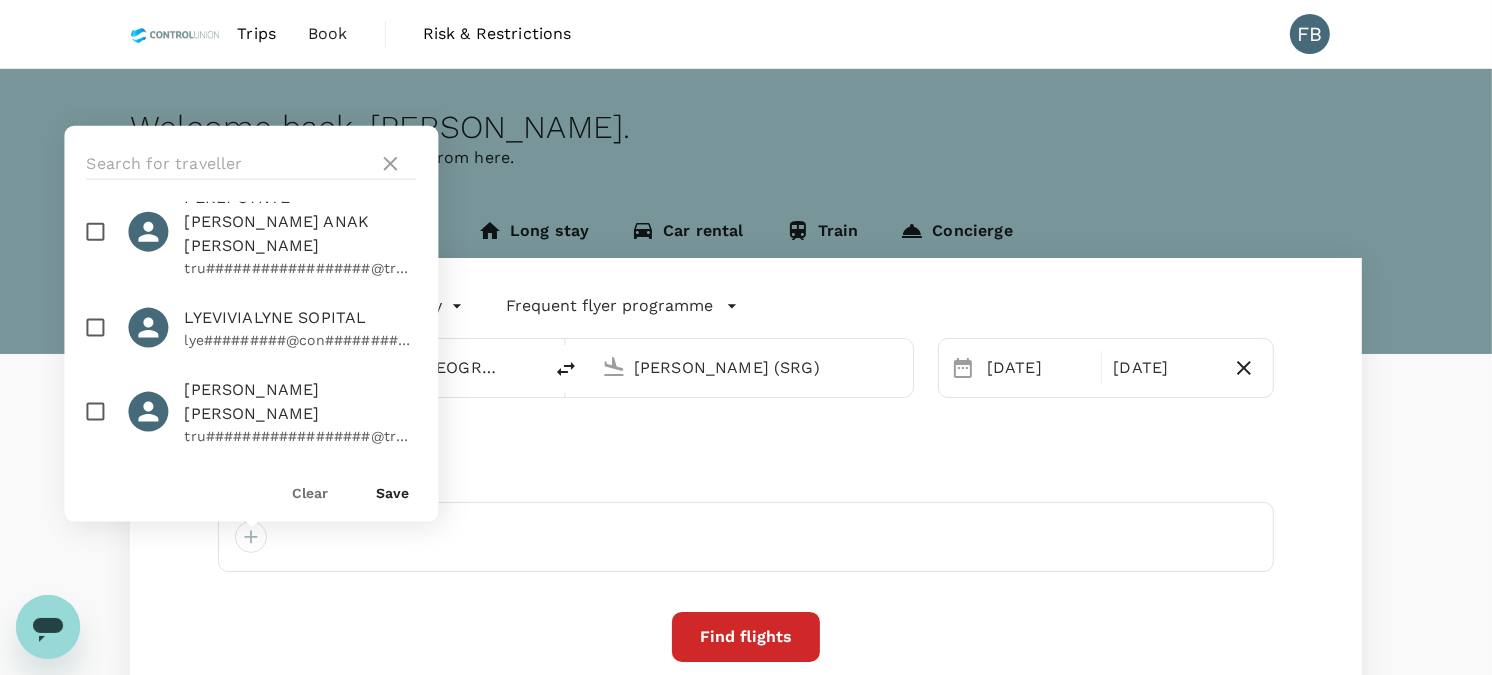 scroll, scrollTop: 444, scrollLeft: 0, axis: vertical 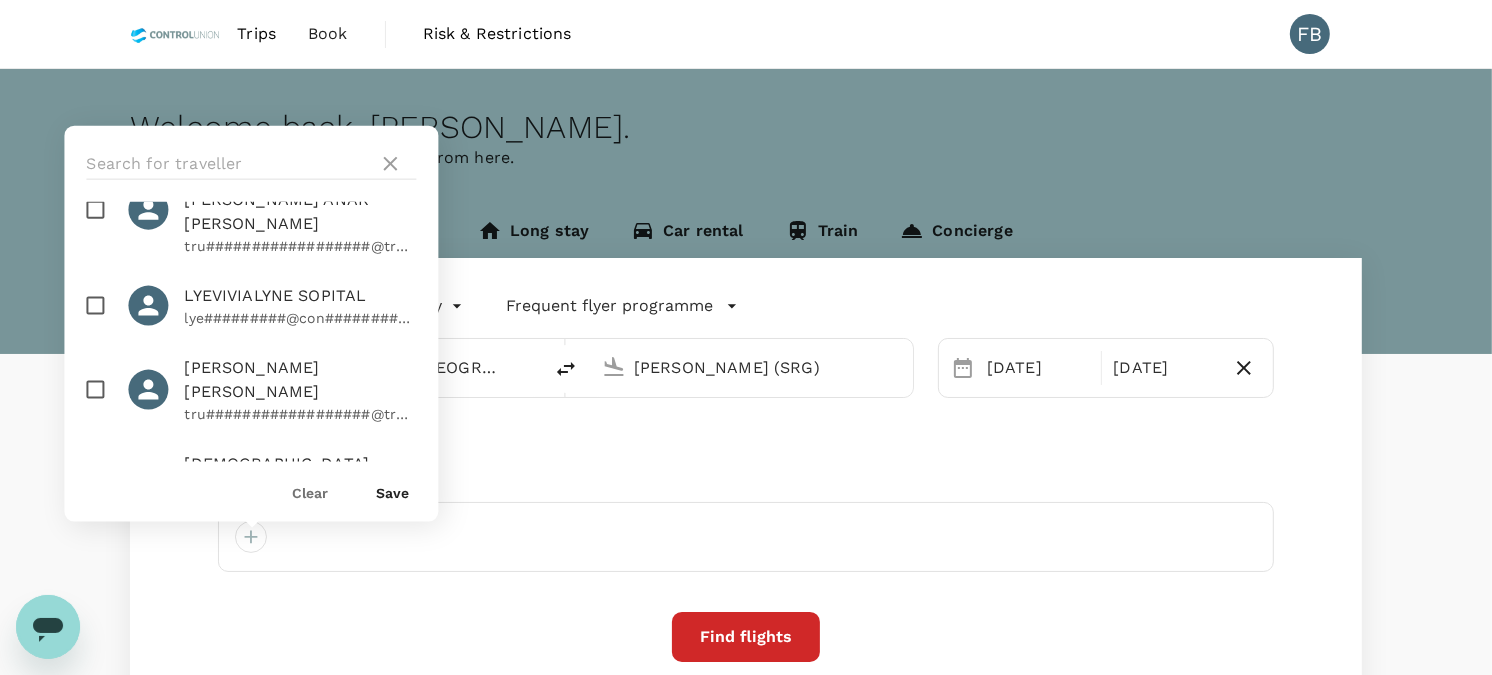 drag, startPoint x: 97, startPoint y: 408, endPoint x: 127, endPoint y: 400, distance: 31.04835 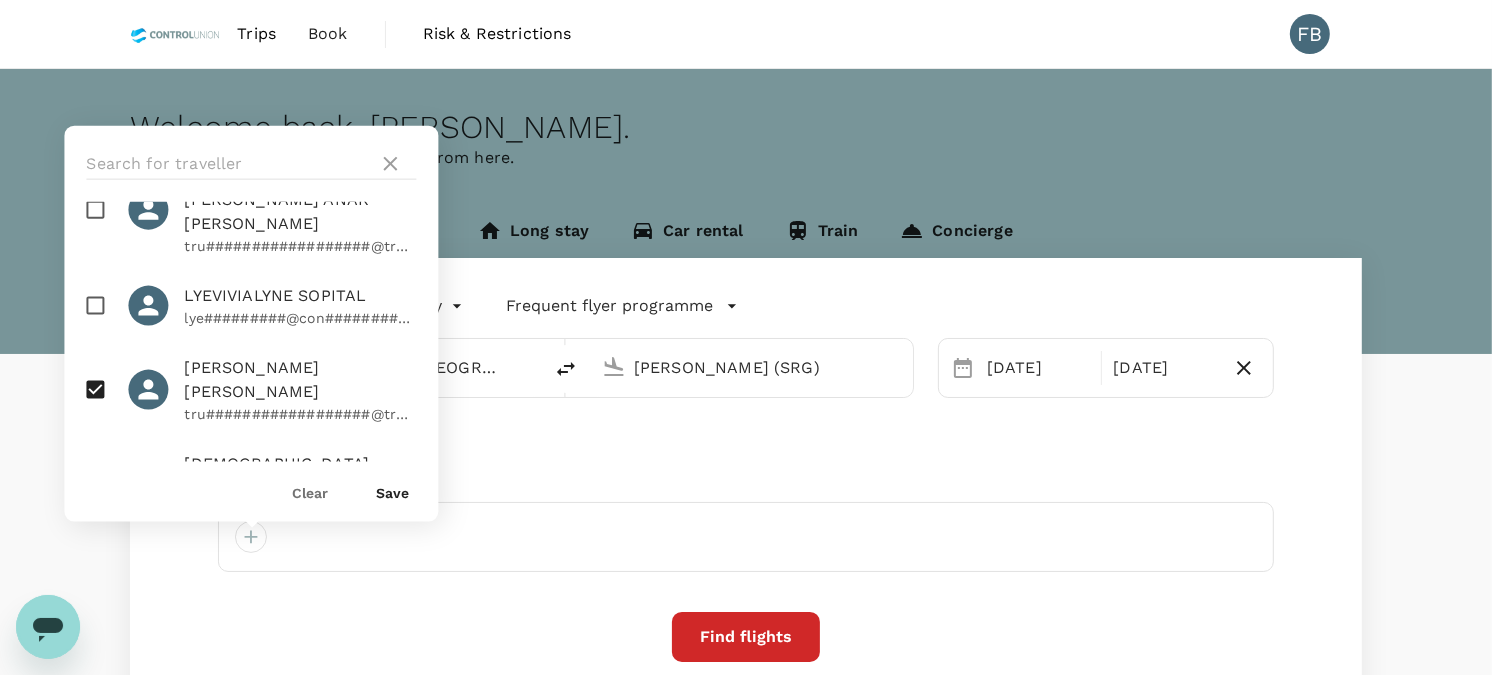 click on "Save" at bounding box center [392, 493] 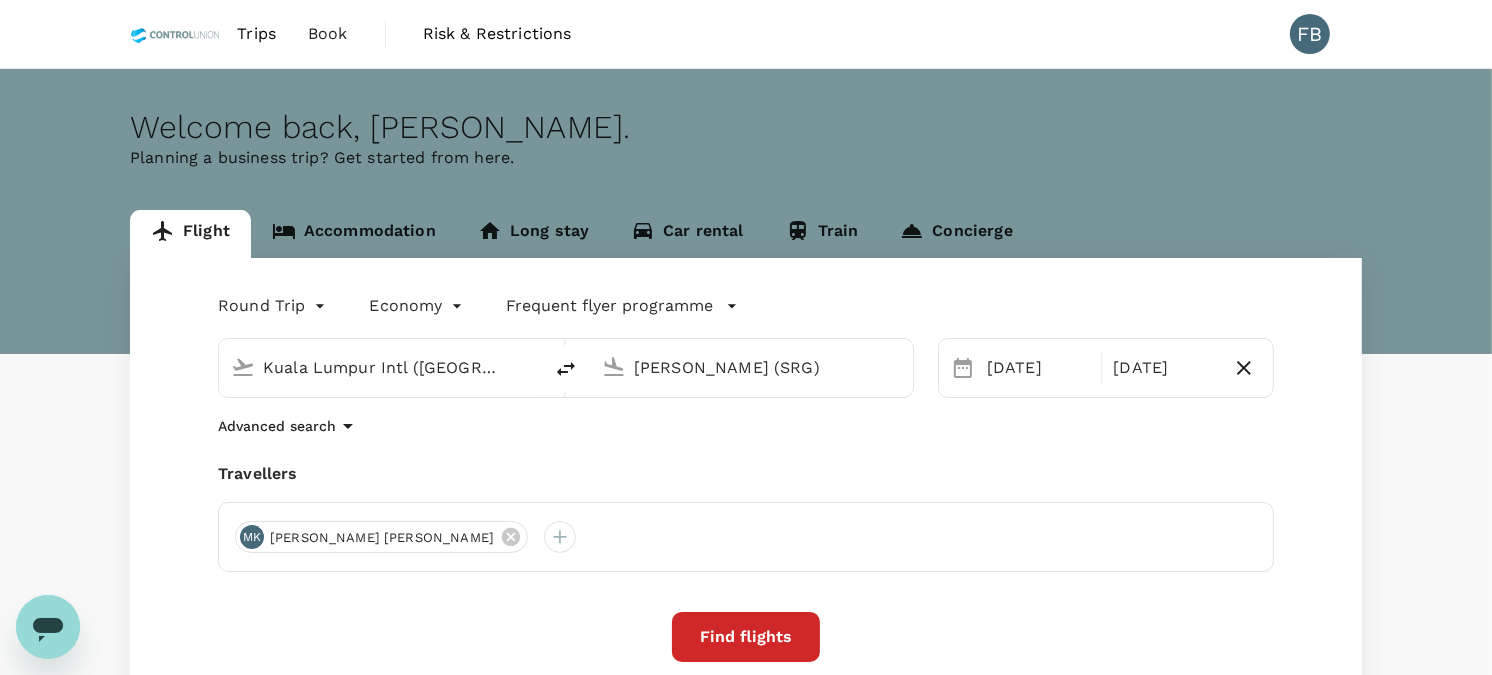 click on "Kuala Lumpur Intl (KUL)" at bounding box center (381, 367) 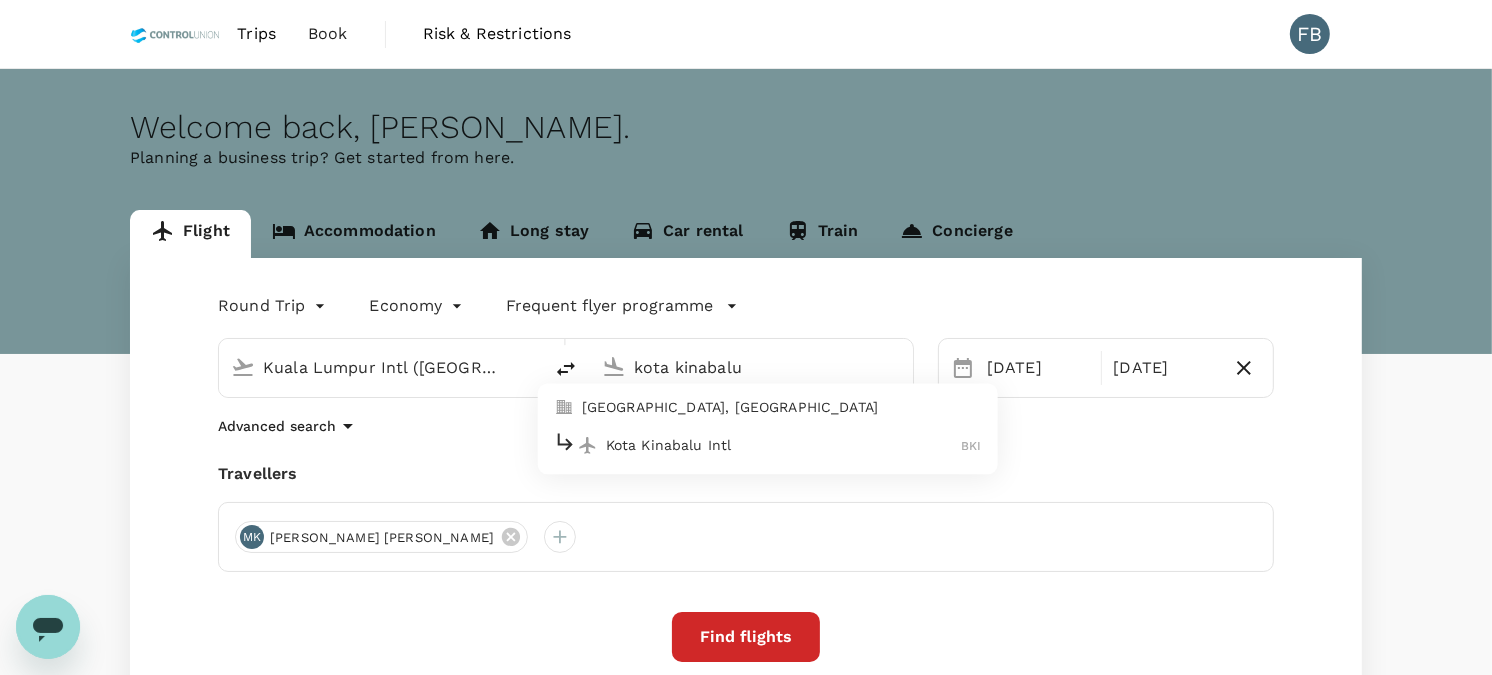 drag, startPoint x: 707, startPoint y: 431, endPoint x: 752, endPoint y: 438, distance: 45.54119 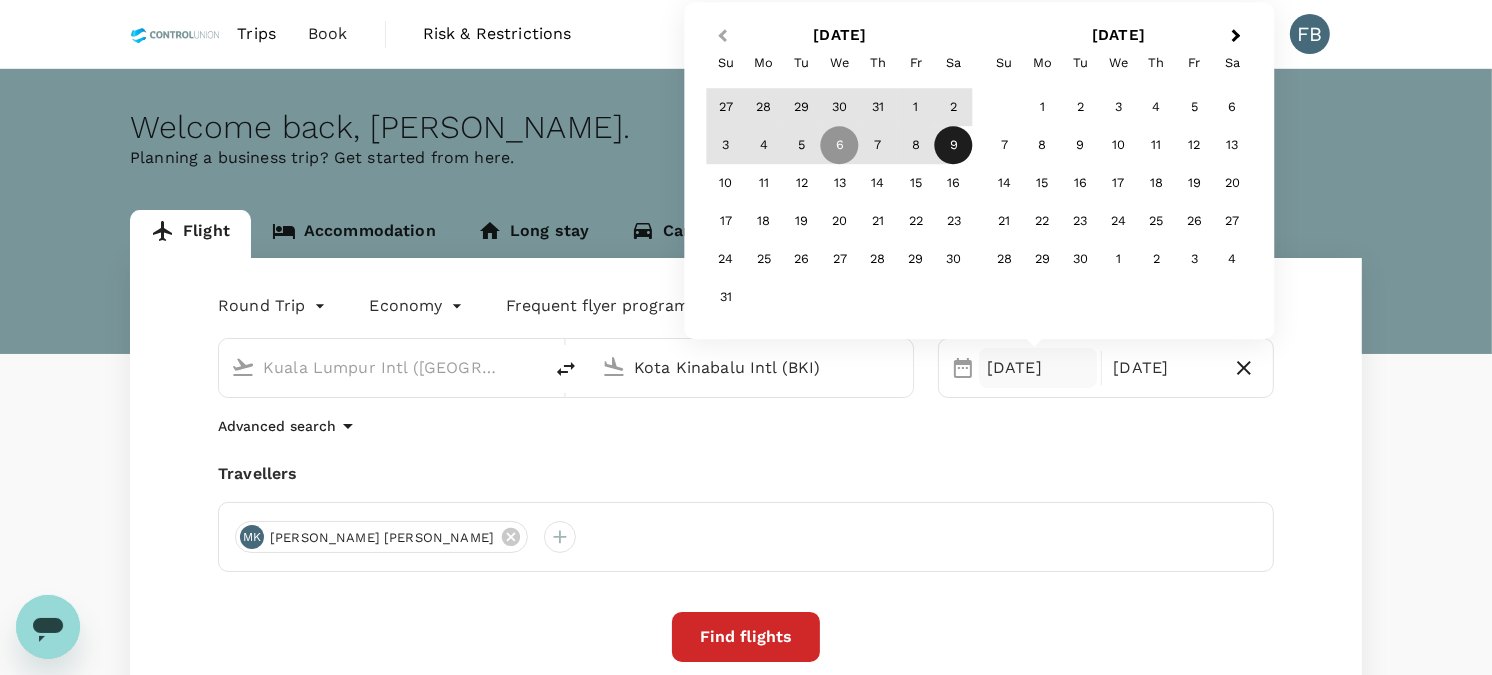 type on "Kota Kinabalu Intl (BKI)" 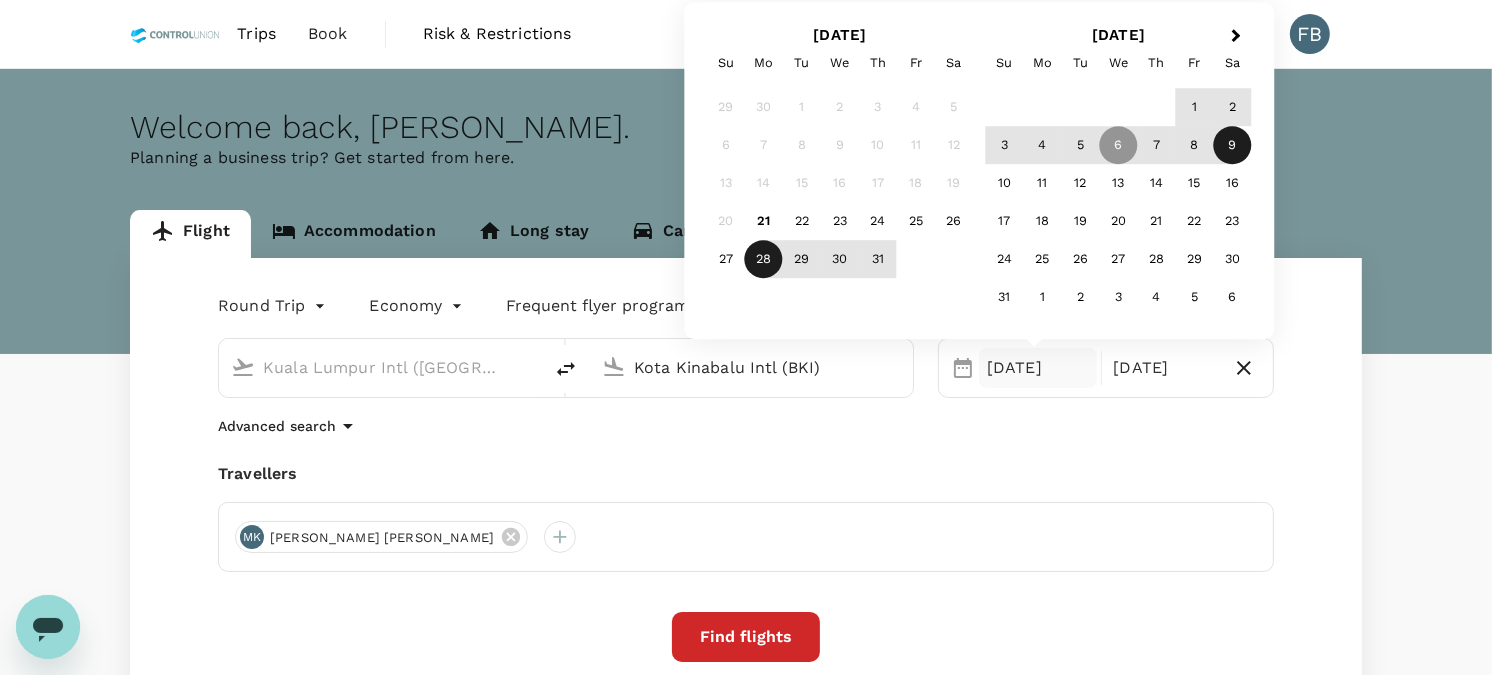 click on "28" at bounding box center (764, 260) 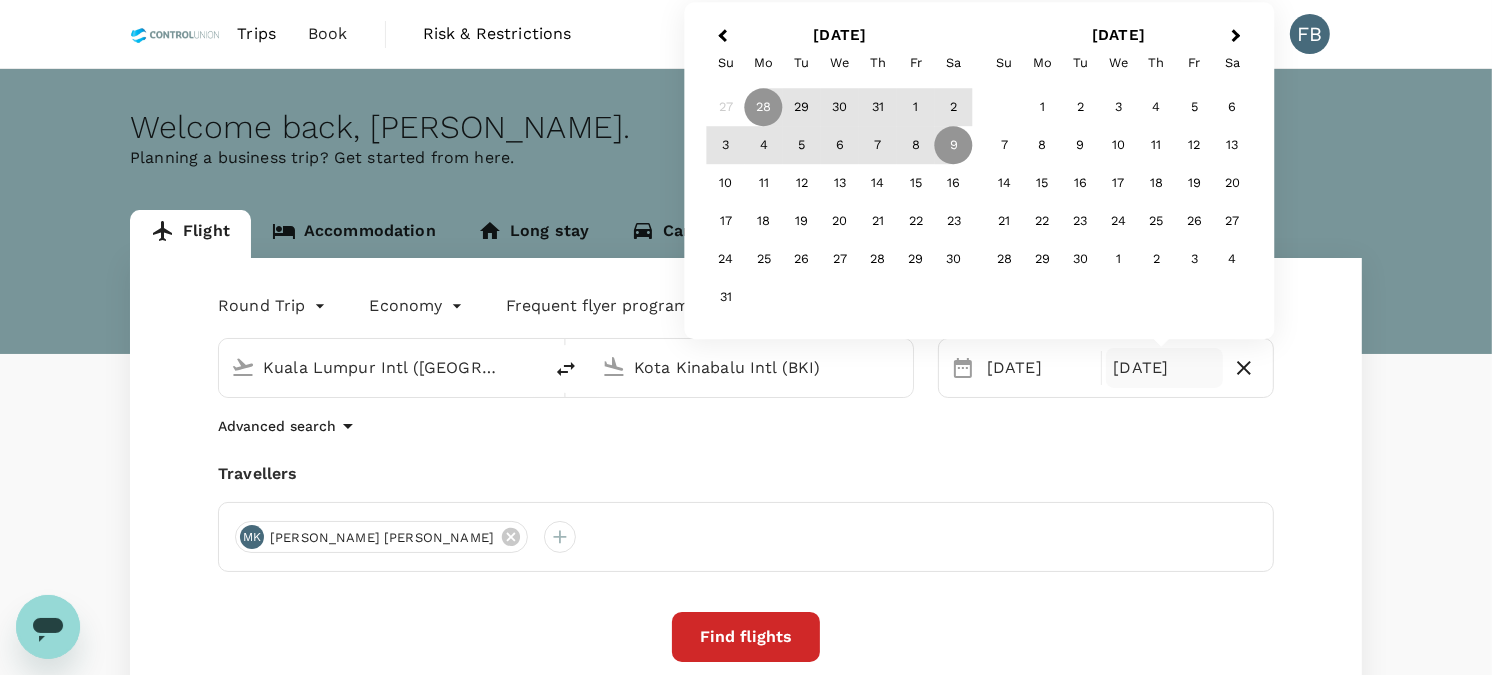 click on "09 Aug" at bounding box center [1165, 368] 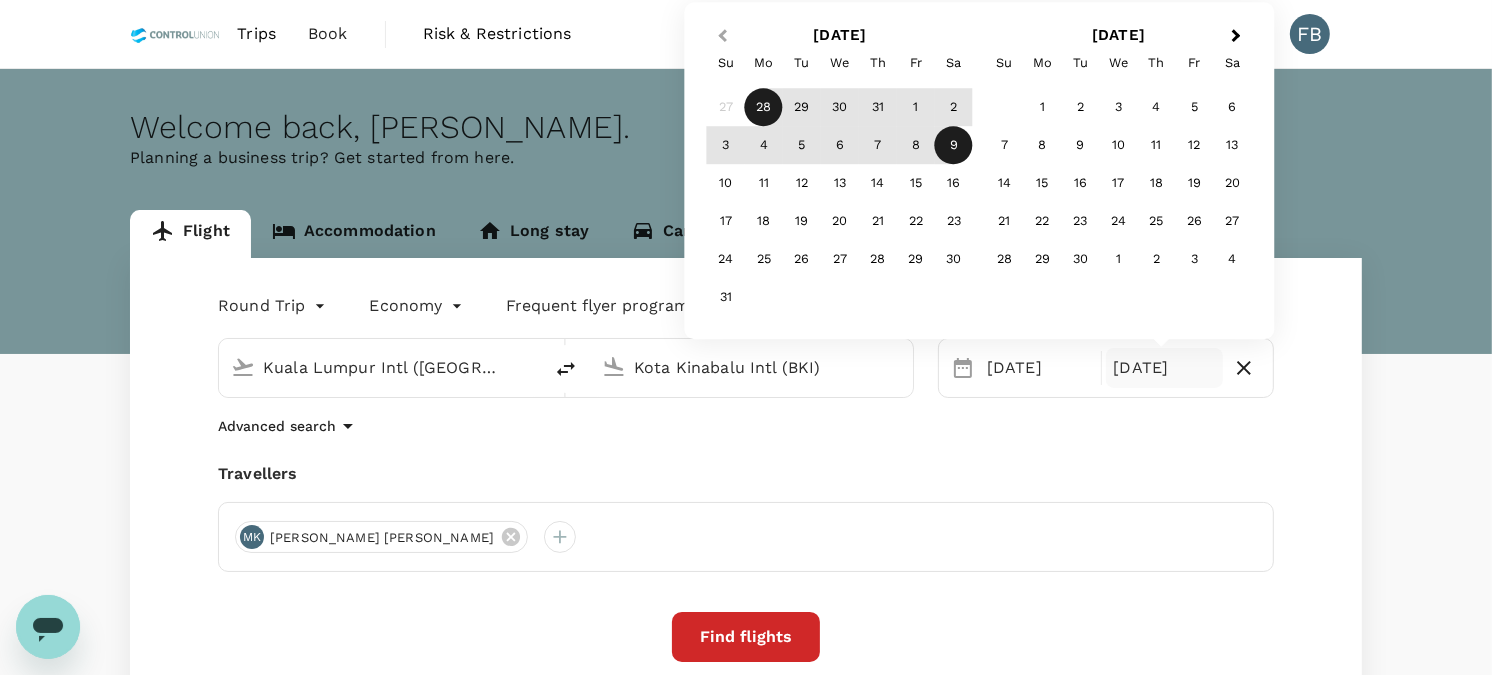 click on "Previous Month" at bounding box center (722, 36) 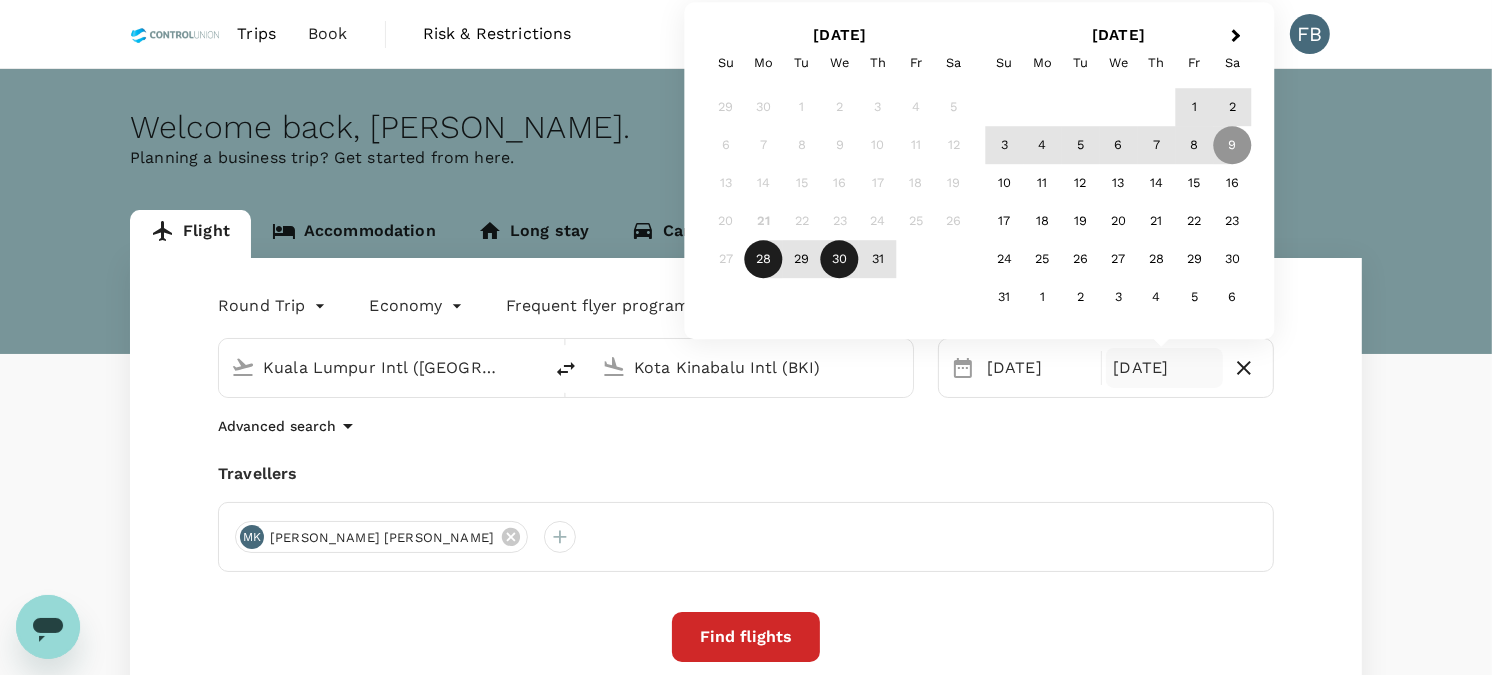 click on "30" at bounding box center (840, 260) 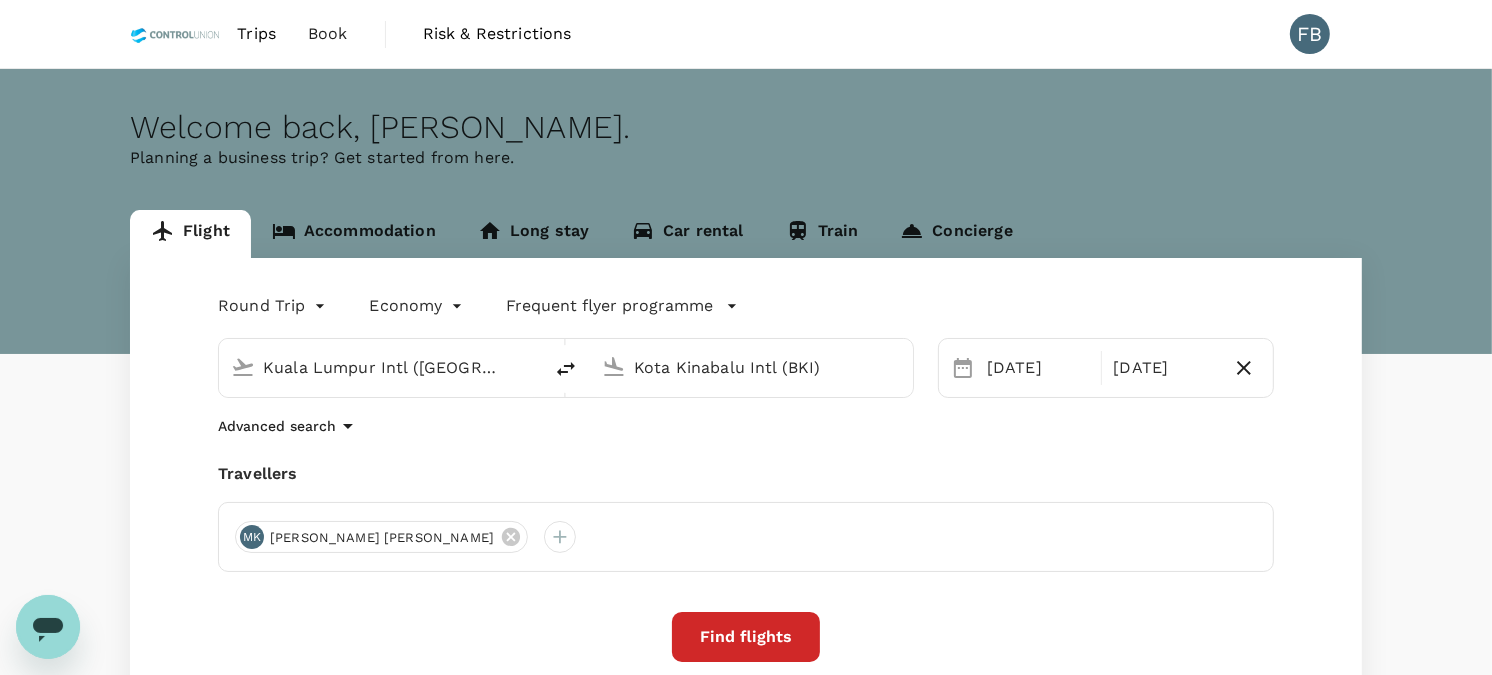 click on "Advanced search" at bounding box center [746, 426] 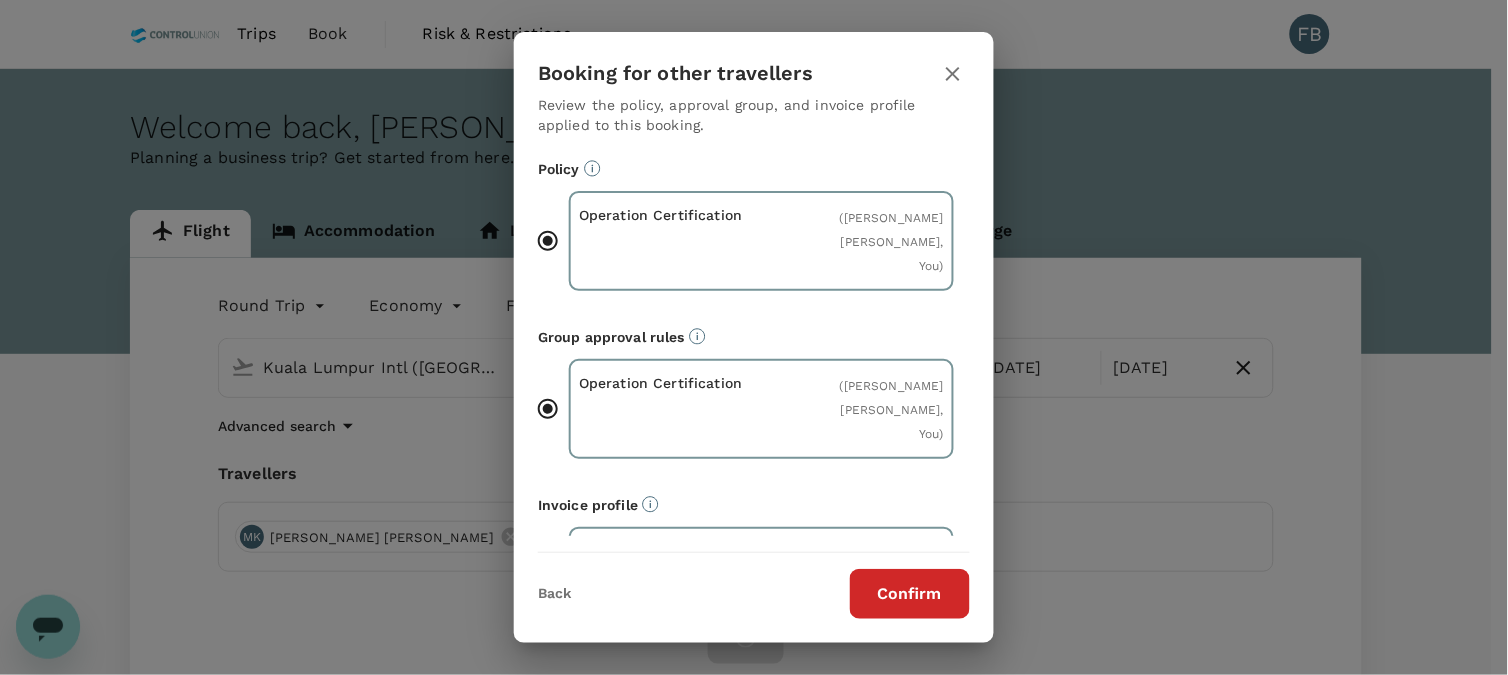 click on "Confirm" at bounding box center (910, 594) 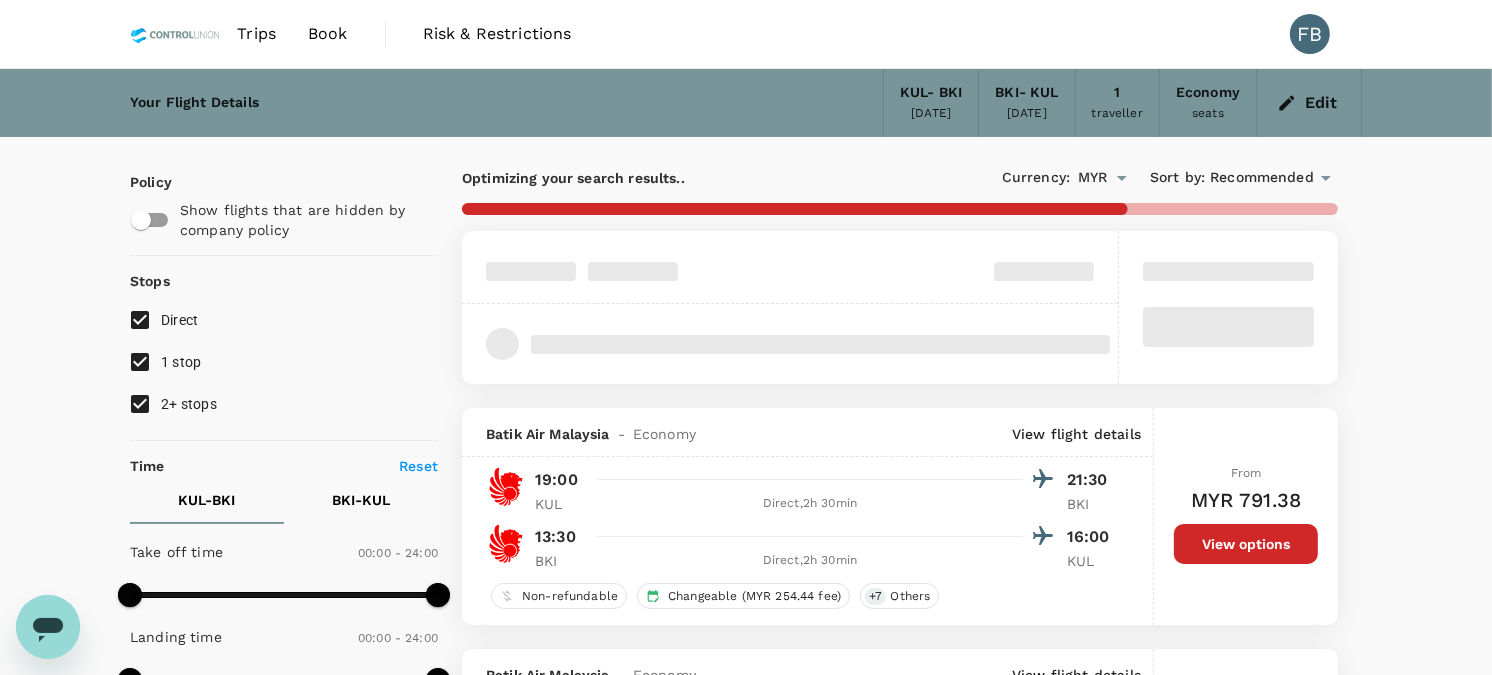 type on "435" 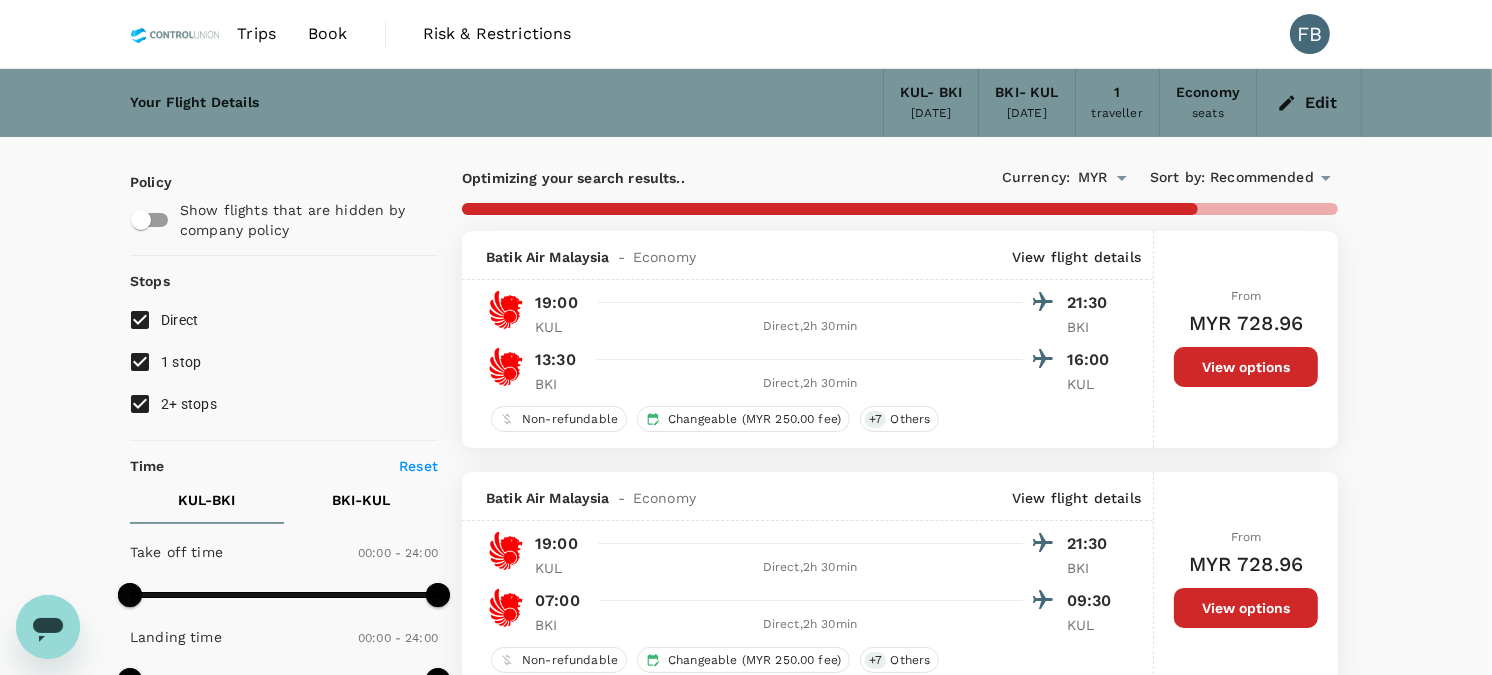 drag, startPoint x: 138, startPoint y: 364, endPoint x: 136, endPoint y: 377, distance: 13.152946 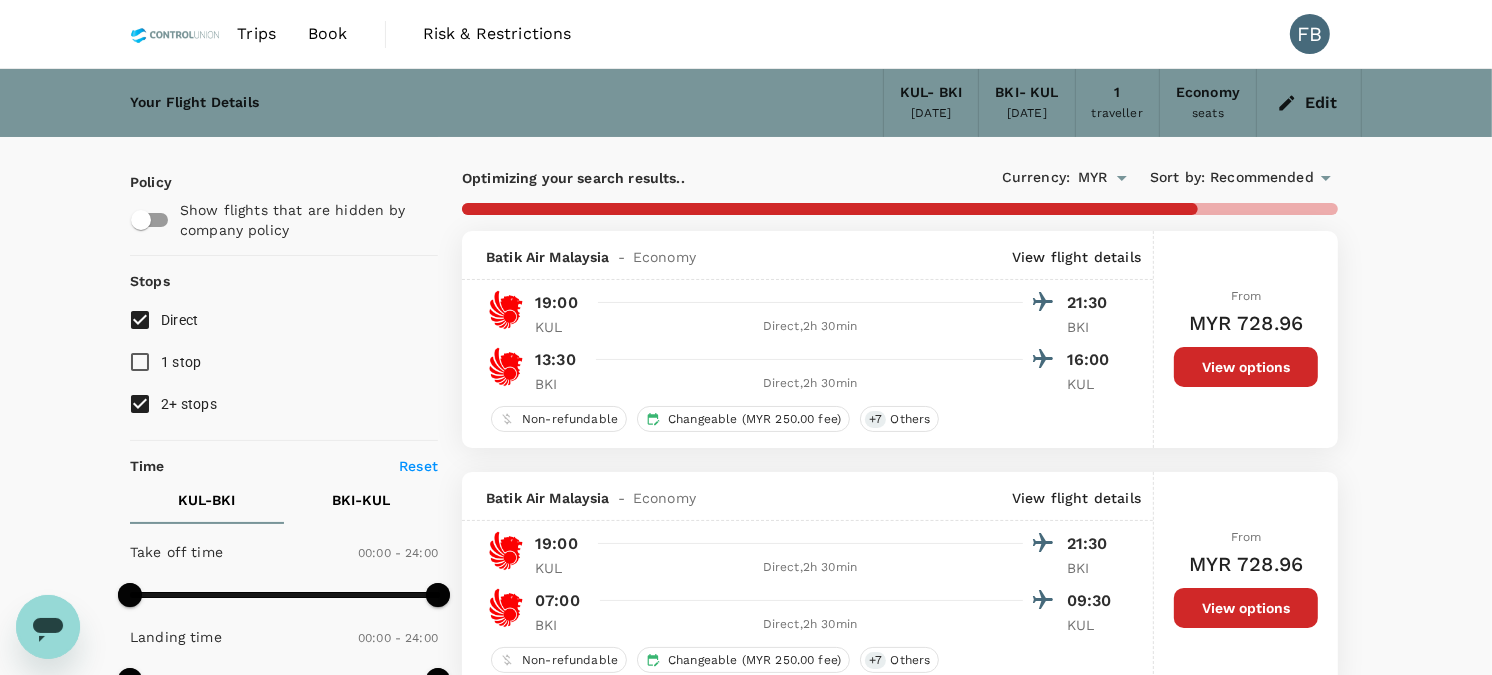 click on "2+ stops" at bounding box center (140, 404) 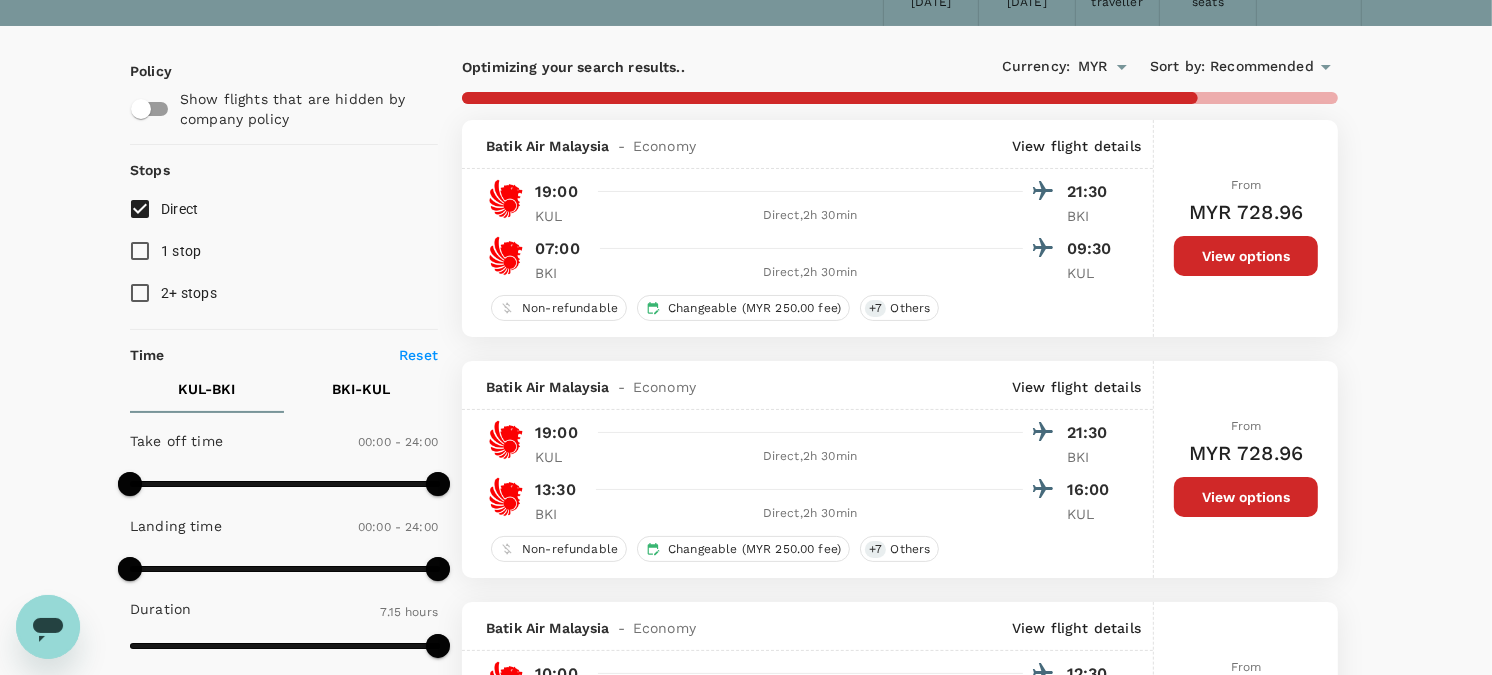 scroll, scrollTop: 0, scrollLeft: 0, axis: both 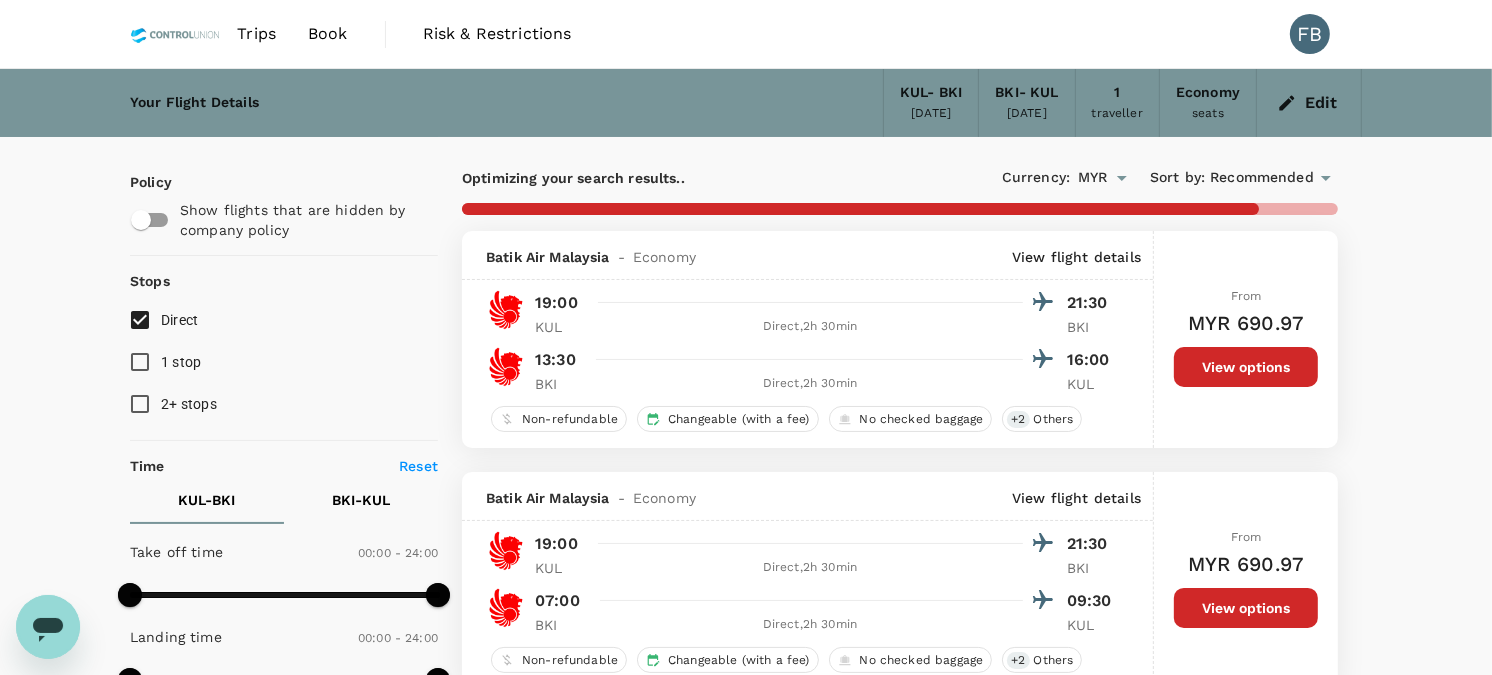 type on "780" 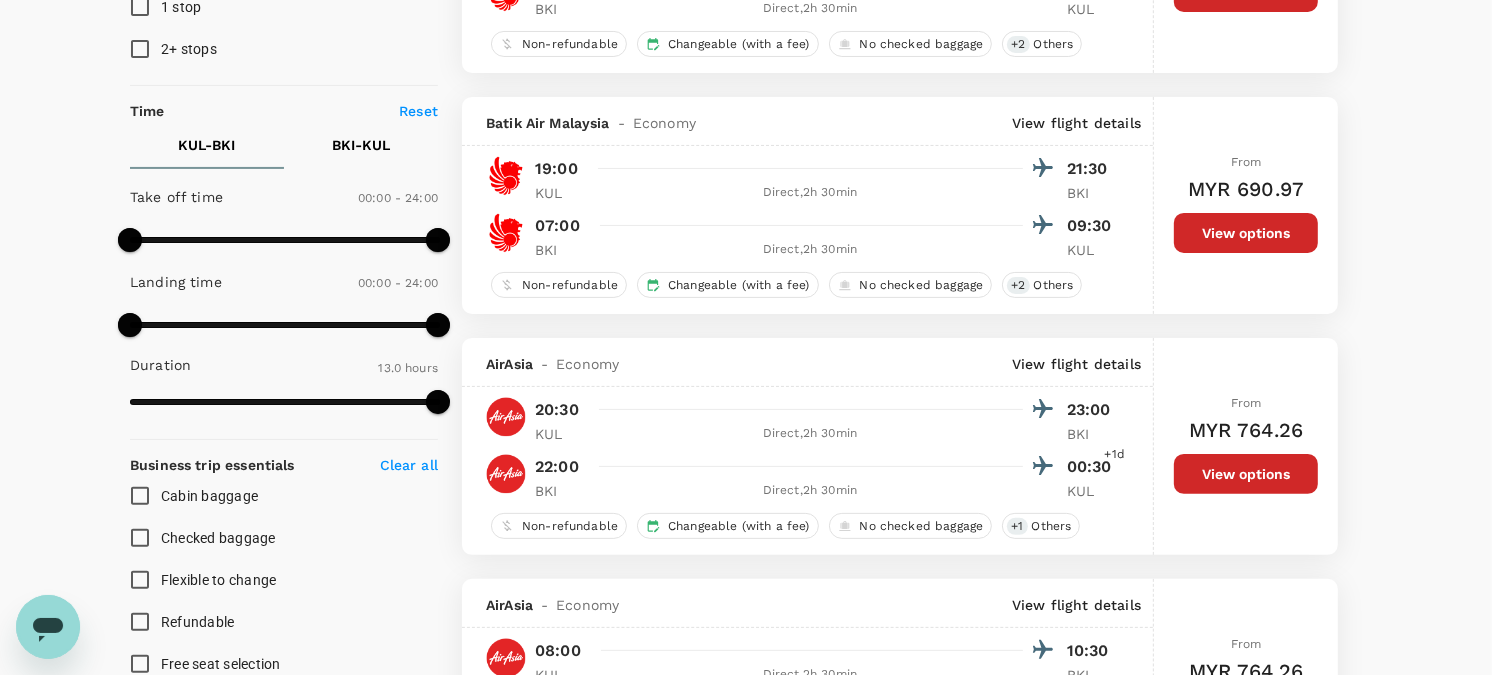 scroll, scrollTop: 222, scrollLeft: 0, axis: vertical 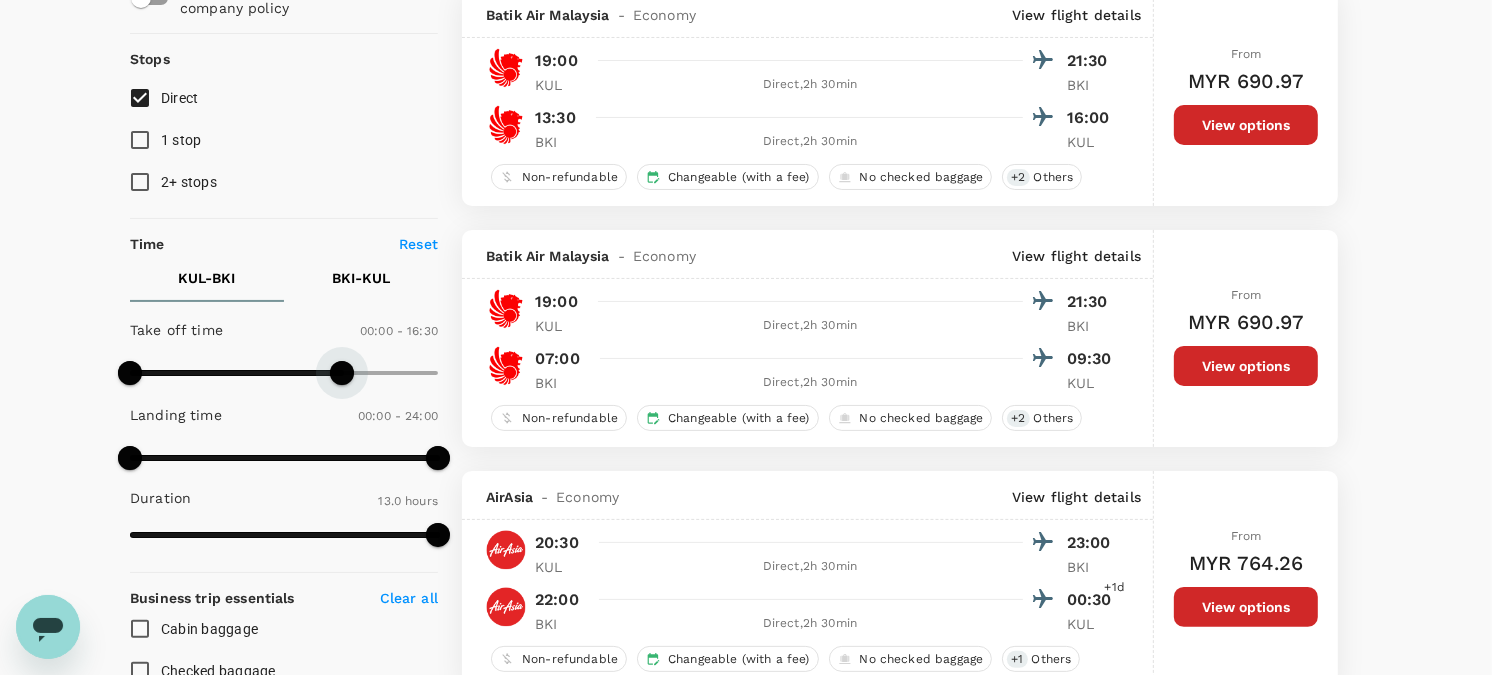 type on "1020" 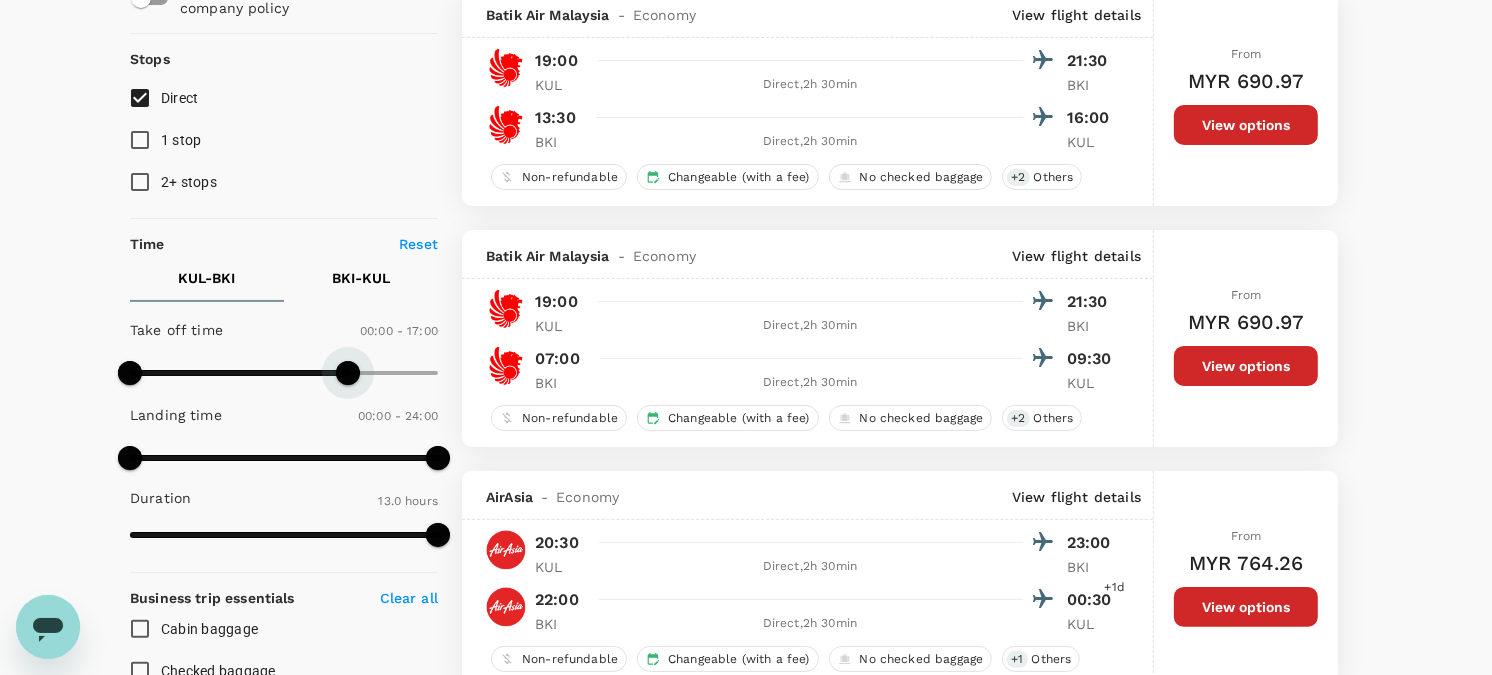 drag, startPoint x: 438, startPoint y: 372, endPoint x: 347, endPoint y: 383, distance: 91.66242 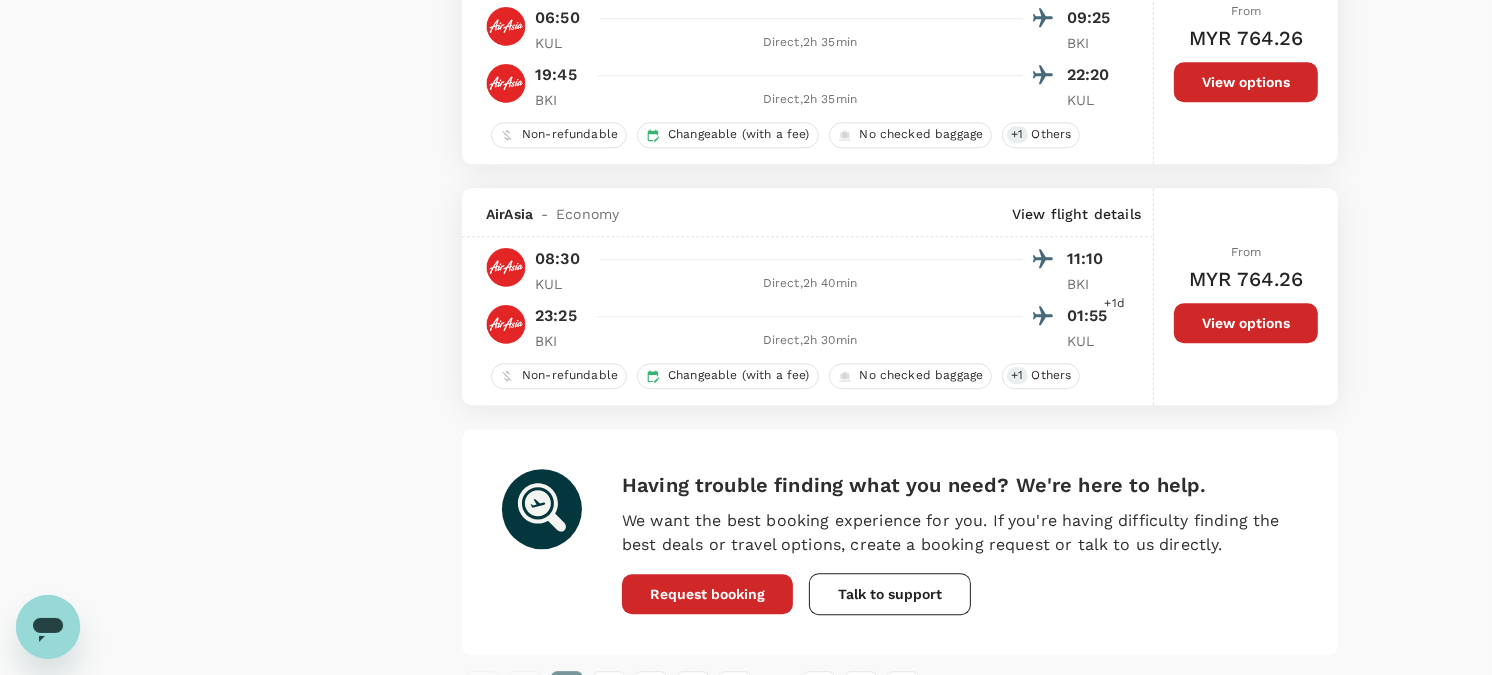 scroll, scrollTop: 4765, scrollLeft: 0, axis: vertical 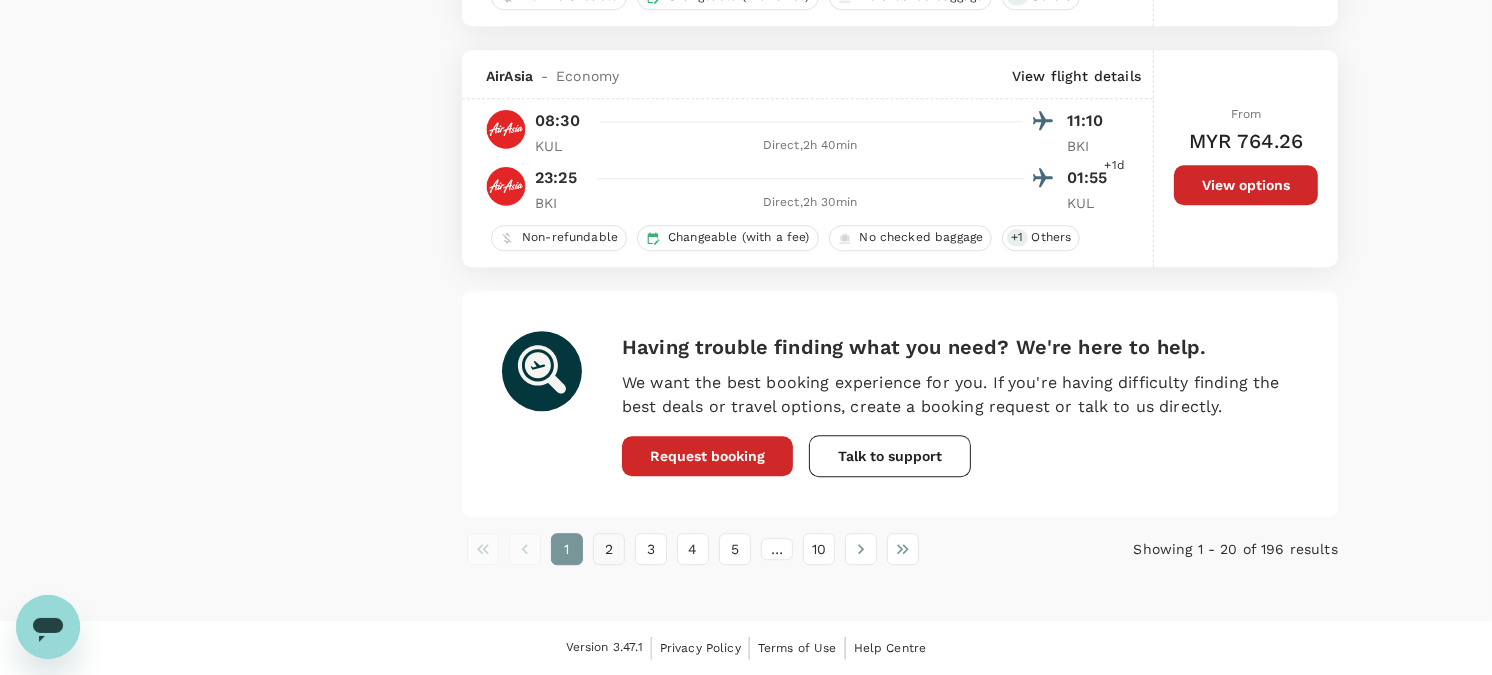 click on "2" at bounding box center [609, 549] 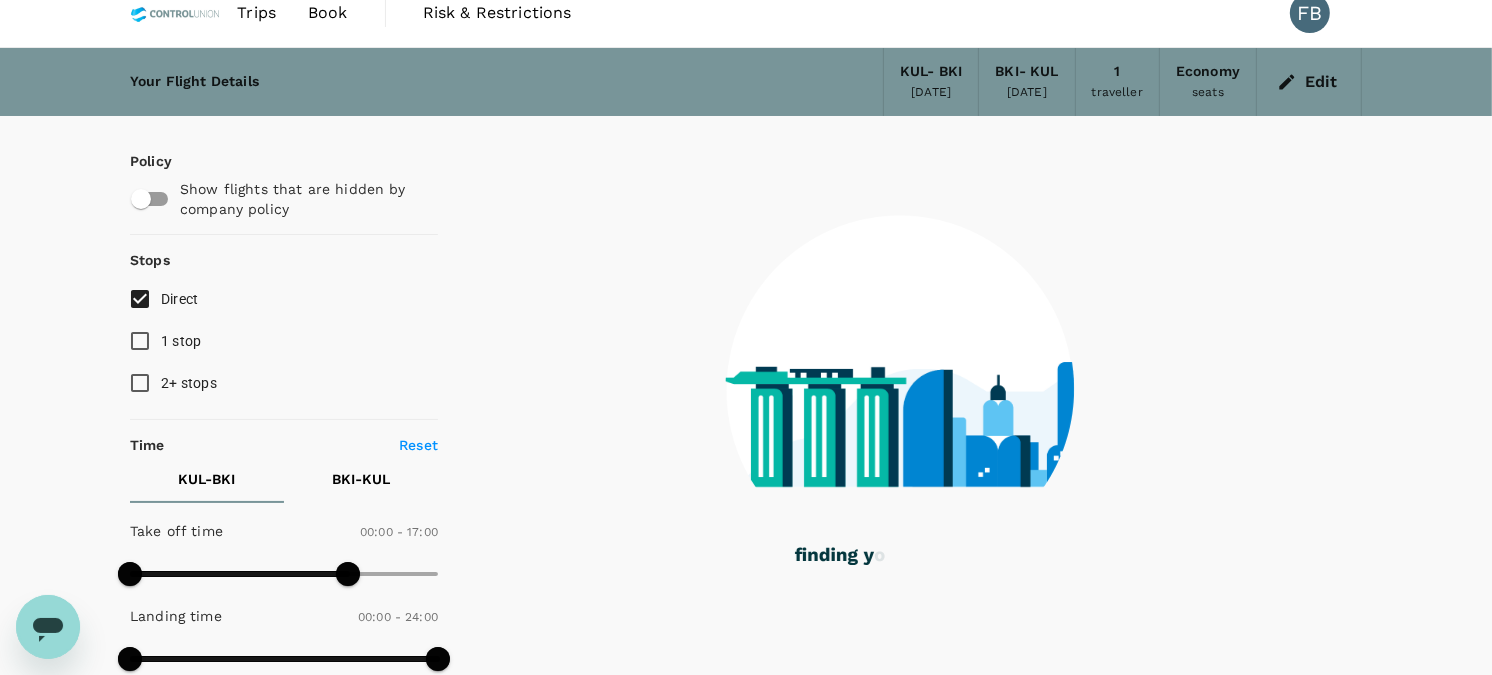 scroll, scrollTop: 0, scrollLeft: 0, axis: both 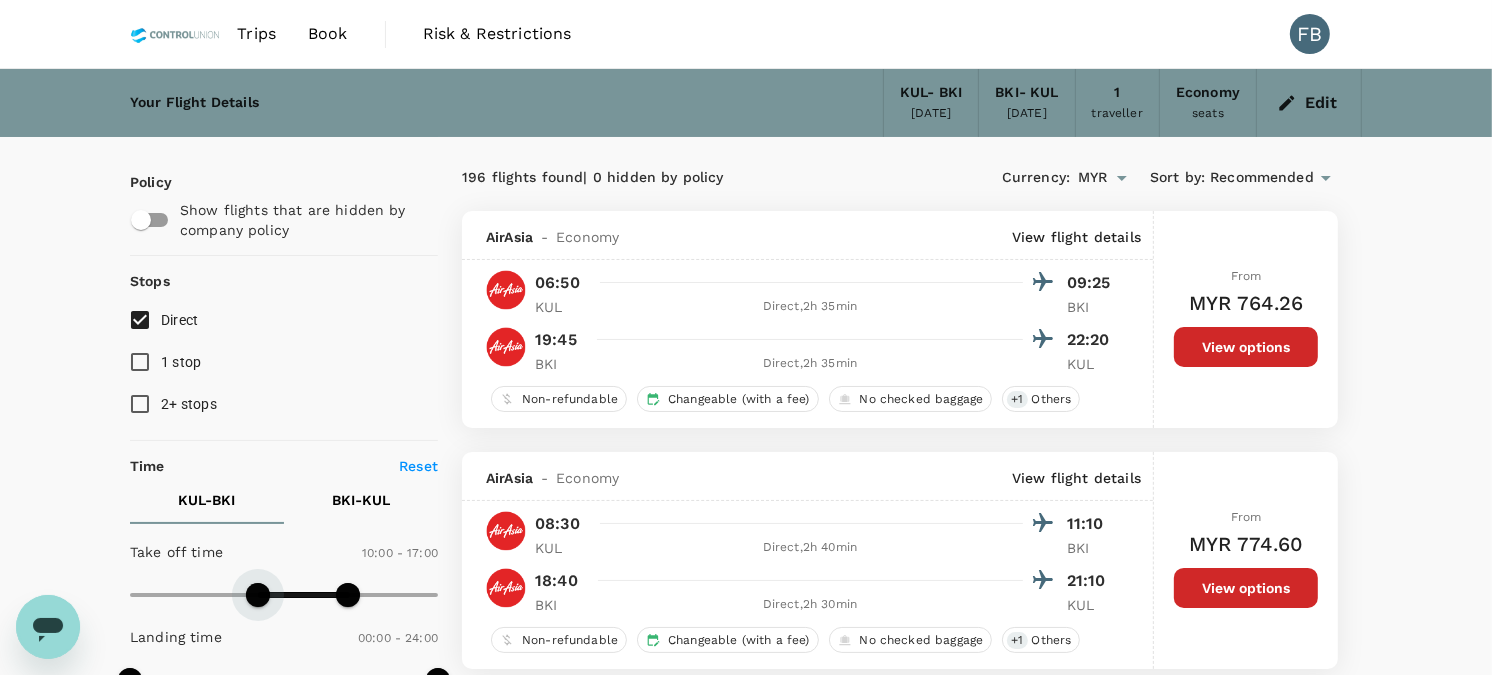 type on "570" 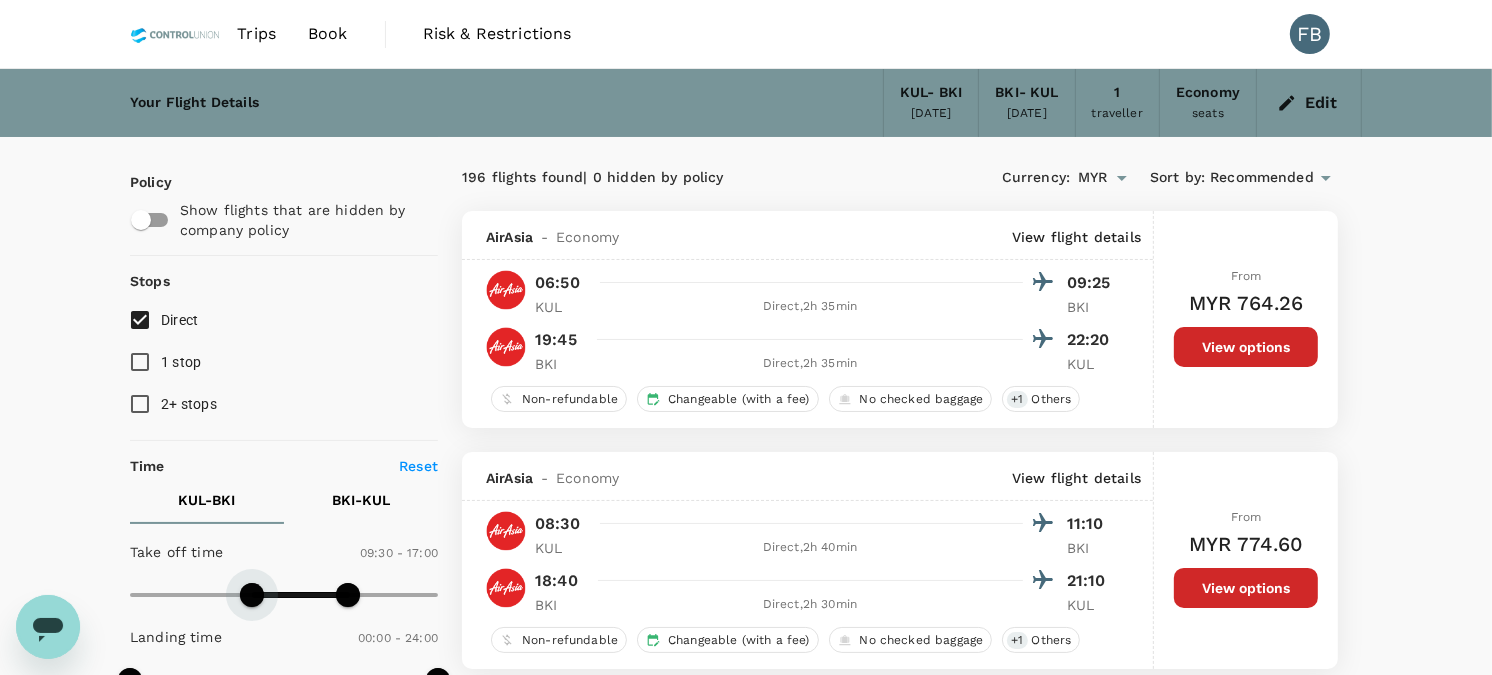 drag, startPoint x: 132, startPoint y: 595, endPoint x: 251, endPoint y: 613, distance: 120.353645 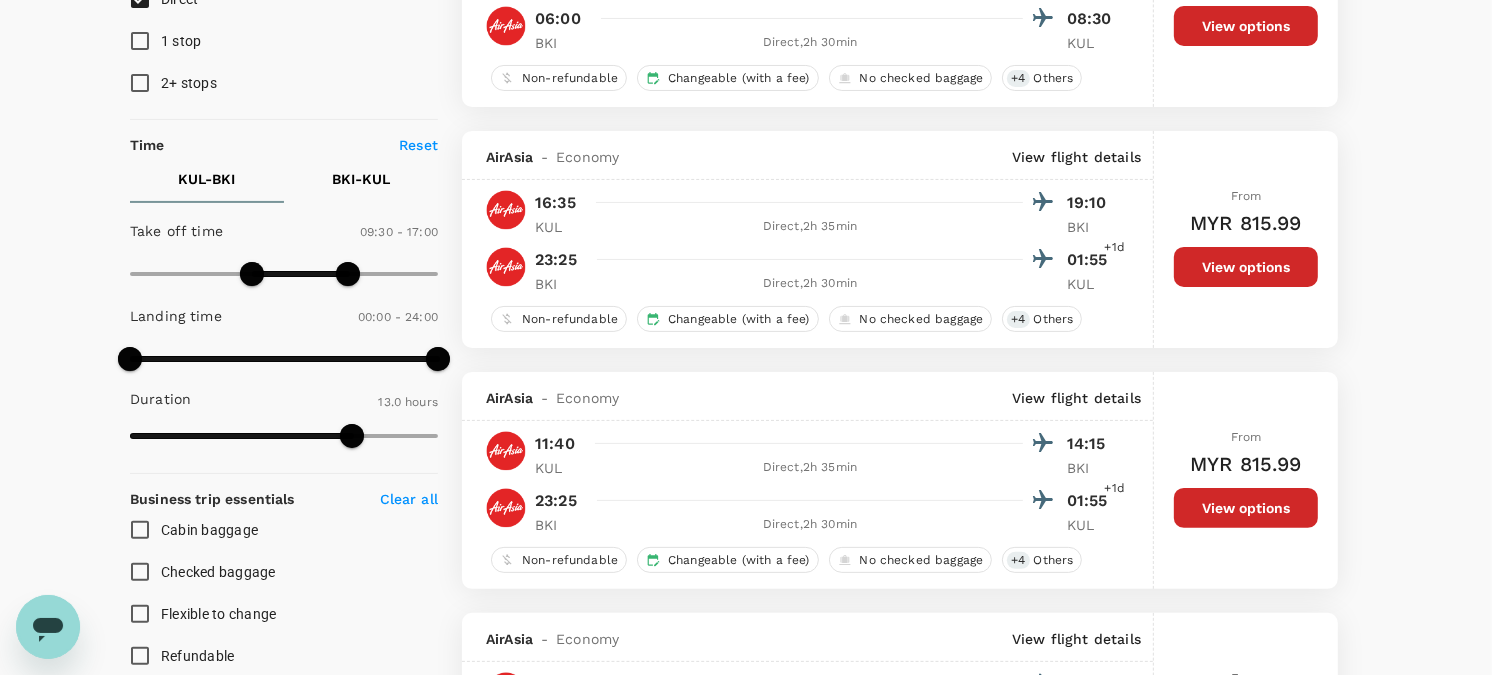 scroll, scrollTop: 333, scrollLeft: 0, axis: vertical 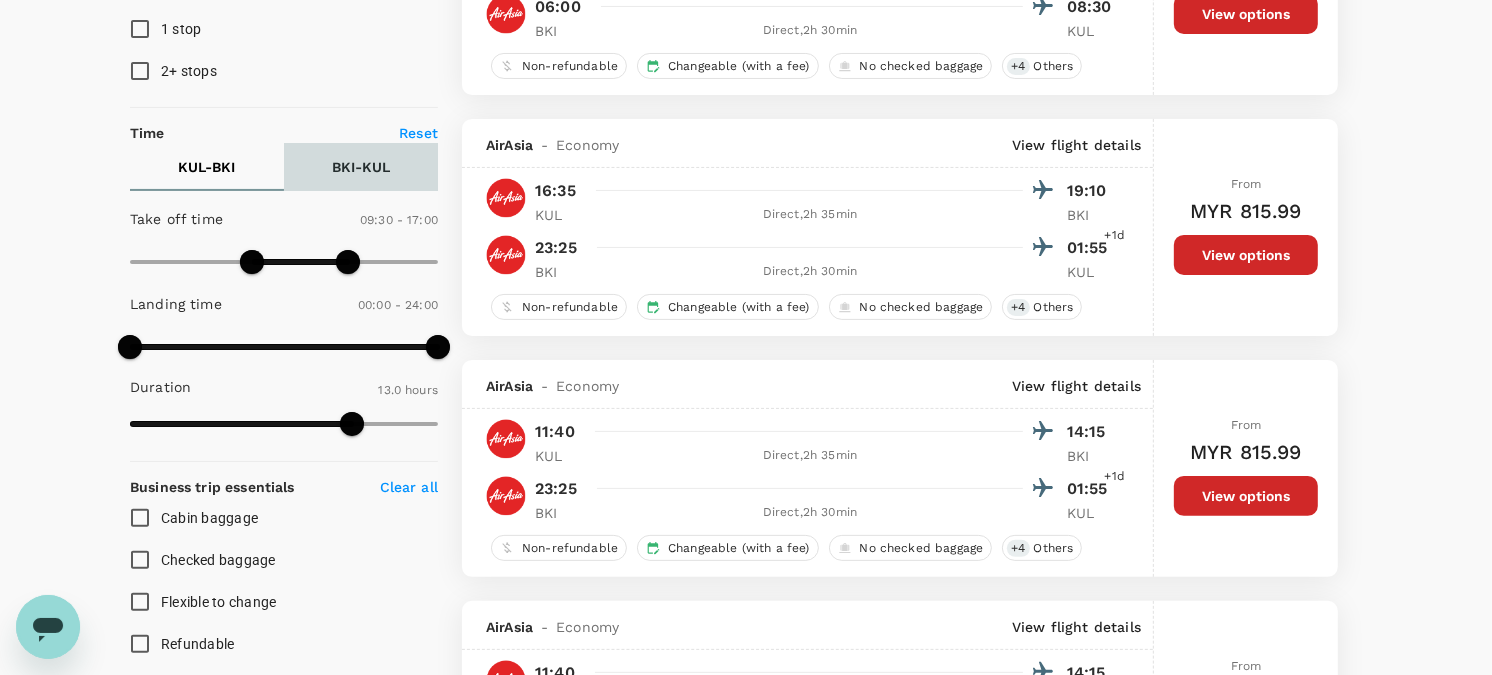 click on "BKI - KUL" at bounding box center [361, 167] 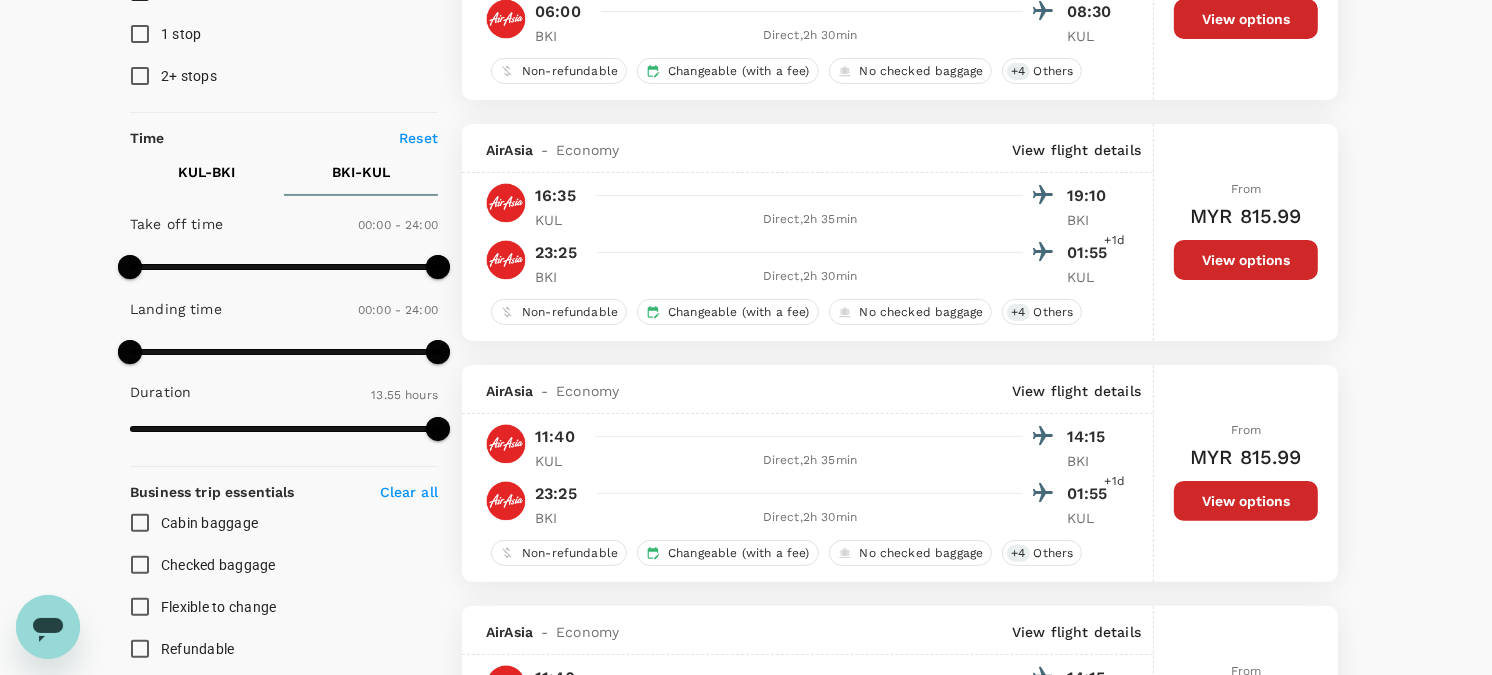 scroll, scrollTop: 333, scrollLeft: 0, axis: vertical 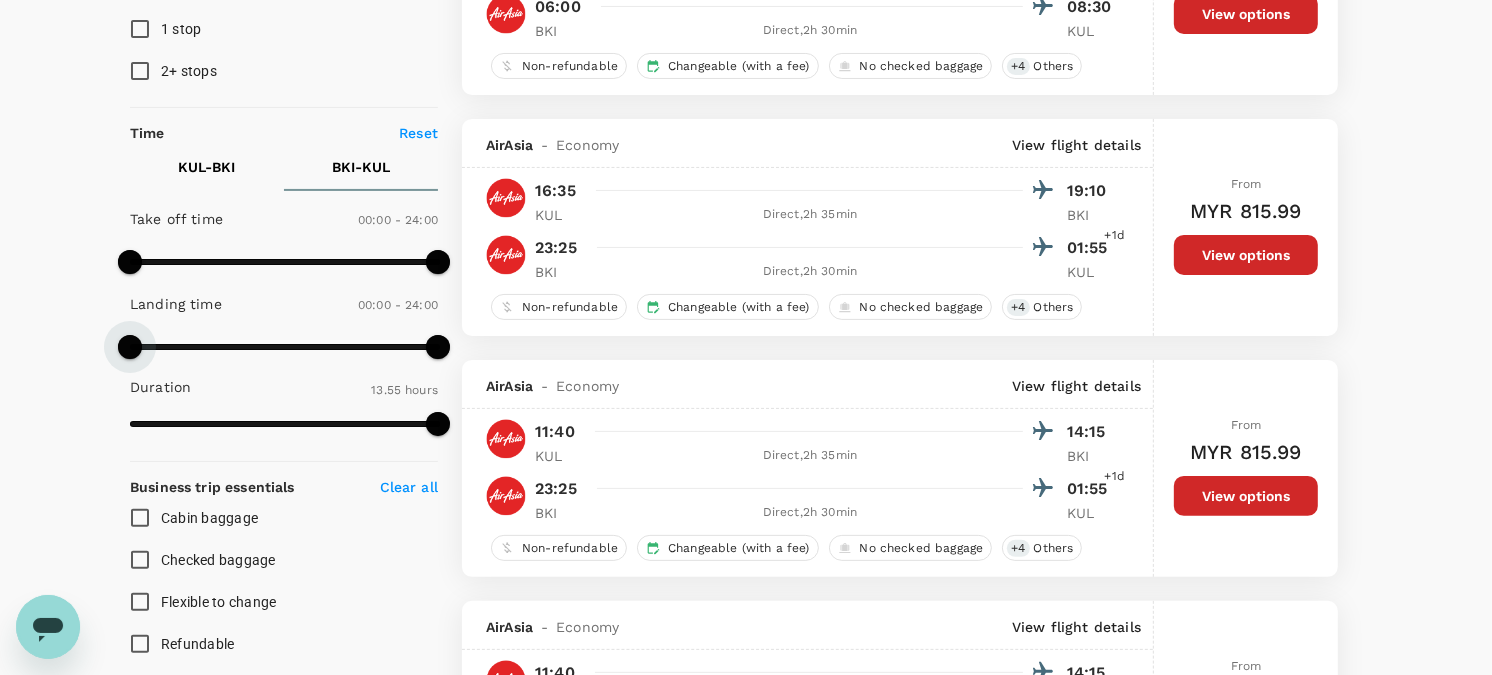 type on "0" 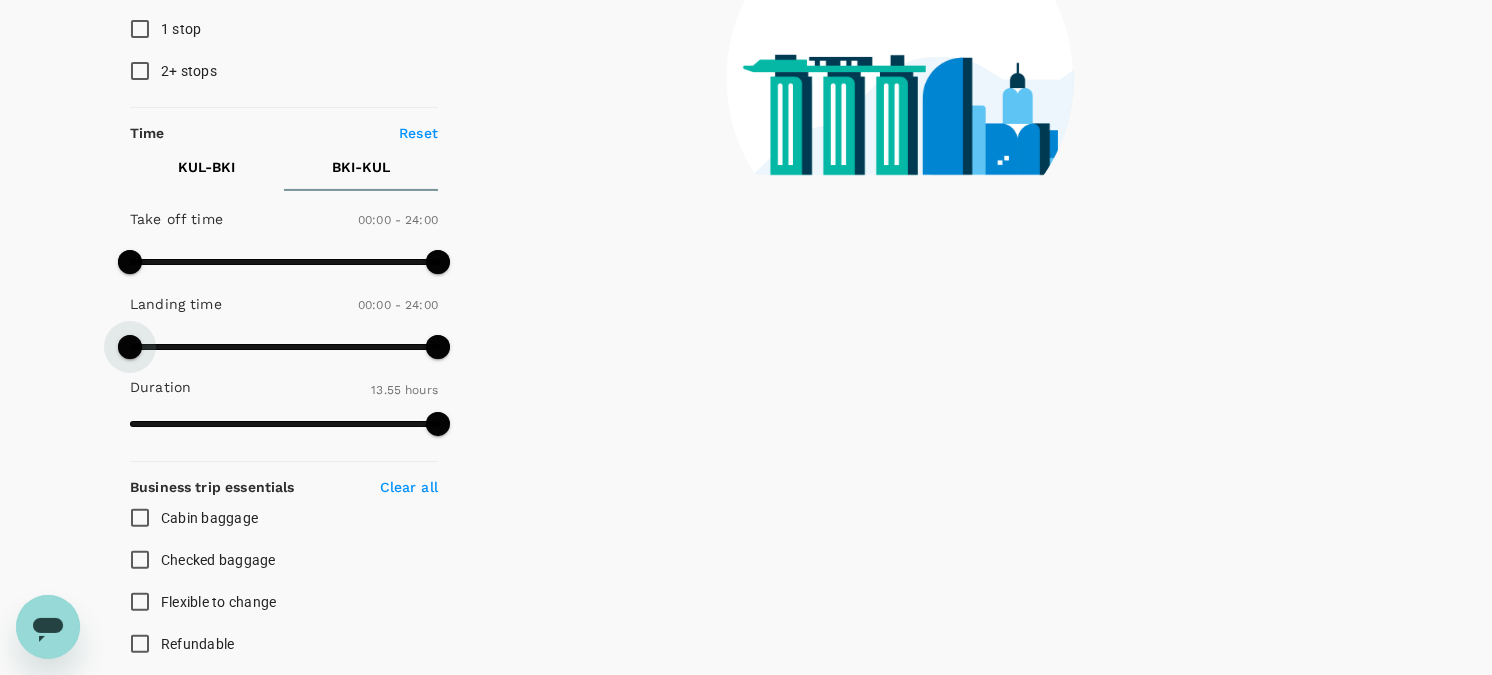 drag, startPoint x: 133, startPoint y: 351, endPoint x: 101, endPoint y: 344, distance: 32.75668 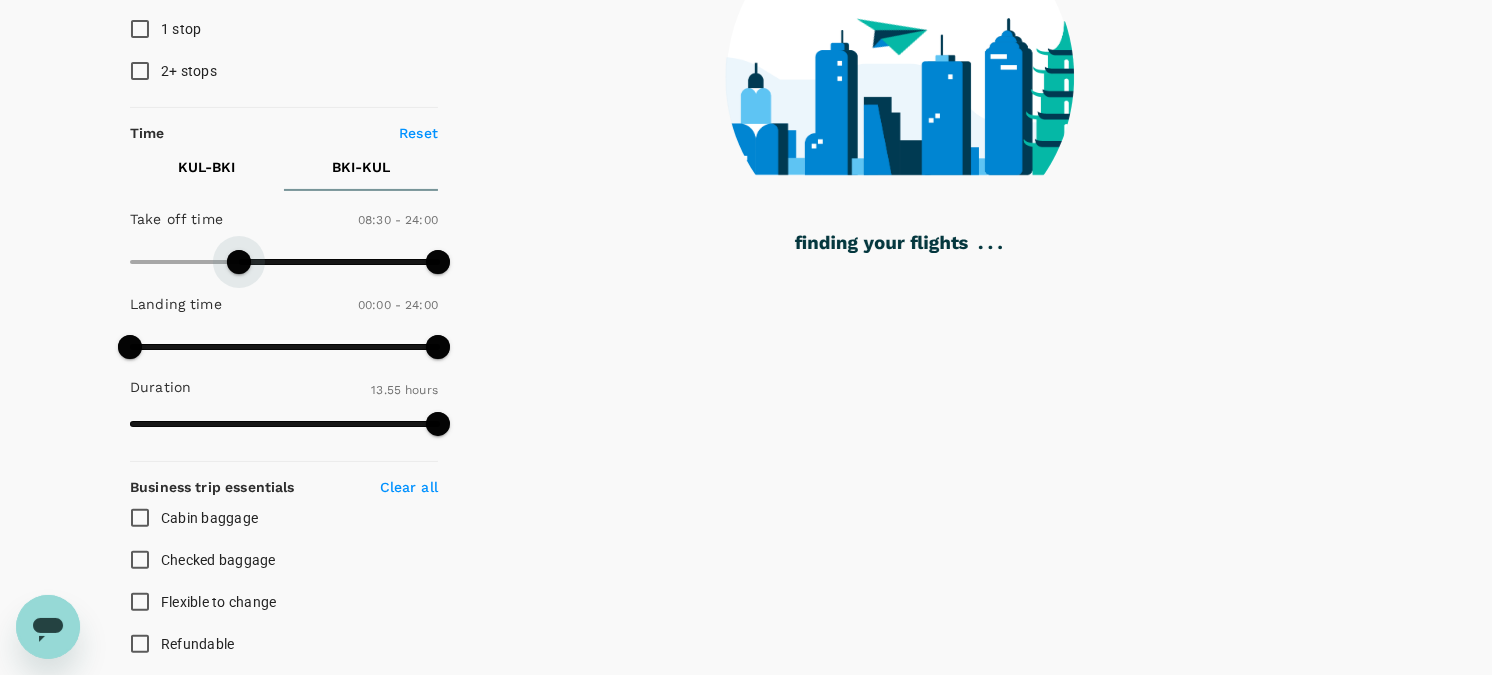 type on "540" 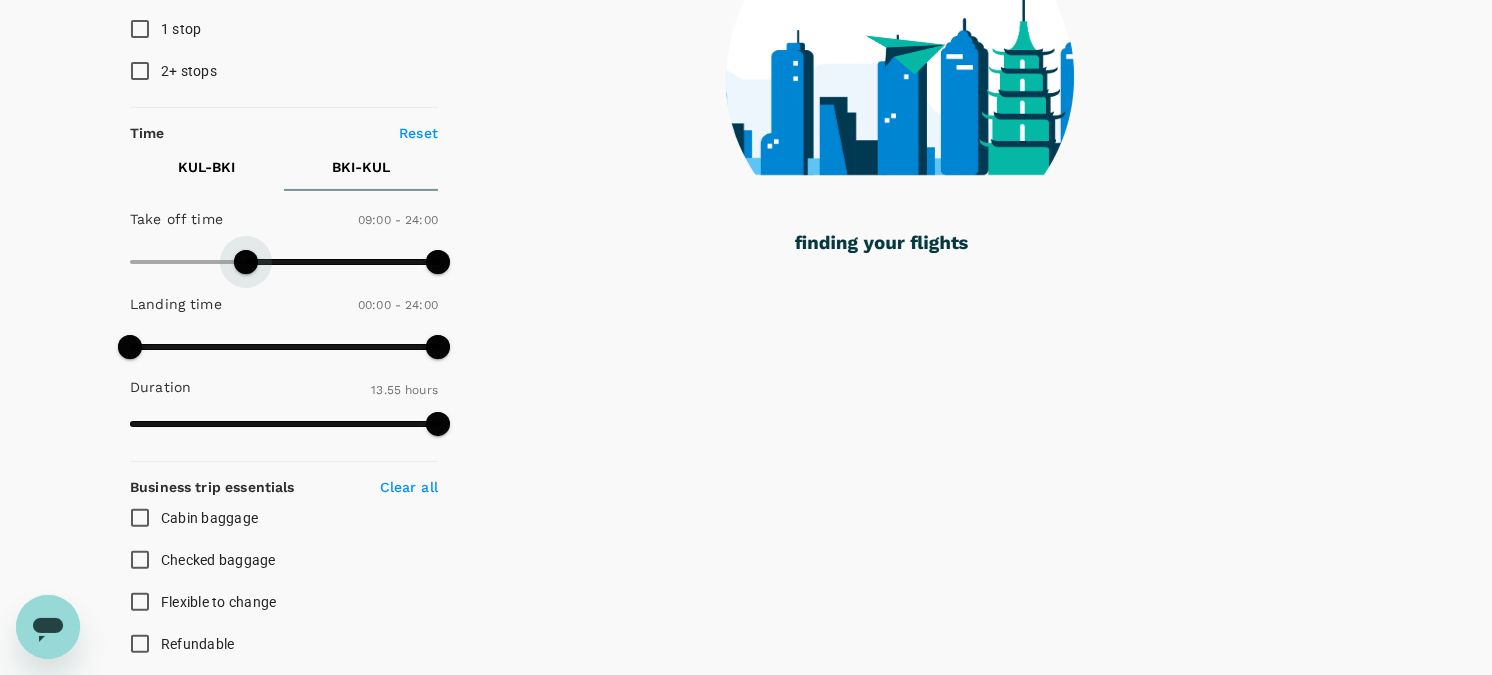 drag, startPoint x: 133, startPoint y: 271, endPoint x: 244, endPoint y: 270, distance: 111.0045 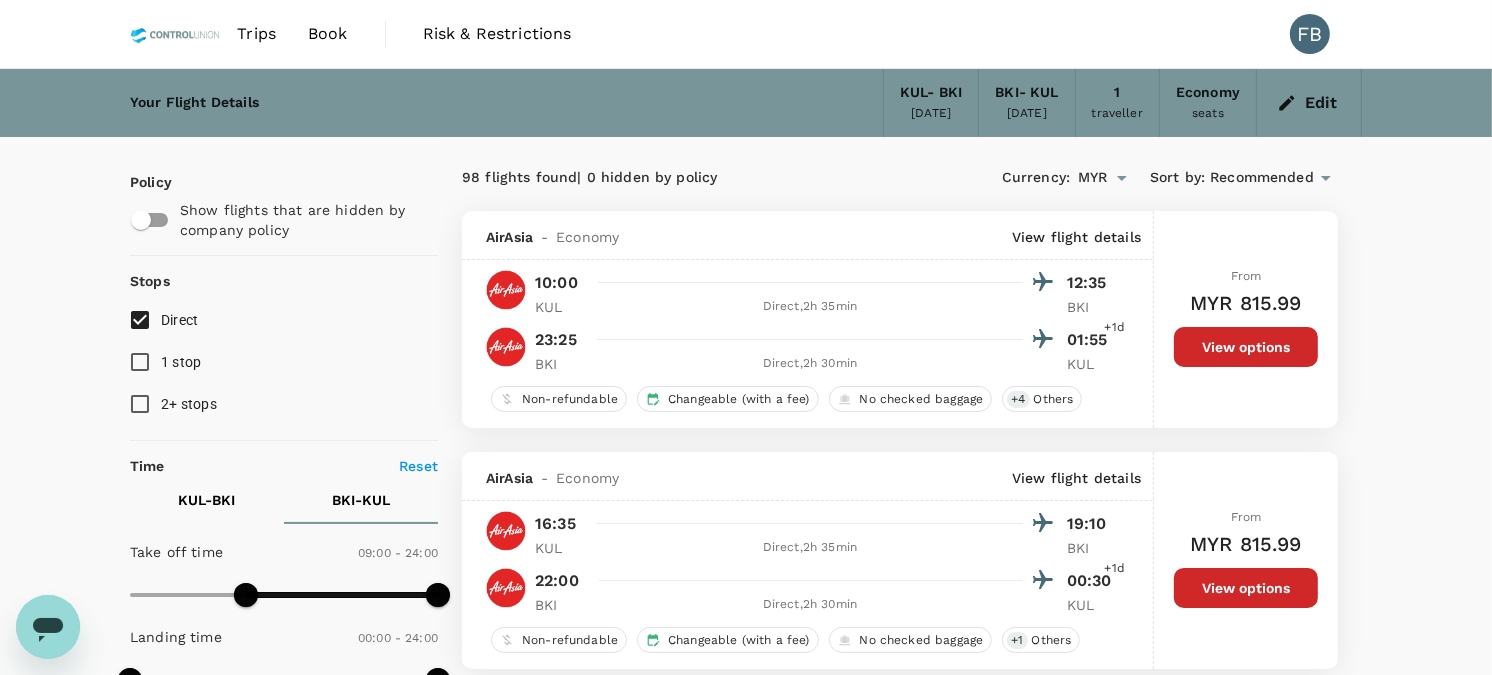 scroll, scrollTop: 222, scrollLeft: 0, axis: vertical 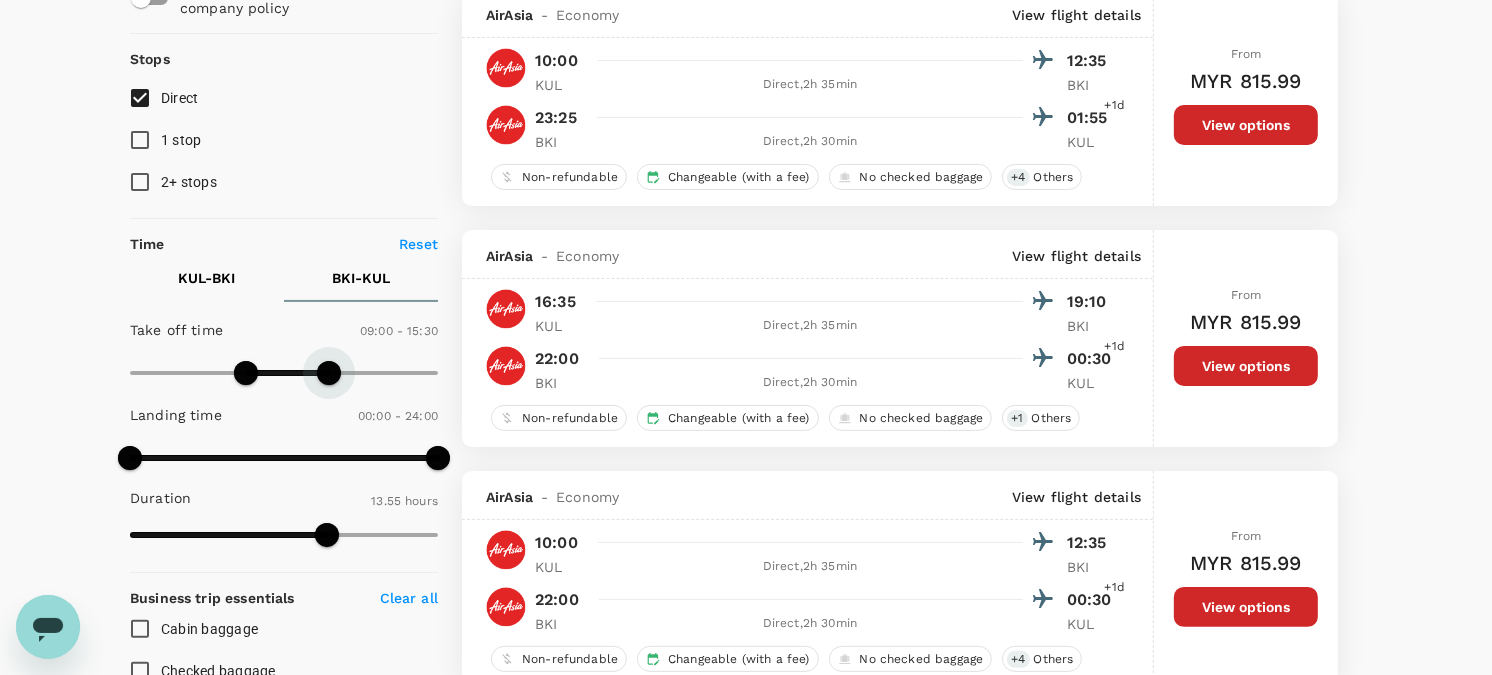 type on "870" 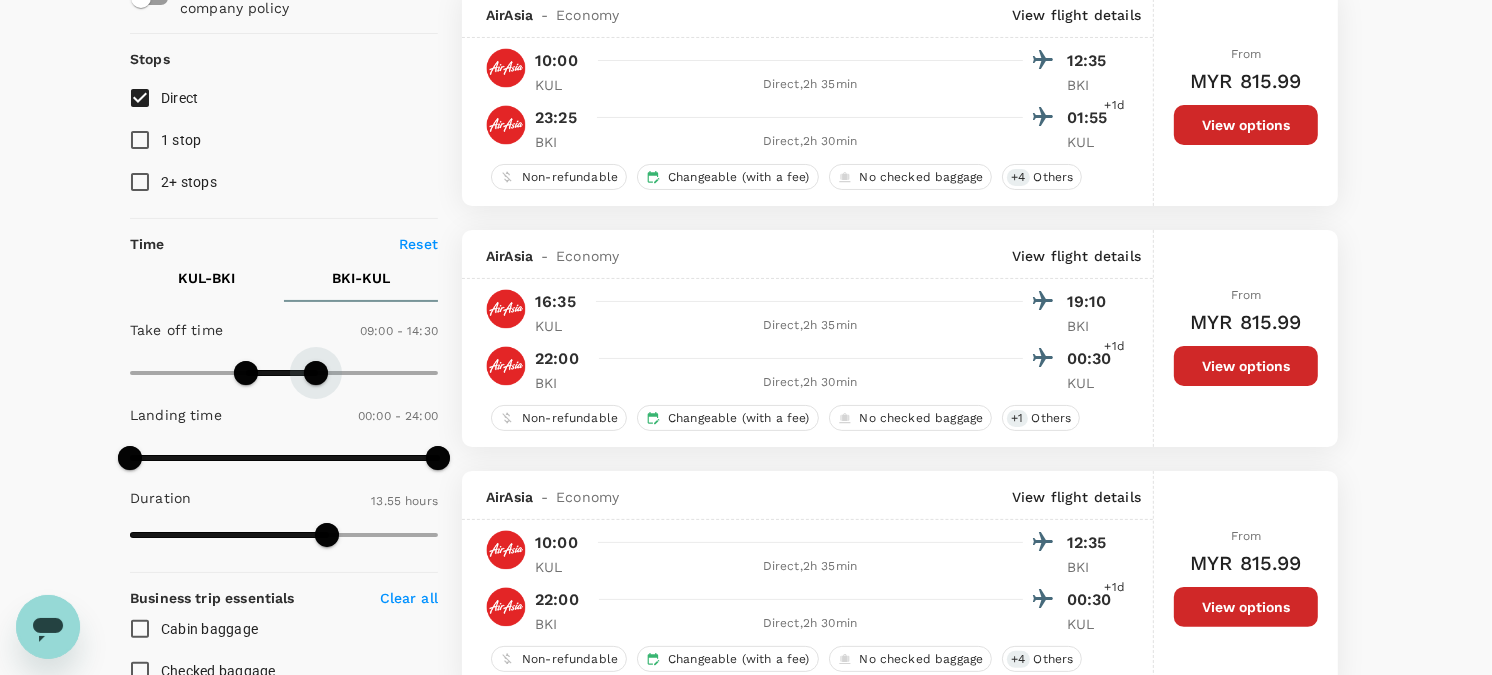 drag, startPoint x: 417, startPoint y: 380, endPoint x: 315, endPoint y: 387, distance: 102.239914 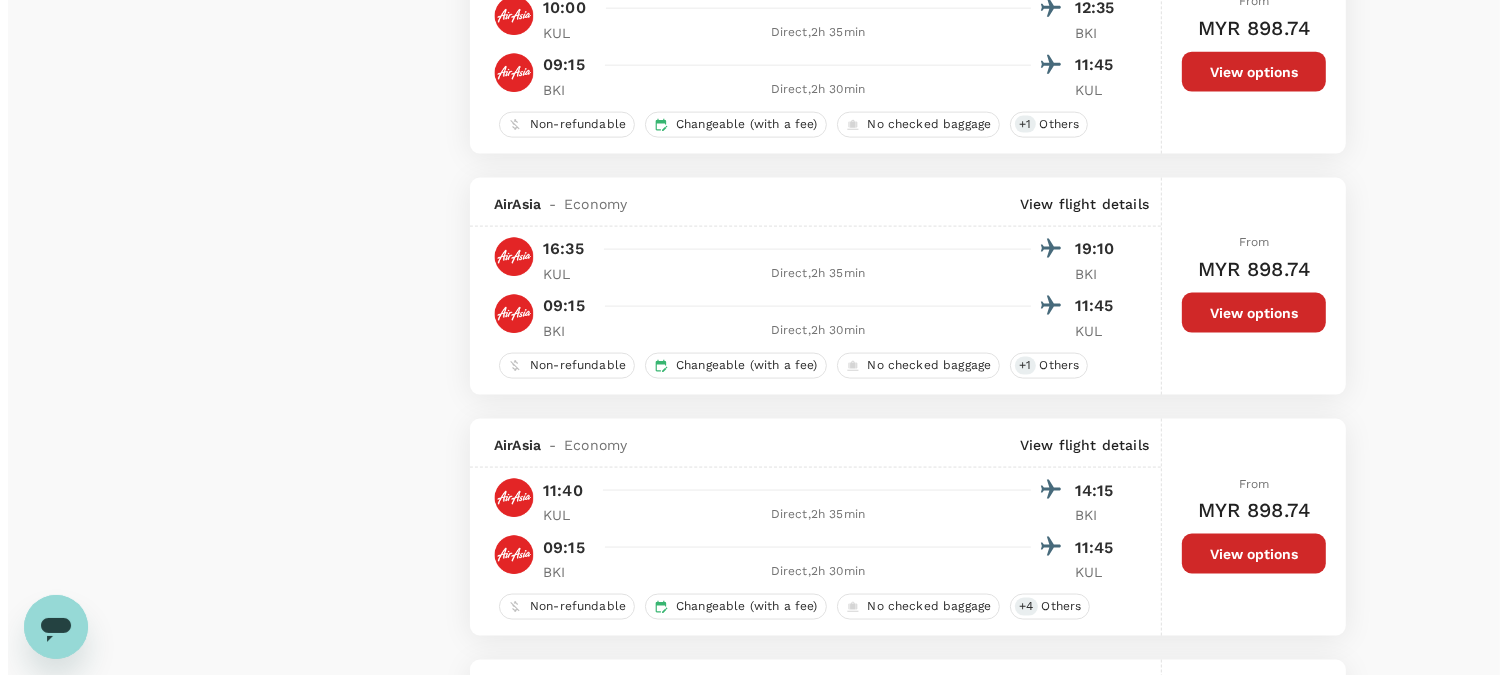 scroll, scrollTop: 2333, scrollLeft: 0, axis: vertical 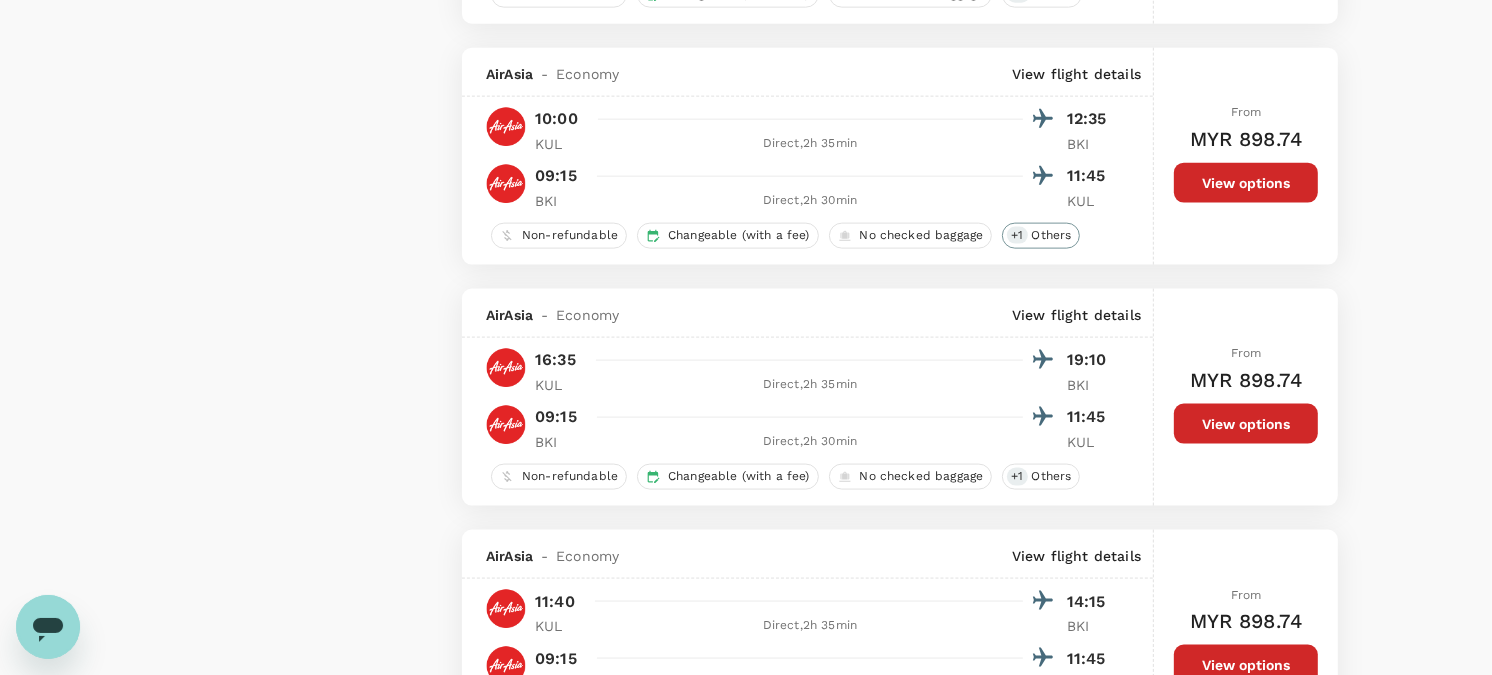 click on "Others" at bounding box center (1052, 235) 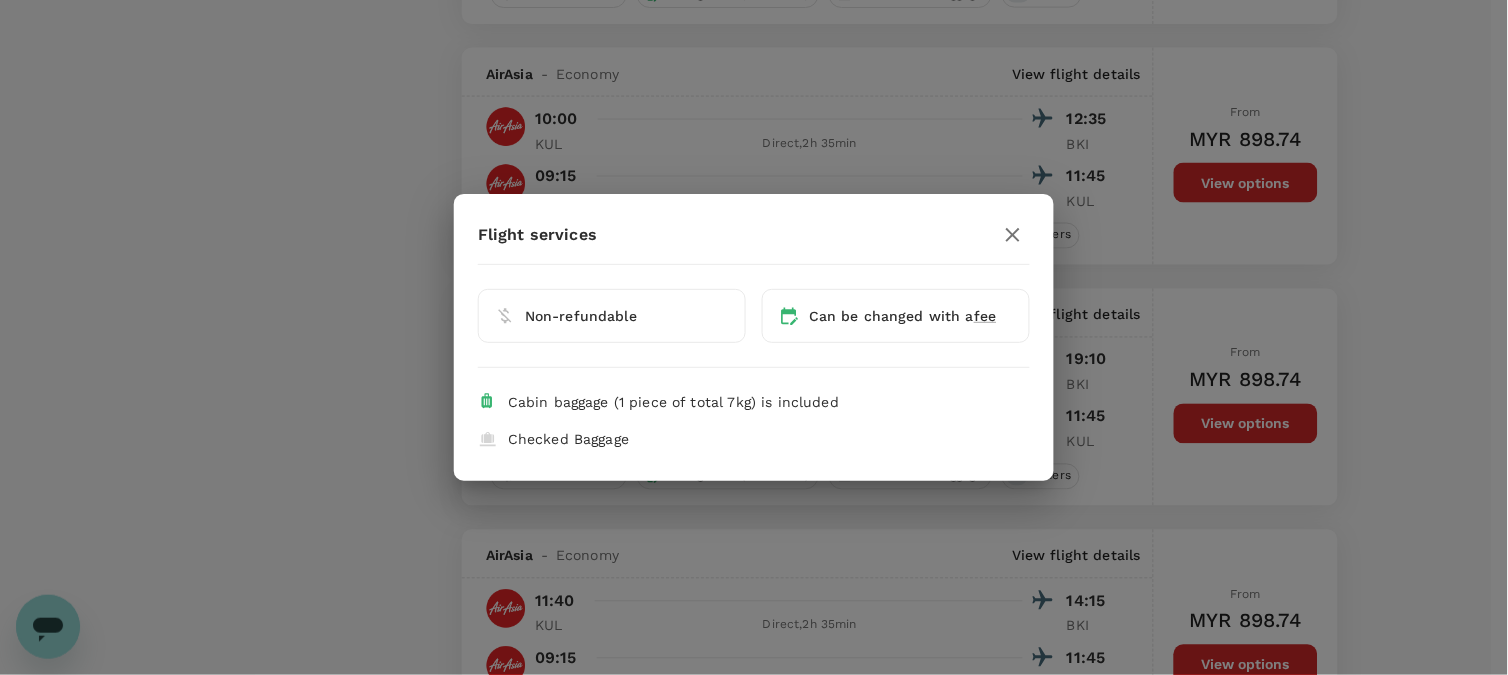 click 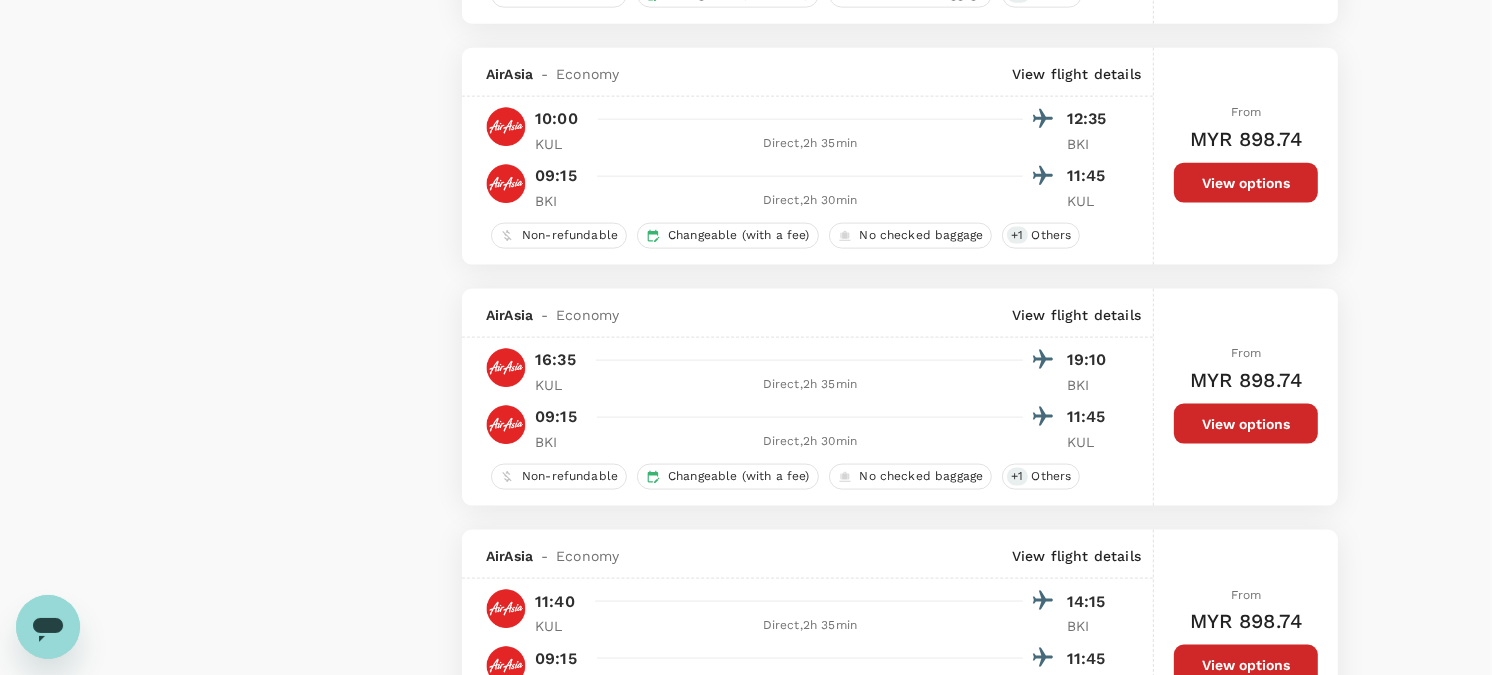 click on "View flight details" at bounding box center (1076, 74) 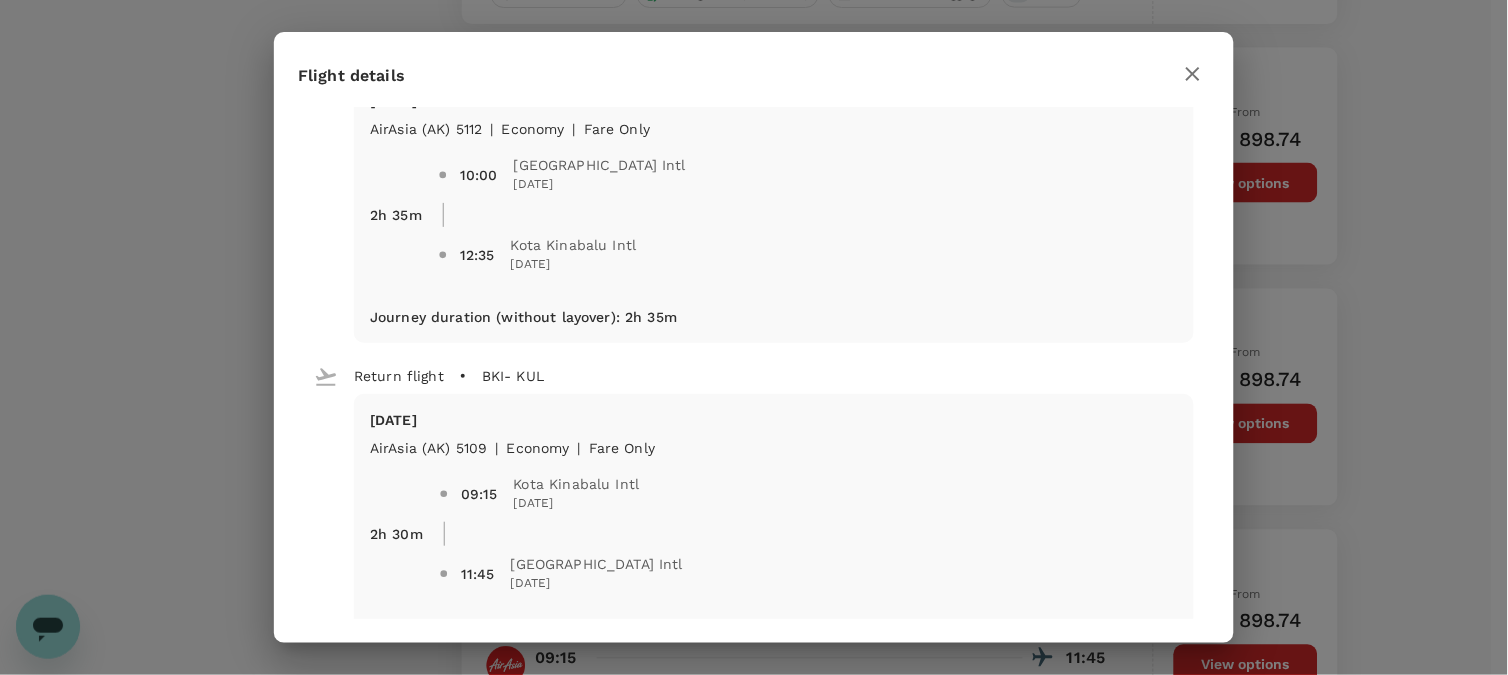 scroll, scrollTop: 111, scrollLeft: 0, axis: vertical 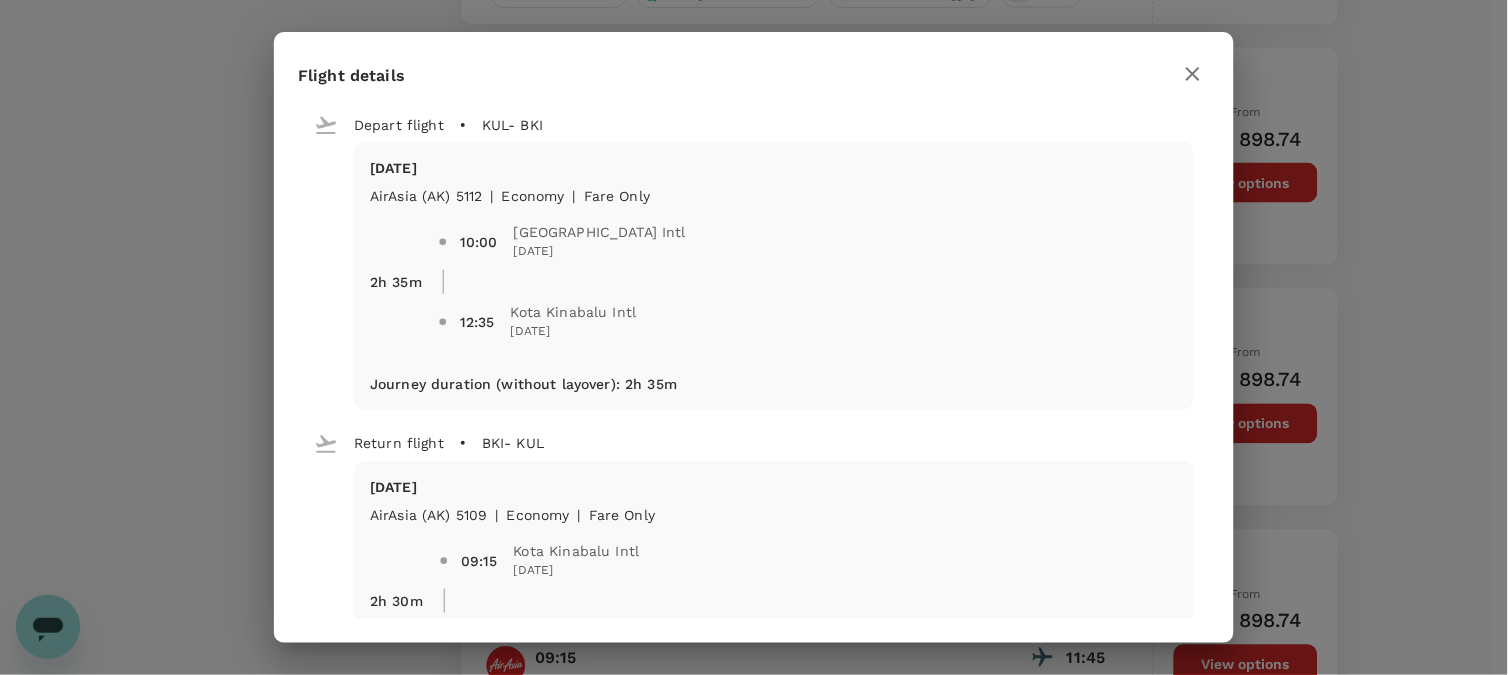 click 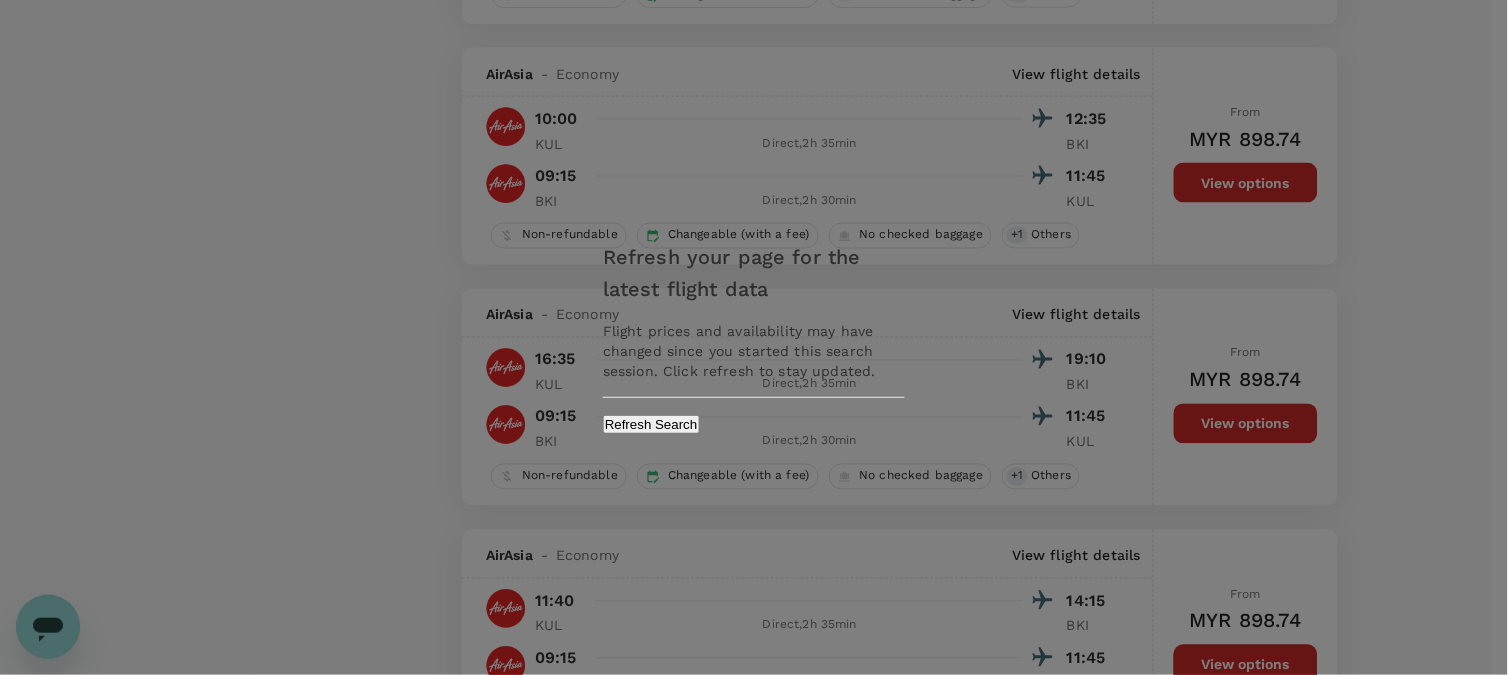 click on "Refresh your page for the latest flight data Flight prices and availability may have changed since you started this search session. Click refresh to stay updated. Refresh Search" at bounding box center [754, 337] 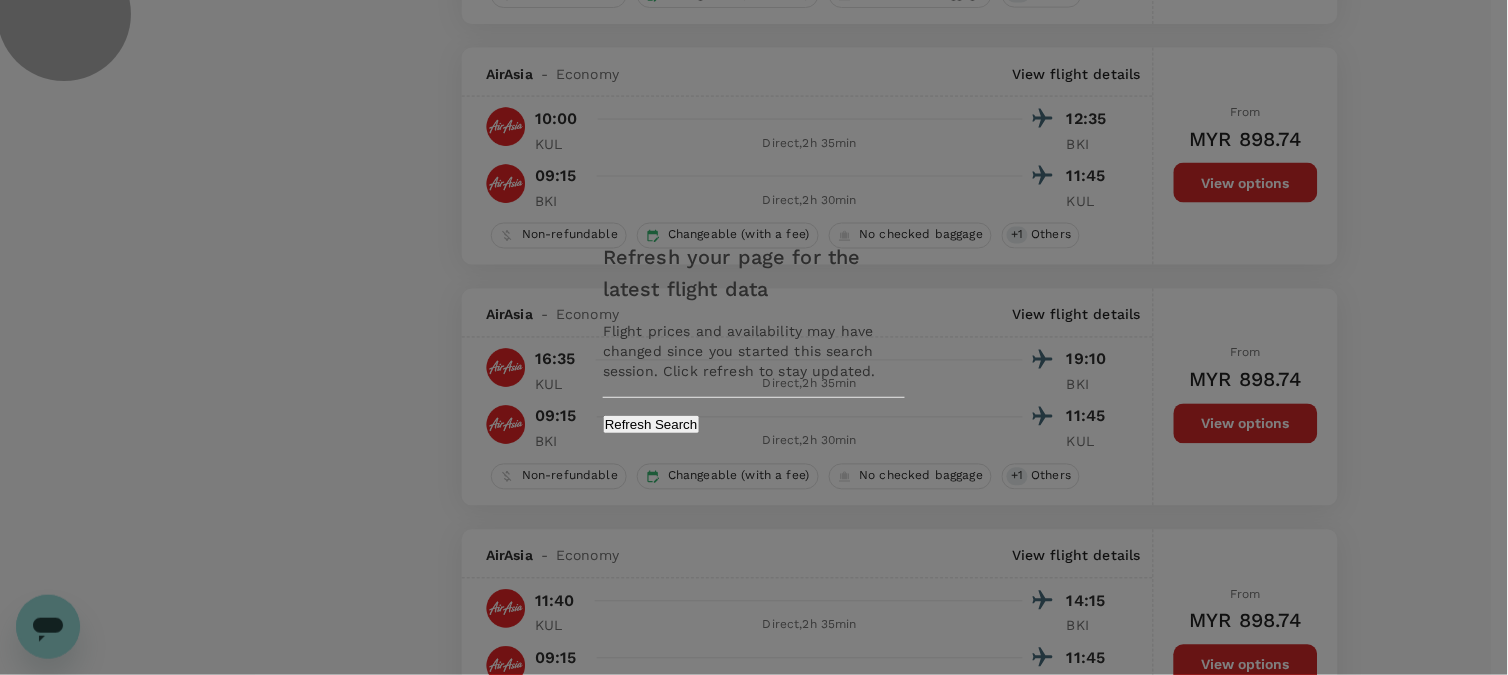 click on "Refresh Search" at bounding box center [651, 424] 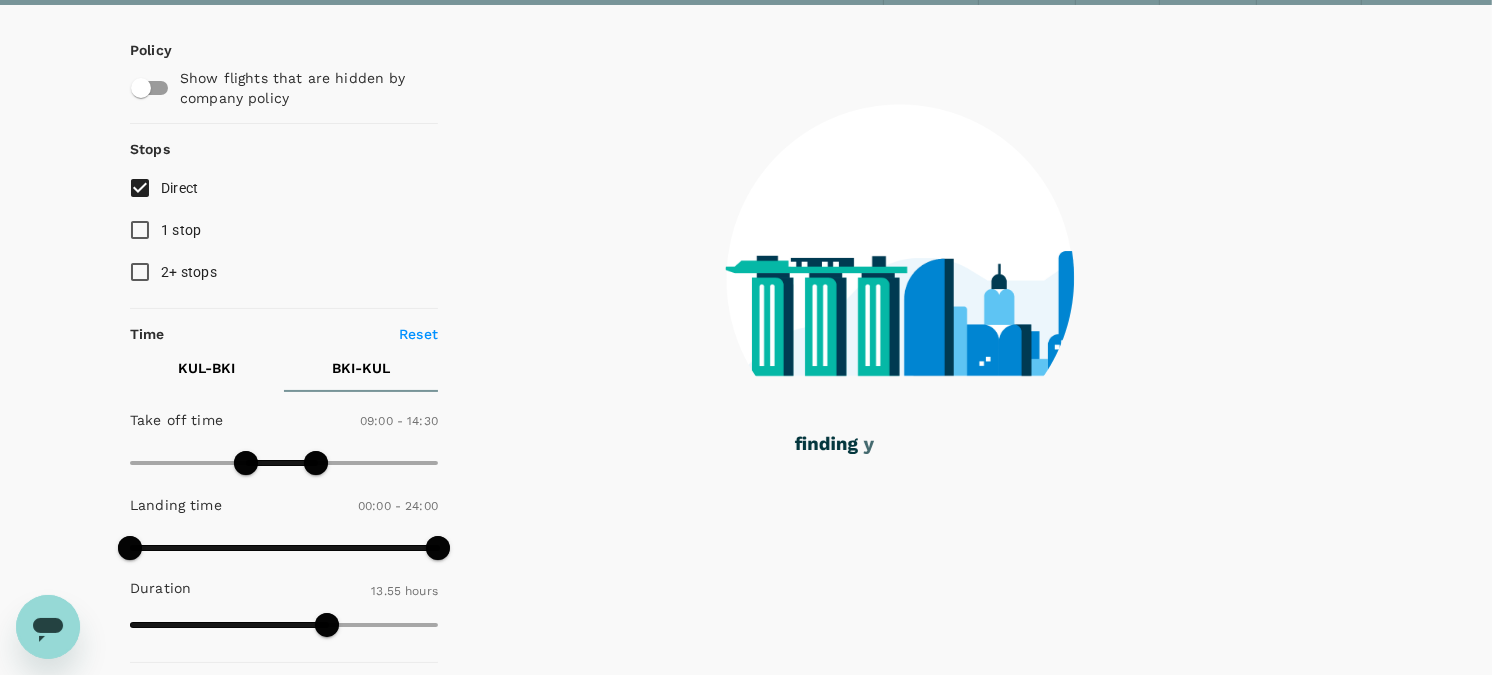 scroll, scrollTop: 0, scrollLeft: 0, axis: both 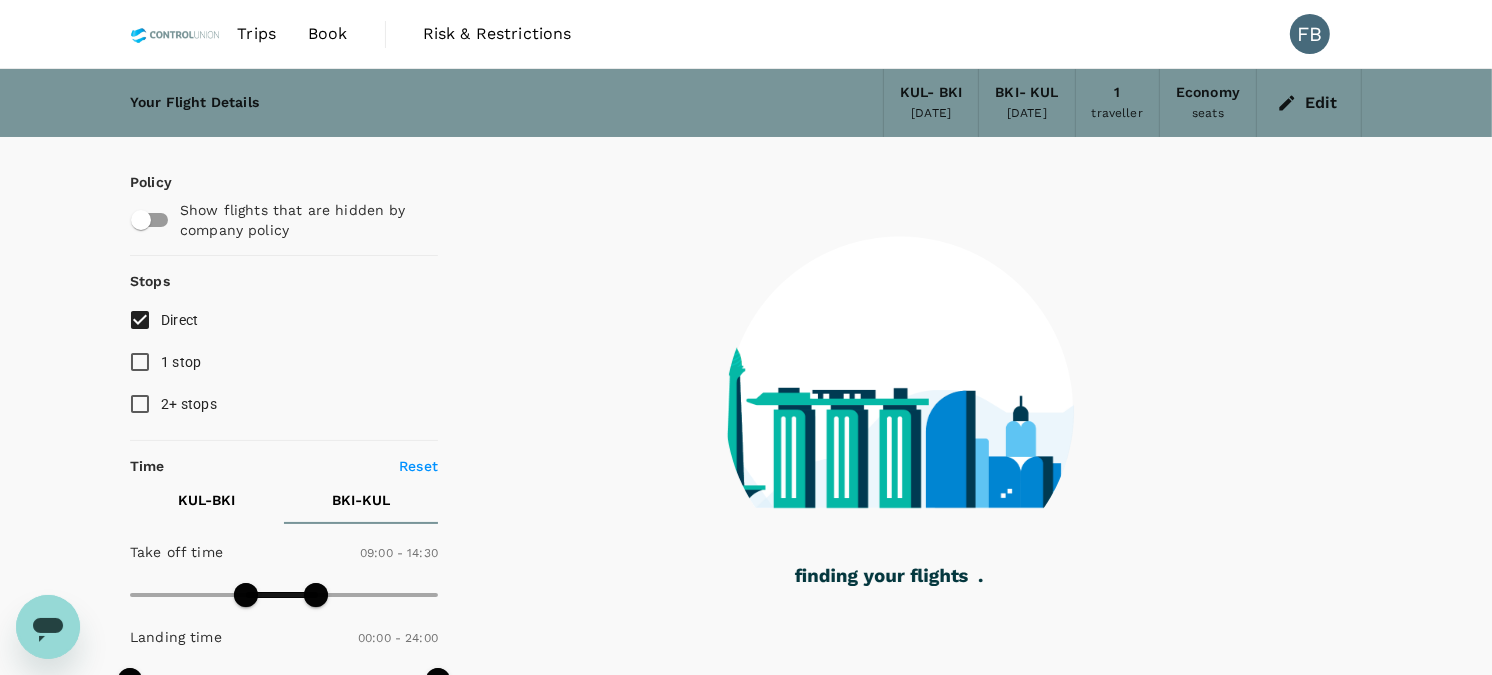 type on "720" 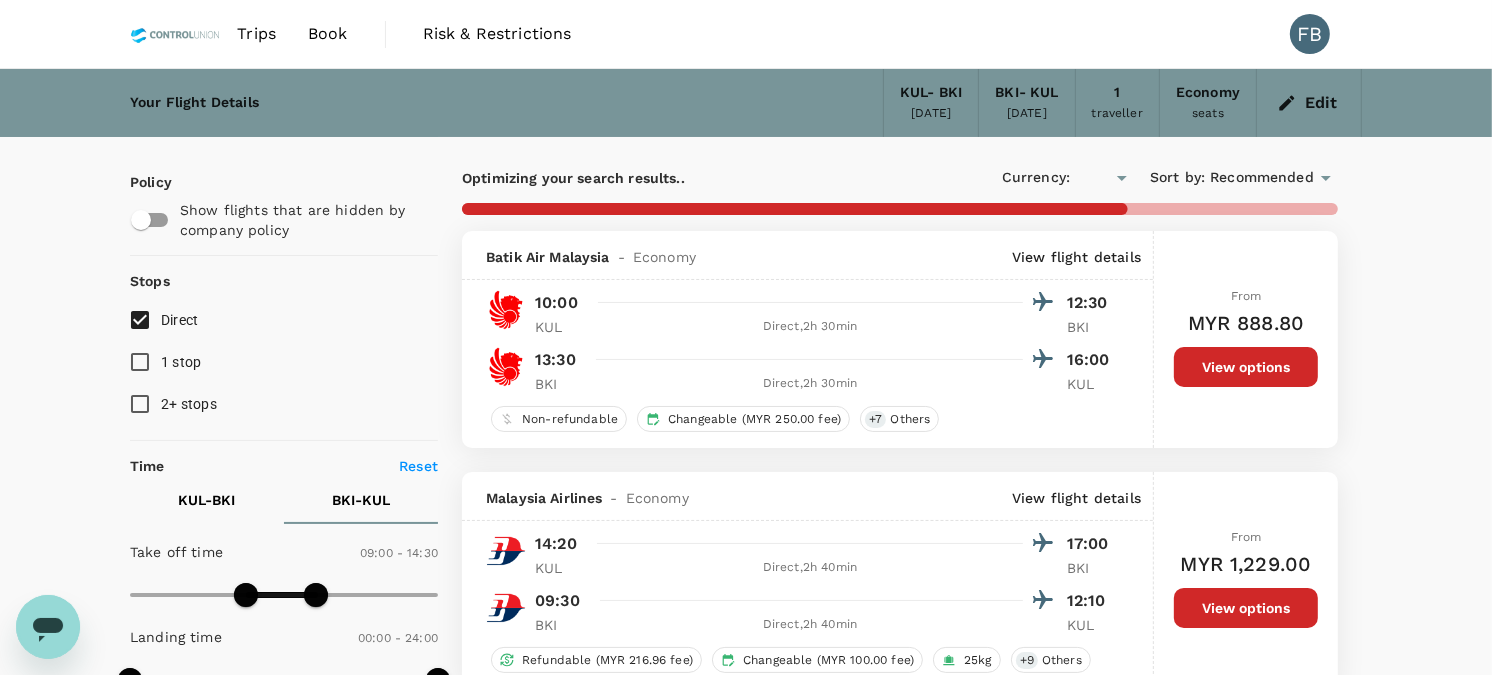 type on "MYR" 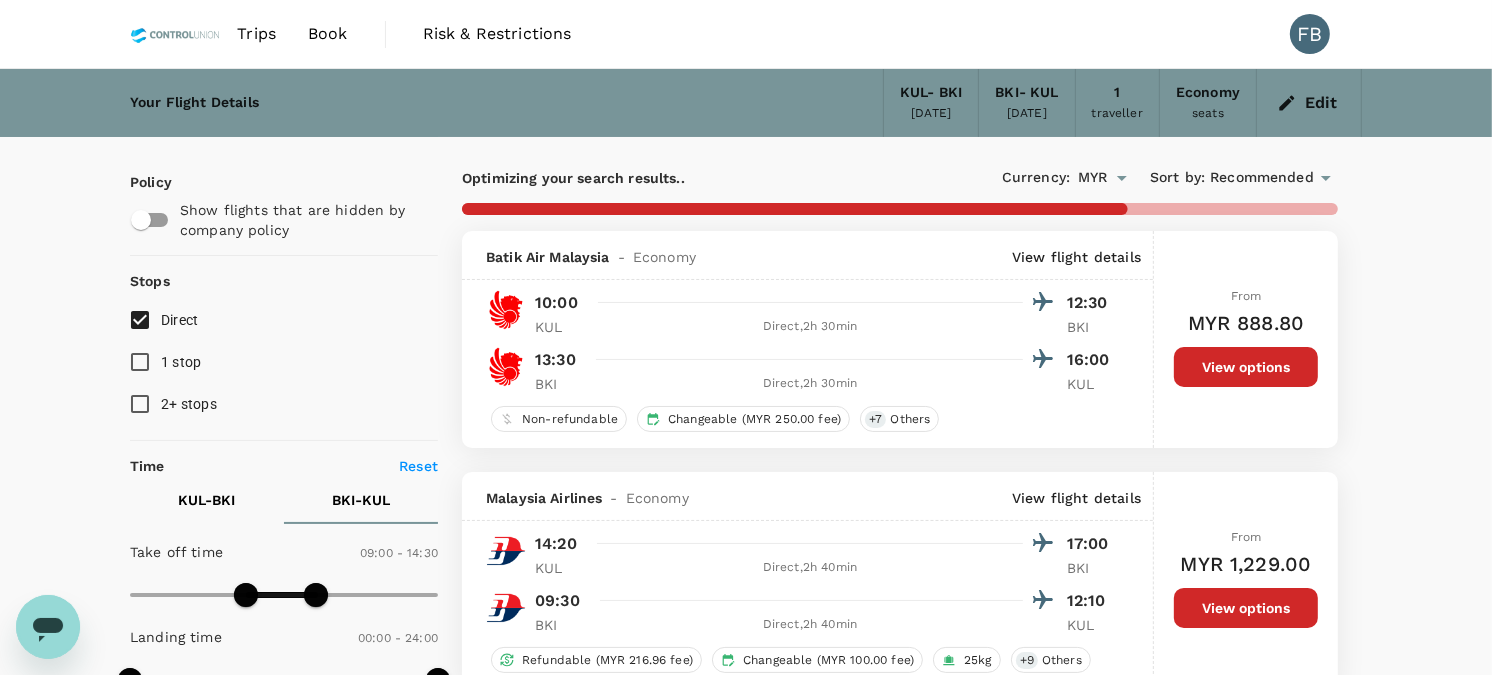 click on "KUL - BKI" at bounding box center (207, 500) 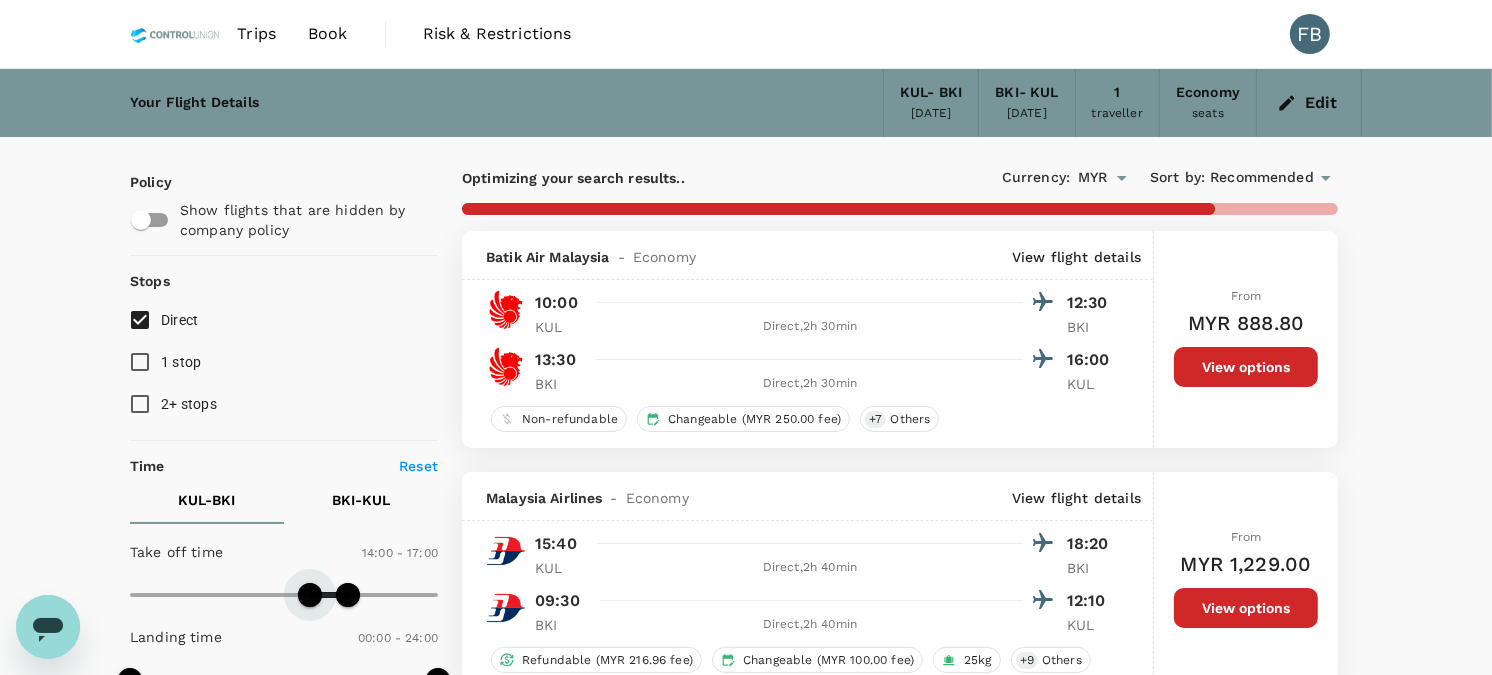 type on "810" 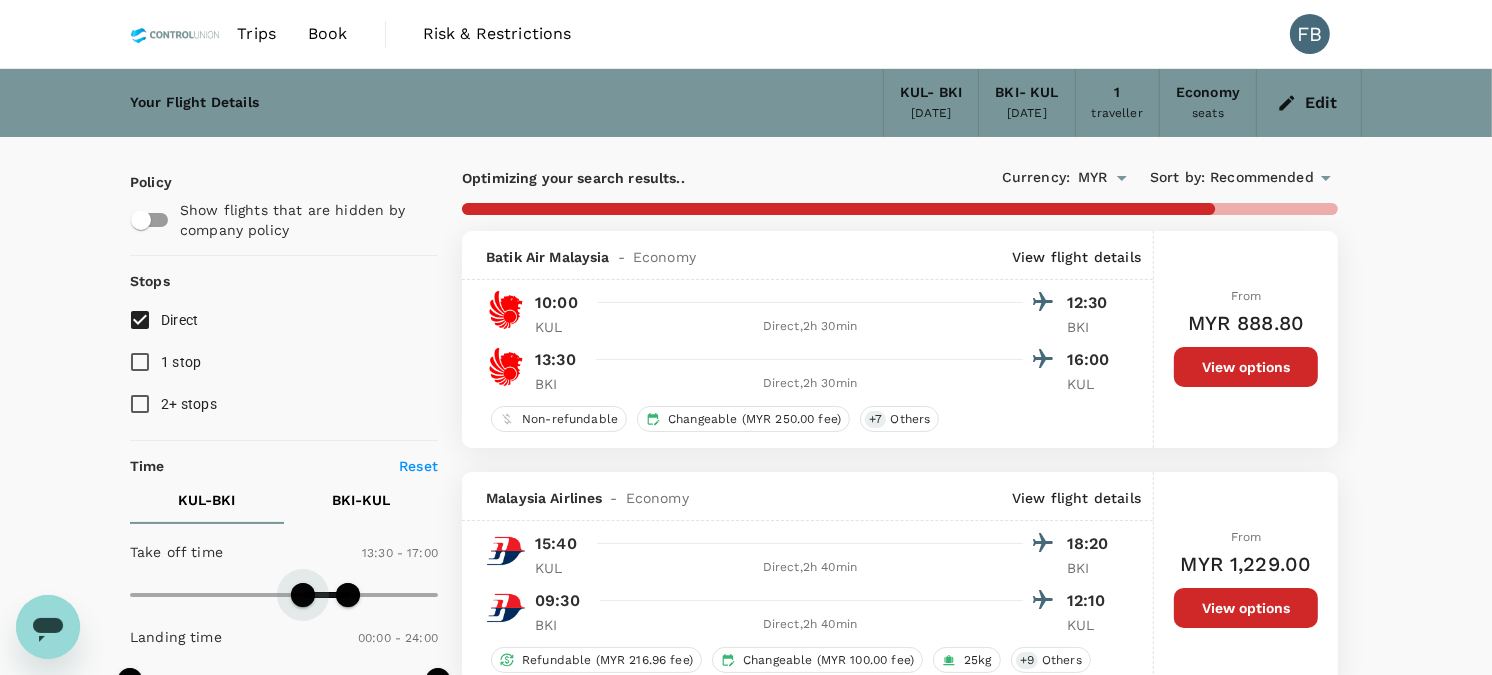 drag, startPoint x: 242, startPoint y: 596, endPoint x: 305, endPoint y: 600, distance: 63.126858 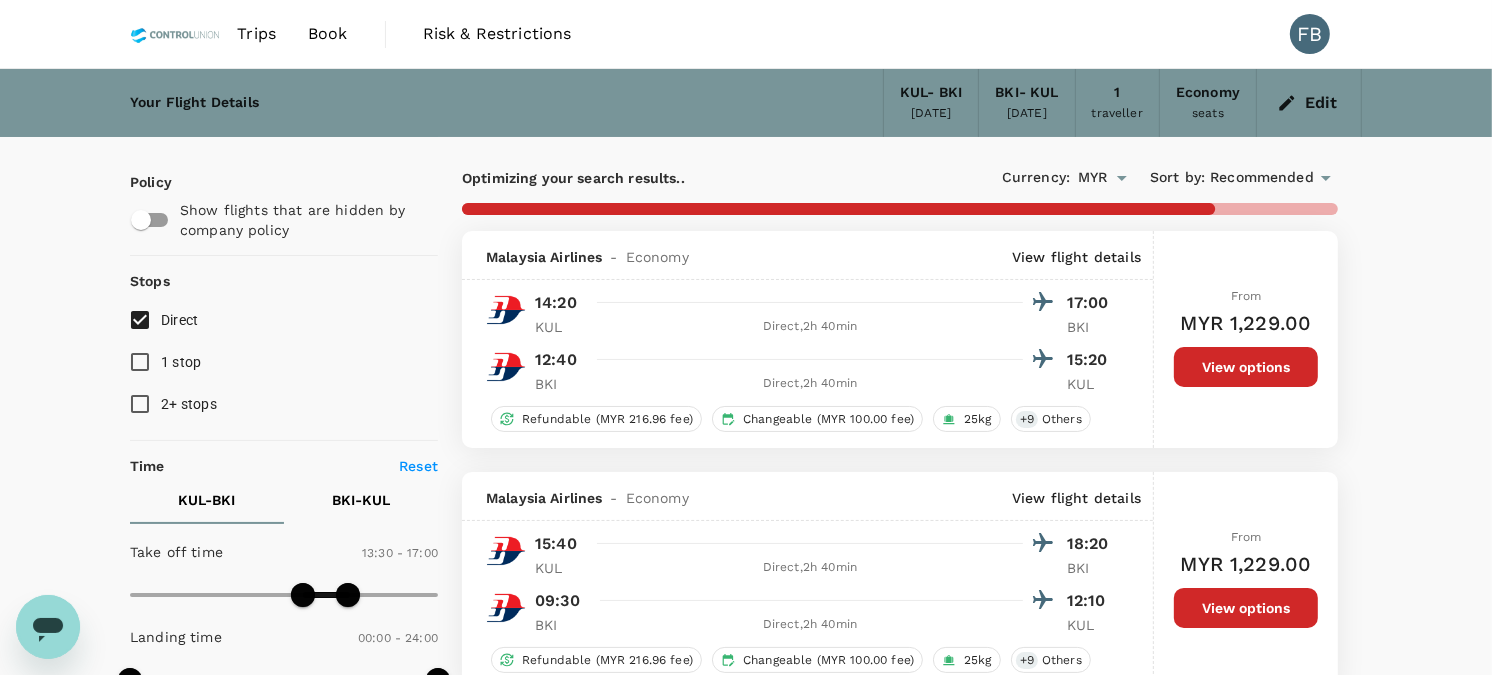 type on "780" 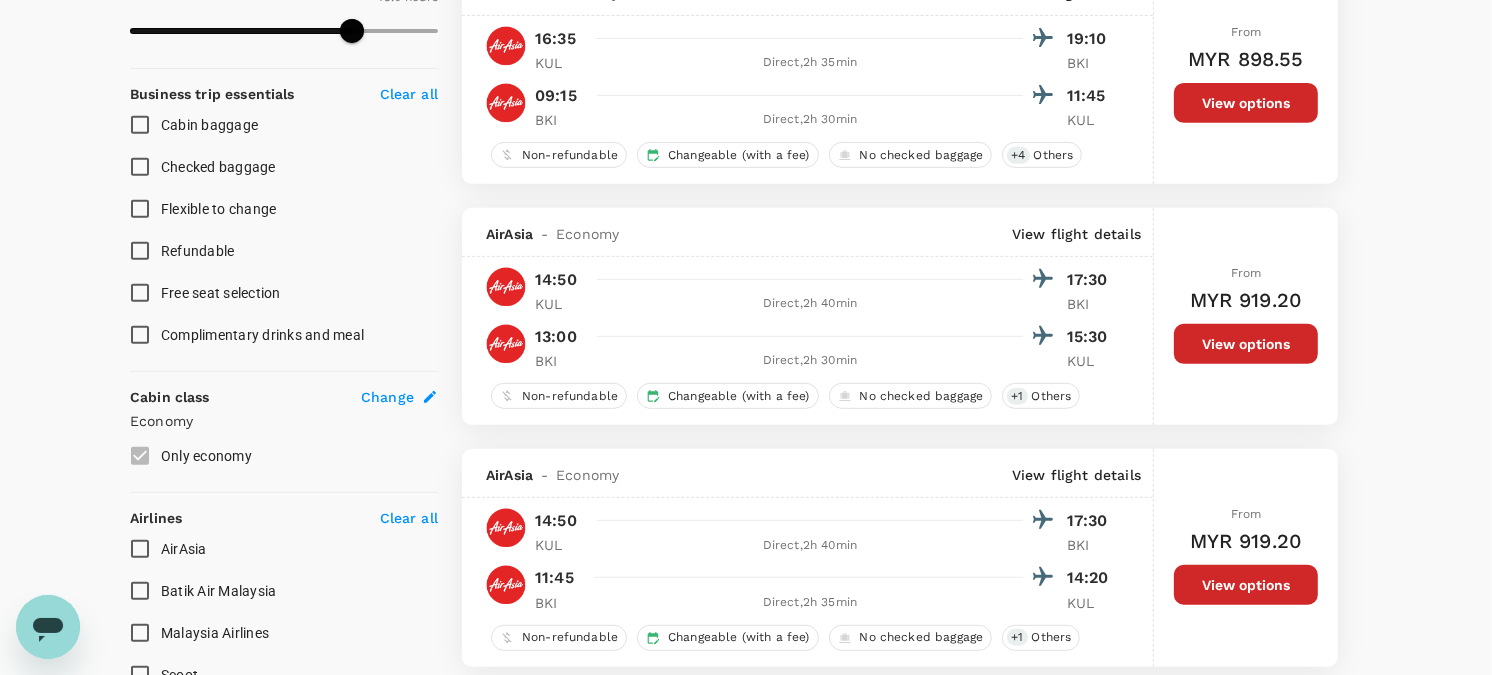 scroll, scrollTop: 777, scrollLeft: 0, axis: vertical 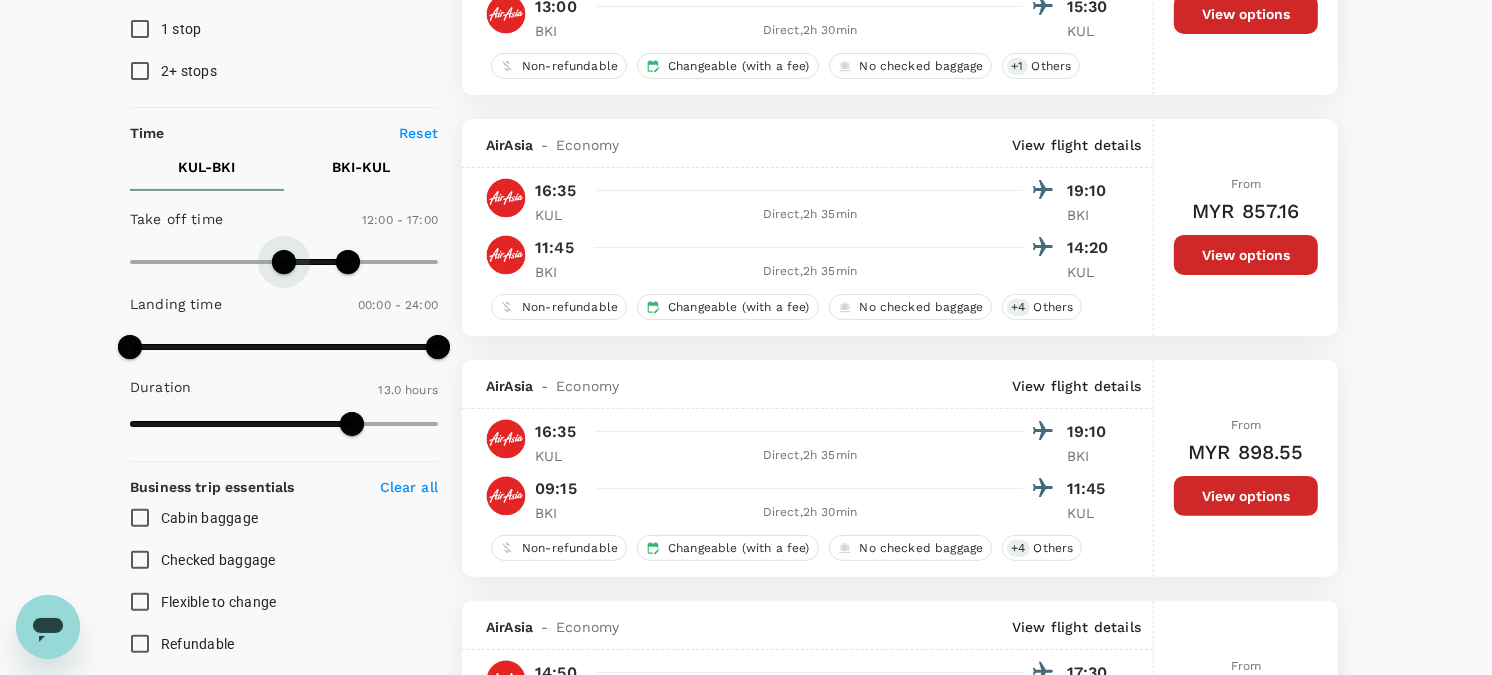 type on "690" 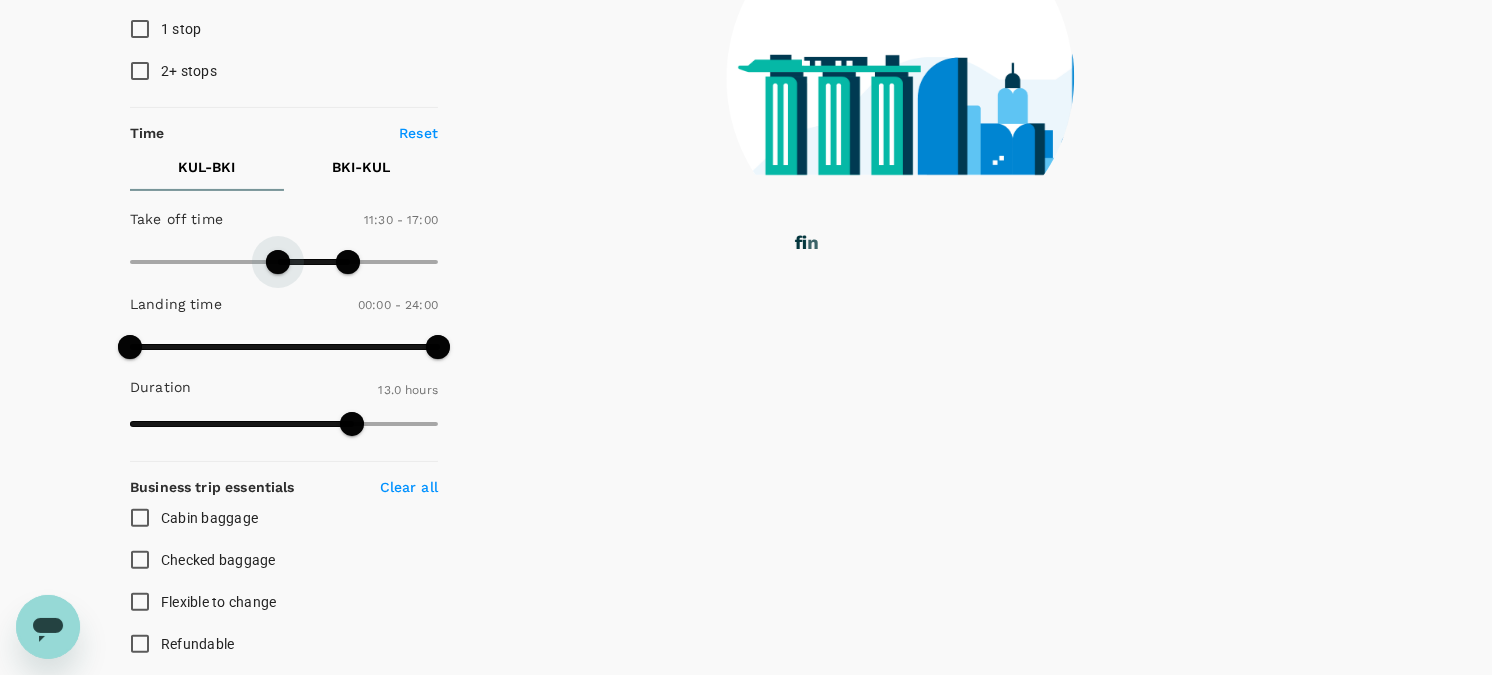 drag, startPoint x: 292, startPoint y: 261, endPoint x: 276, endPoint y: 261, distance: 16 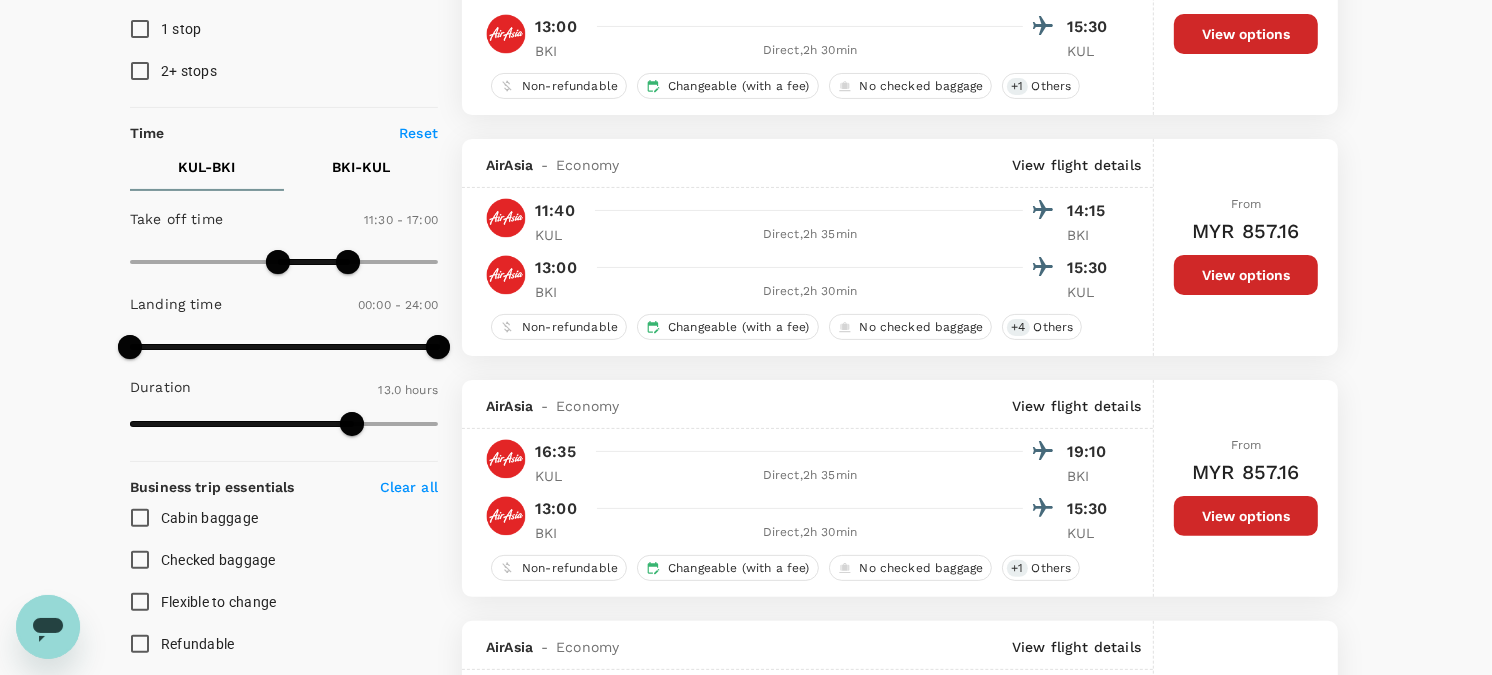 type on "MYR" 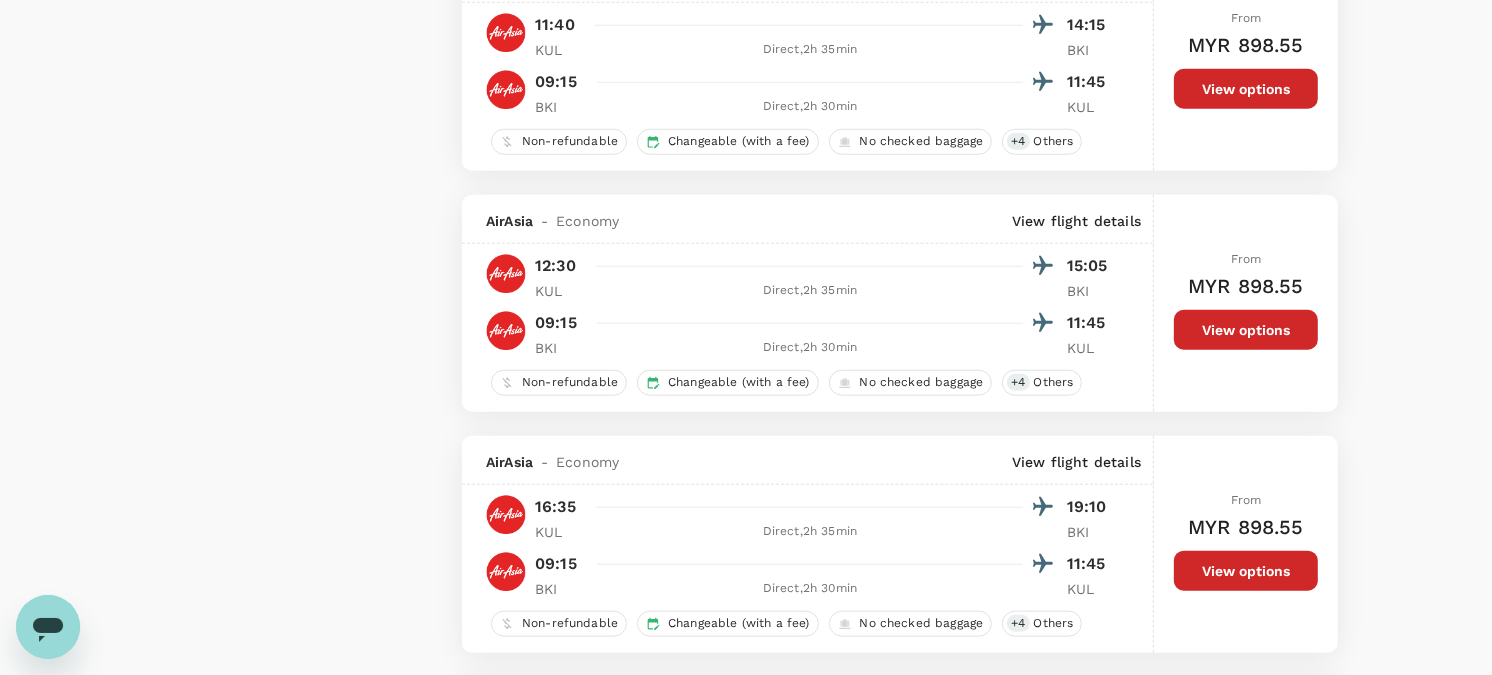 scroll, scrollTop: 1666, scrollLeft: 0, axis: vertical 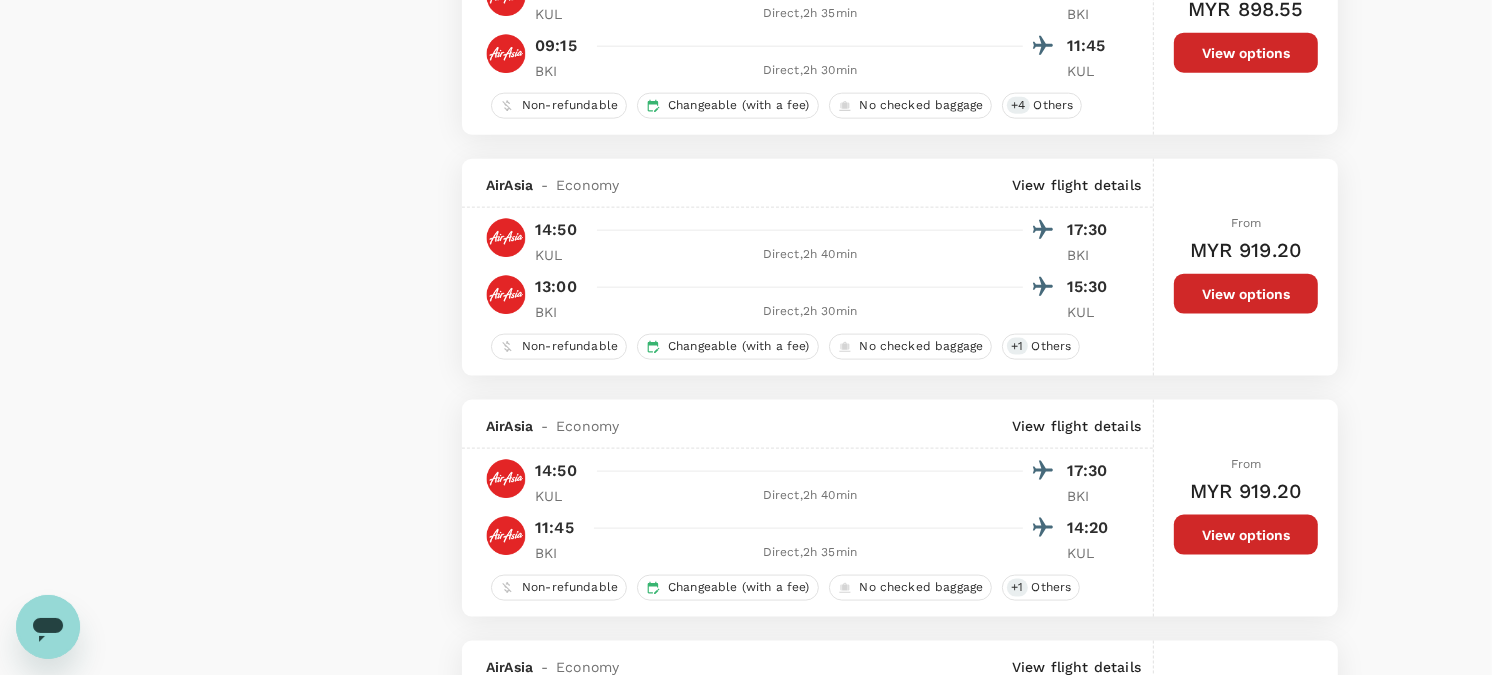 click on "View options" at bounding box center (1246, 535) 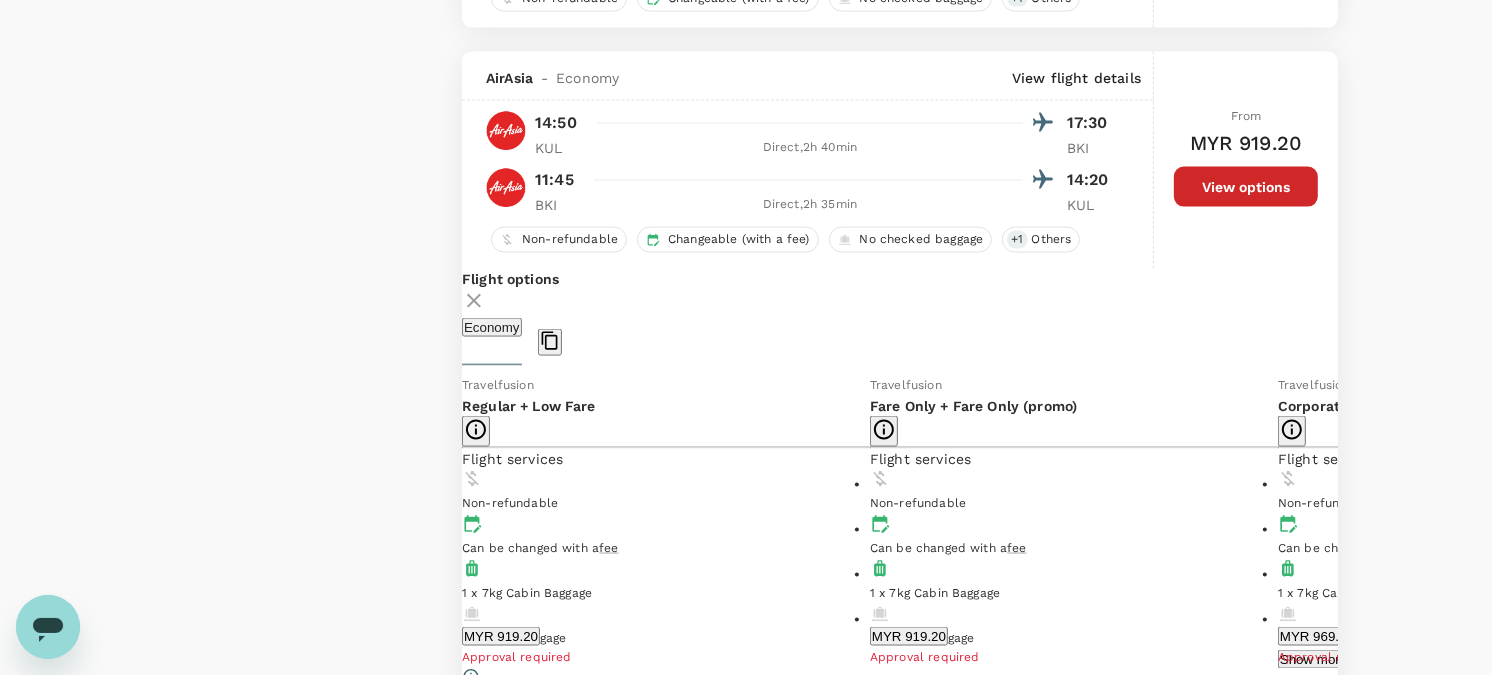 scroll, scrollTop: 2634, scrollLeft: 0, axis: vertical 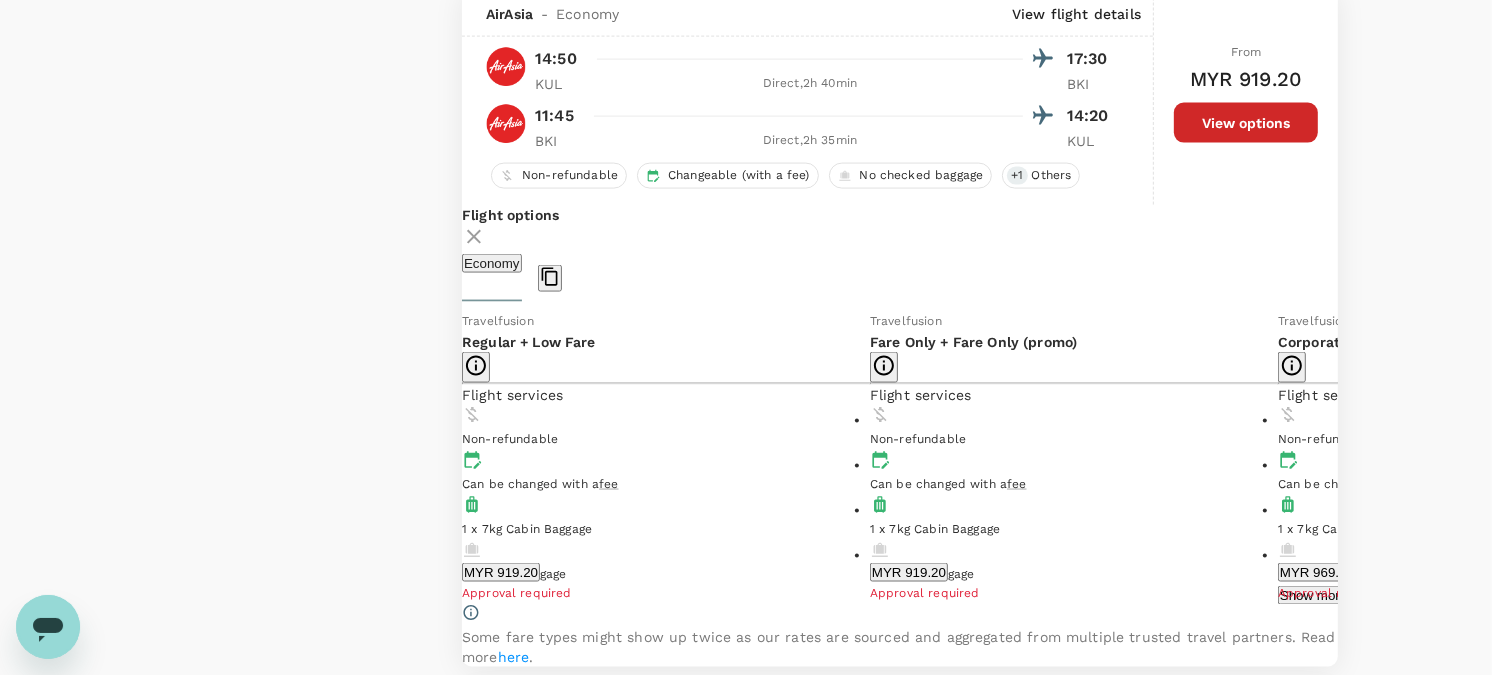 click 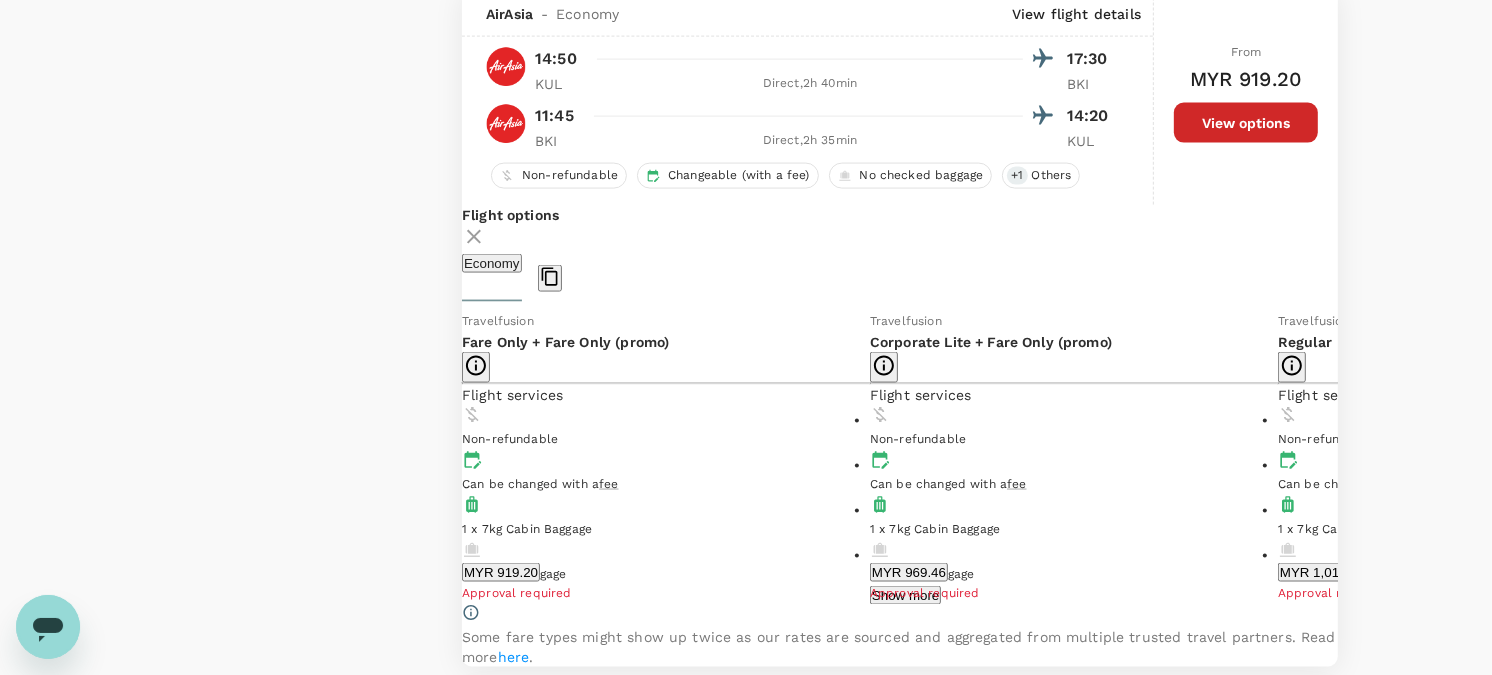 click on "Checked Baggage" at bounding box center [1074, 562] 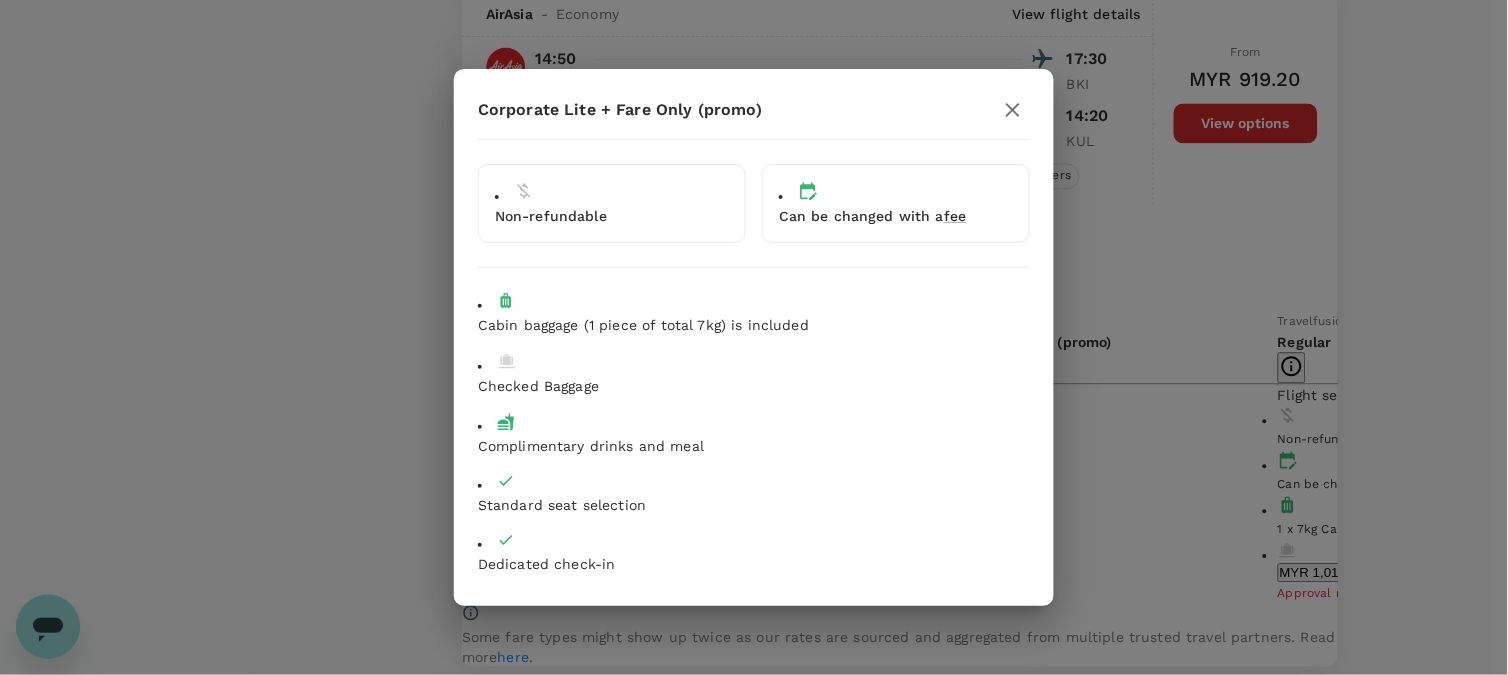 click 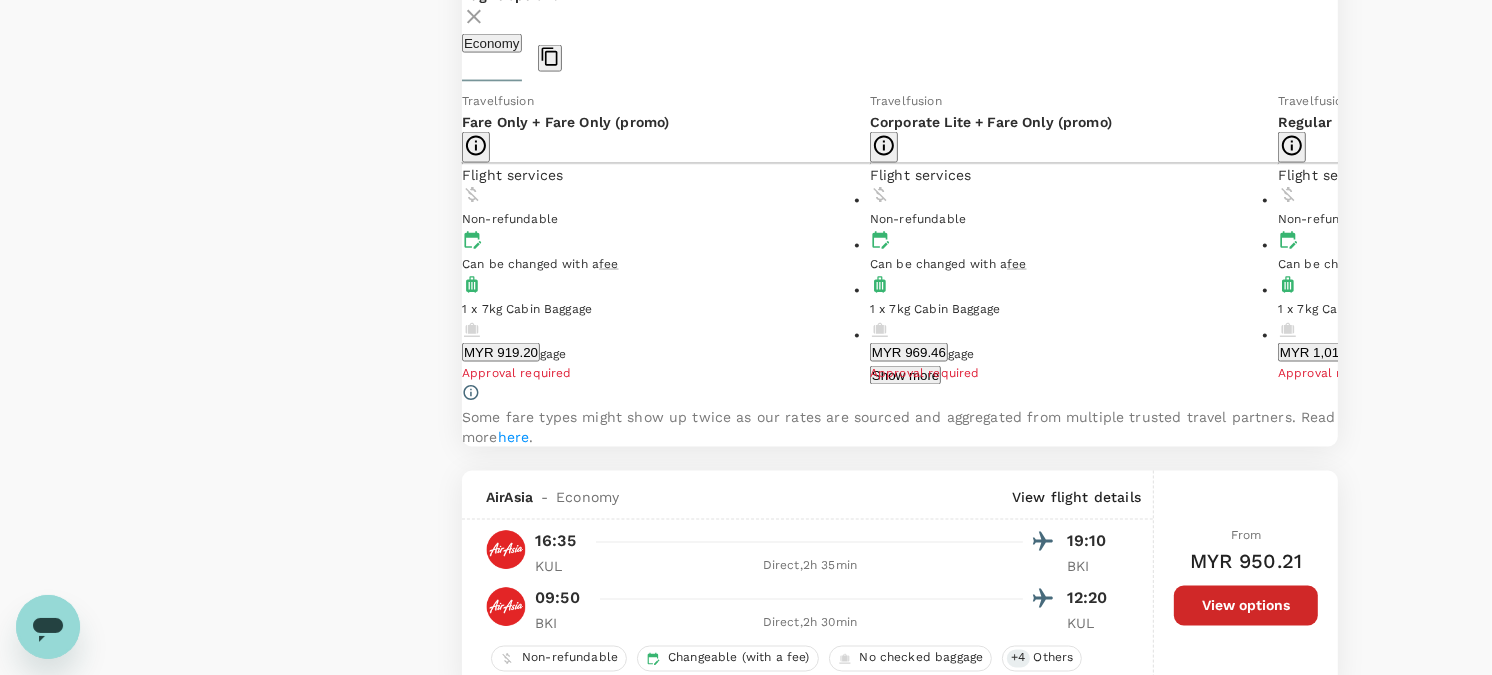 scroll, scrollTop: 2856, scrollLeft: 0, axis: vertical 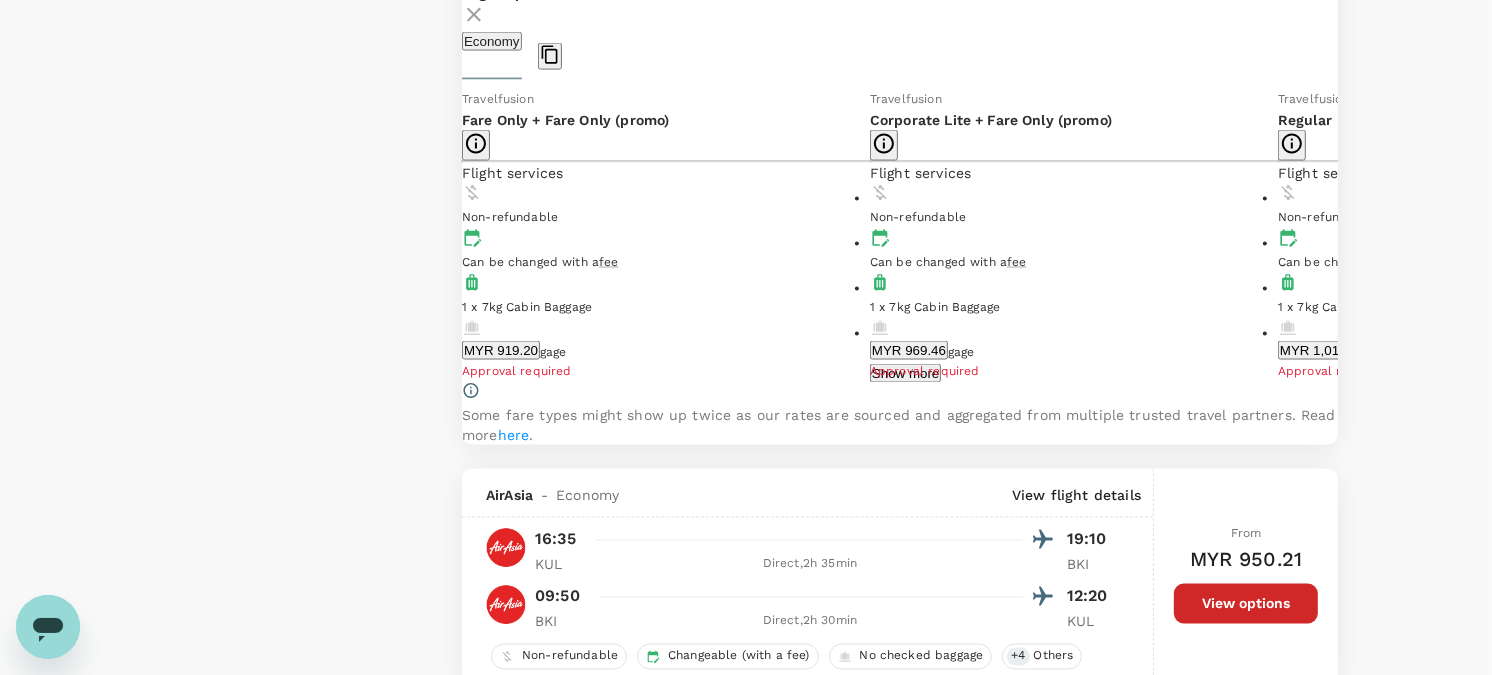 click 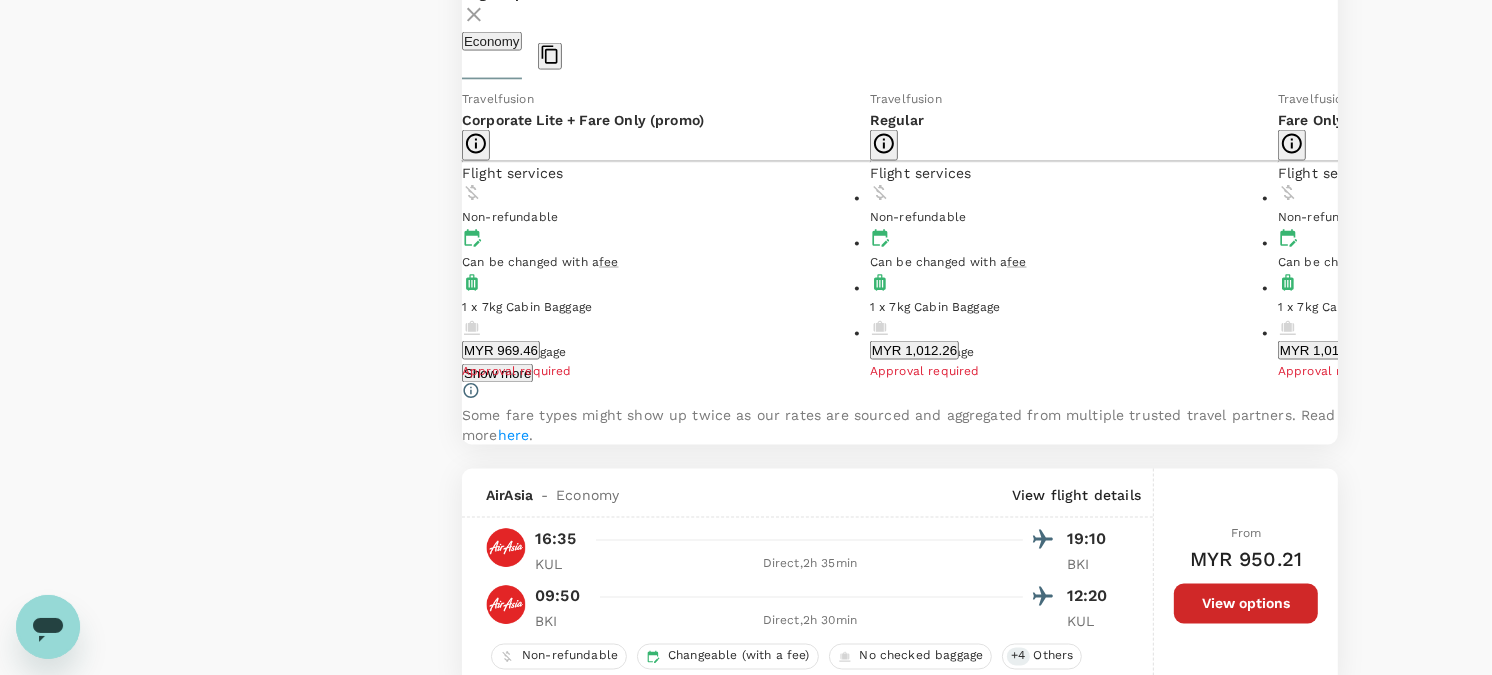 click 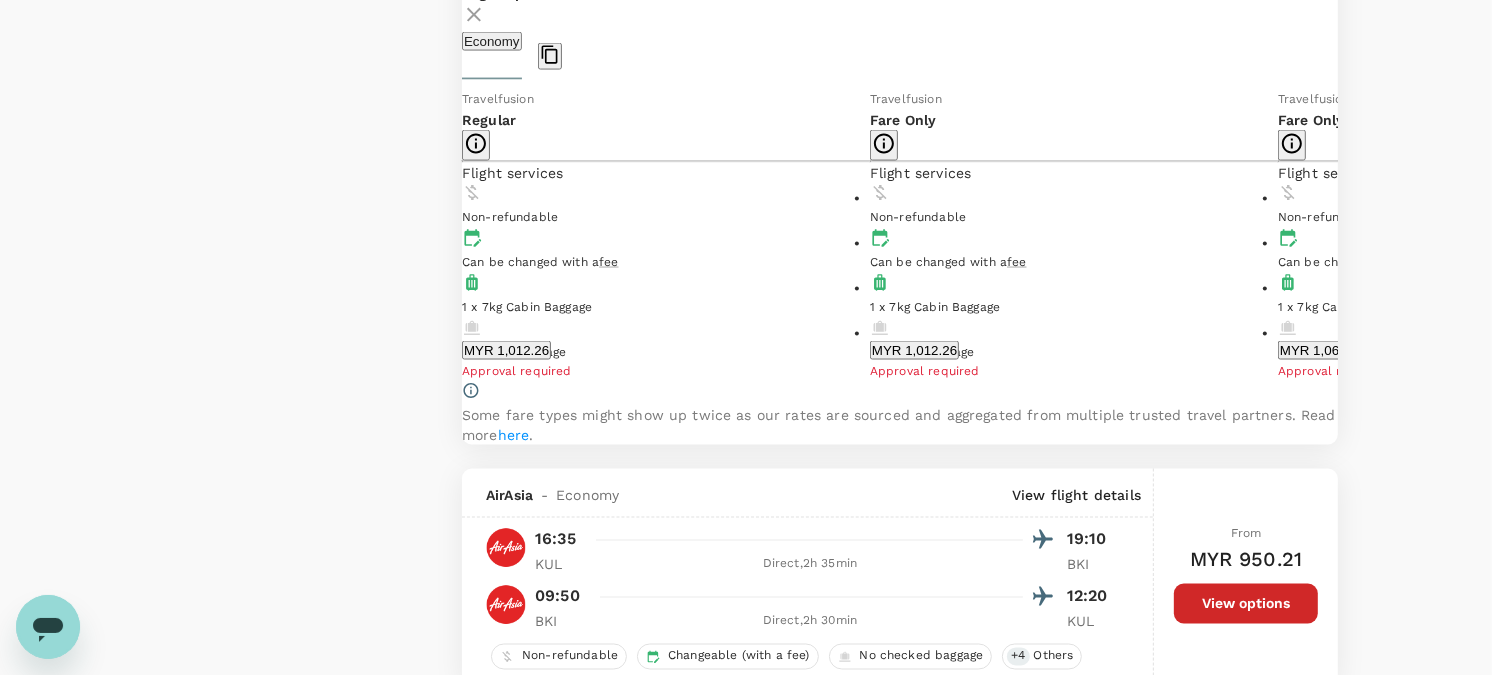 click 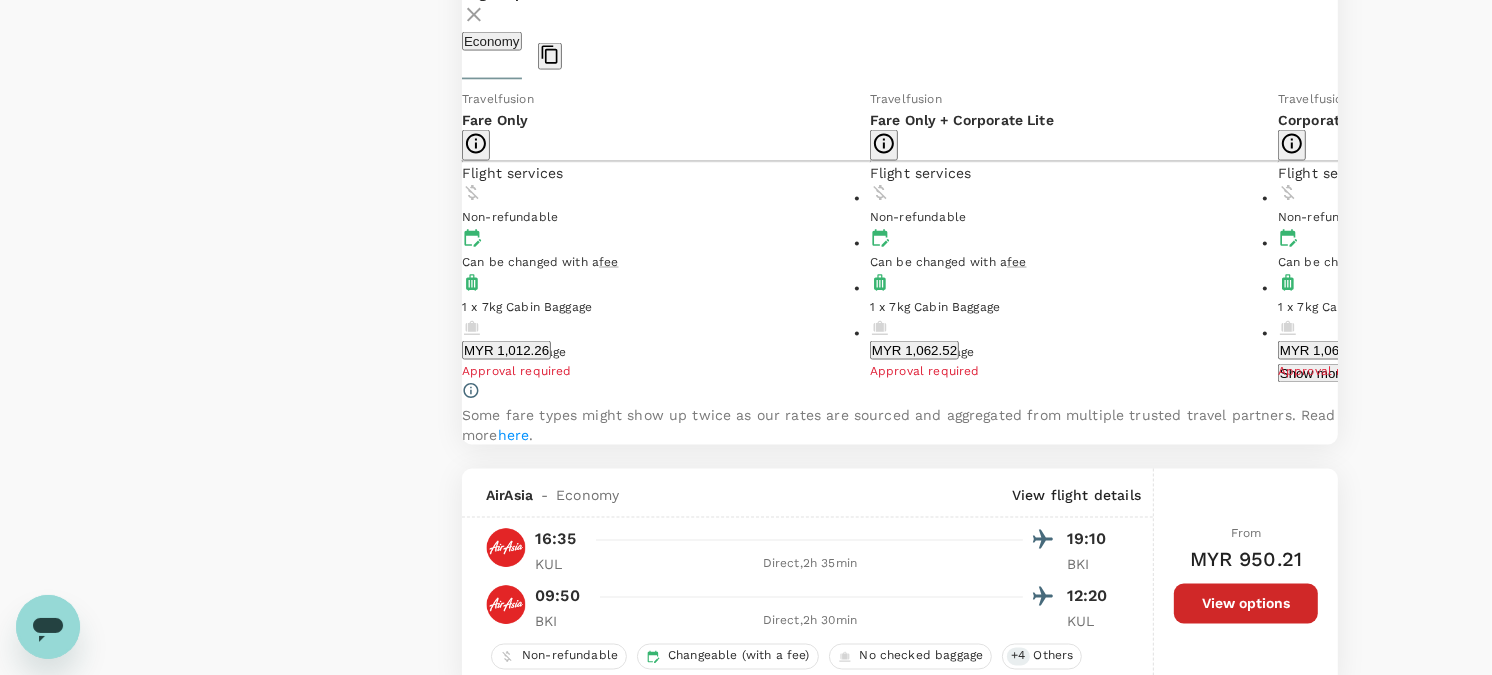 click on "Show more" at bounding box center [1721, 373] 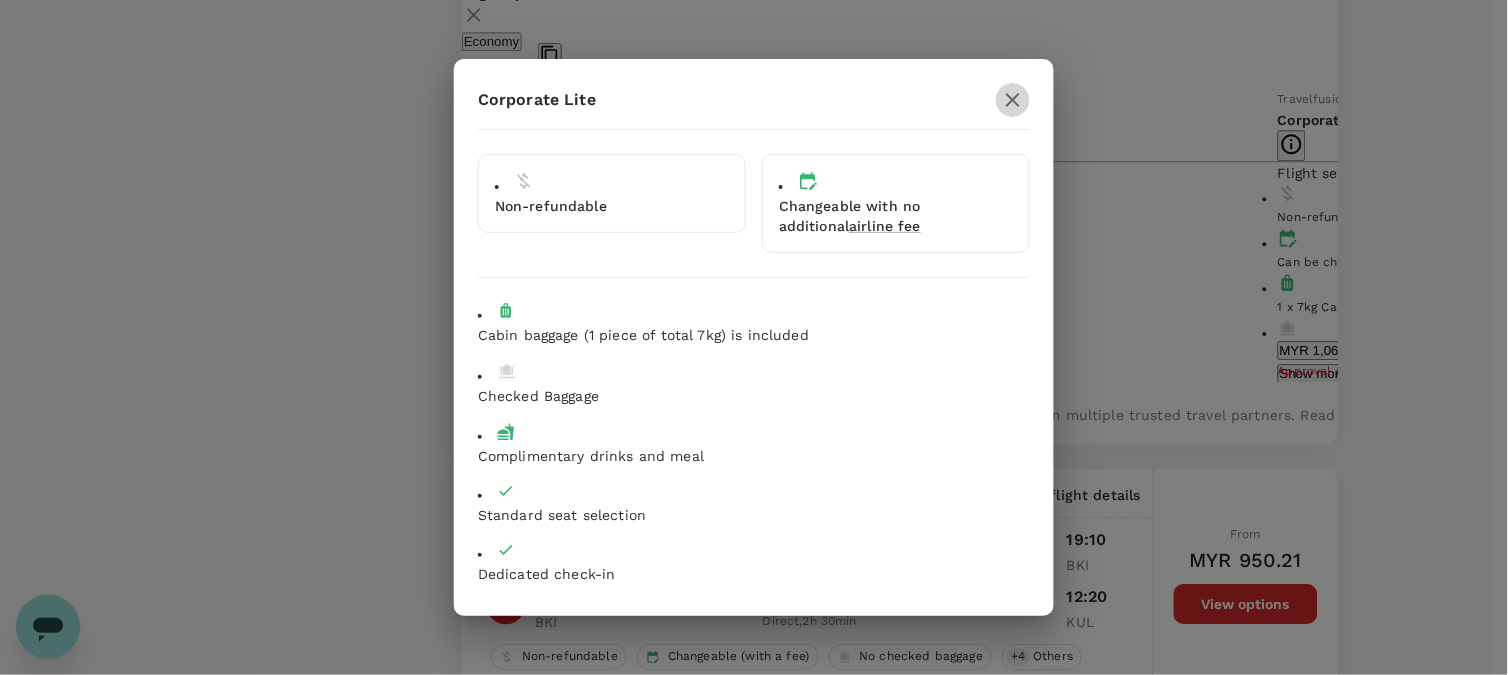 click 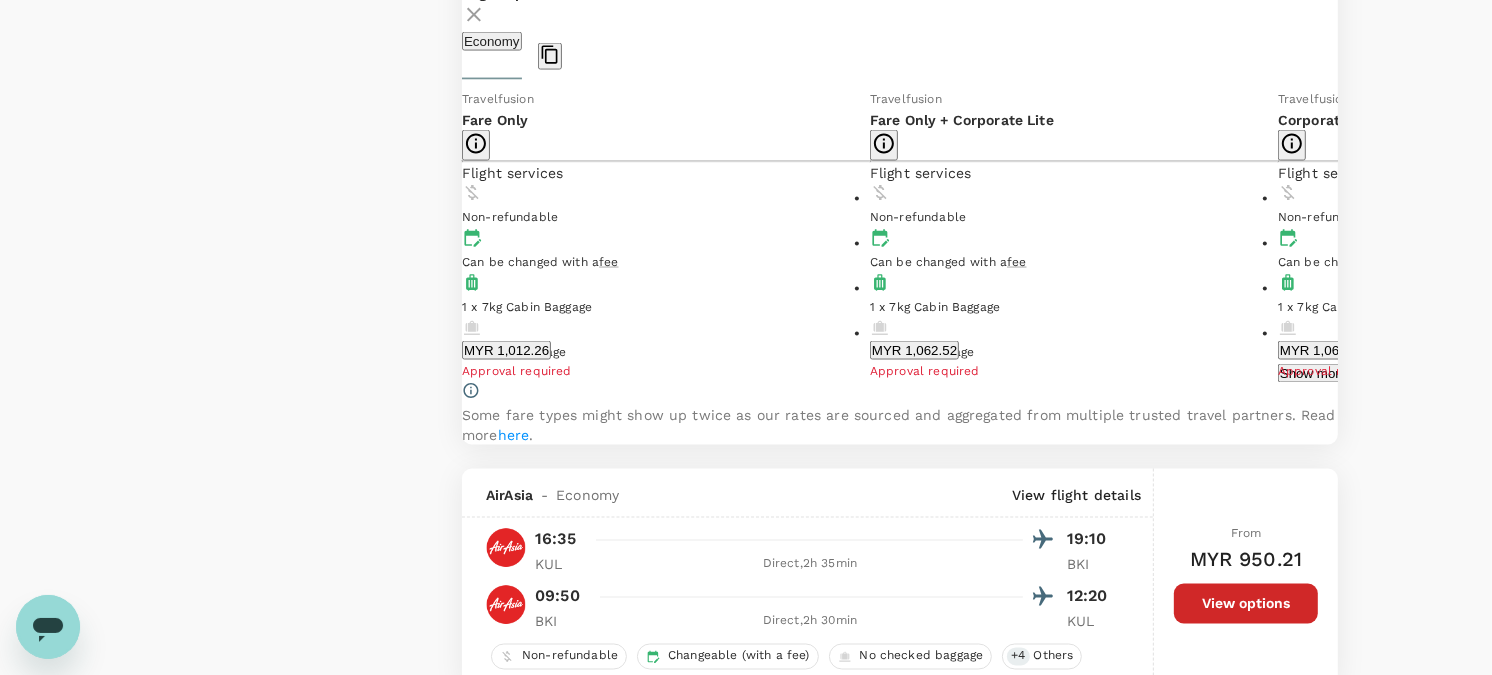 click 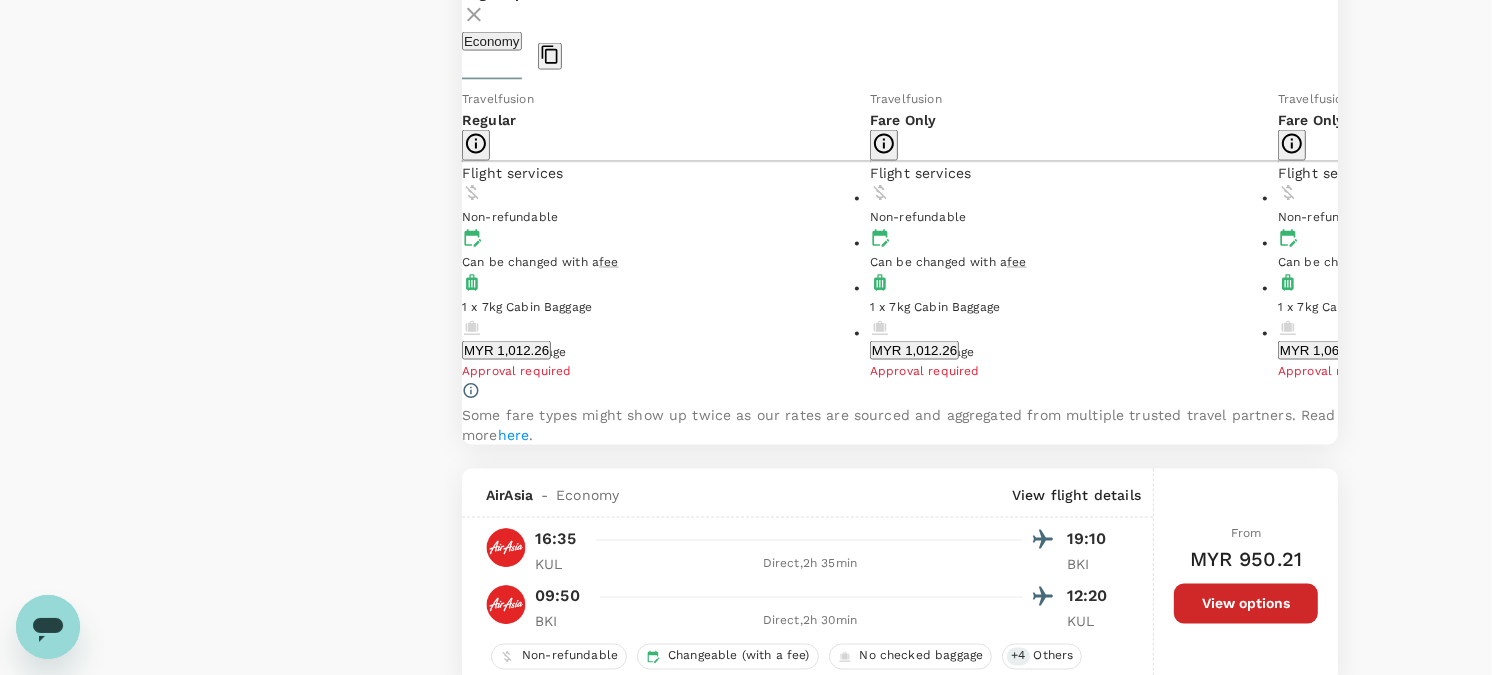 click 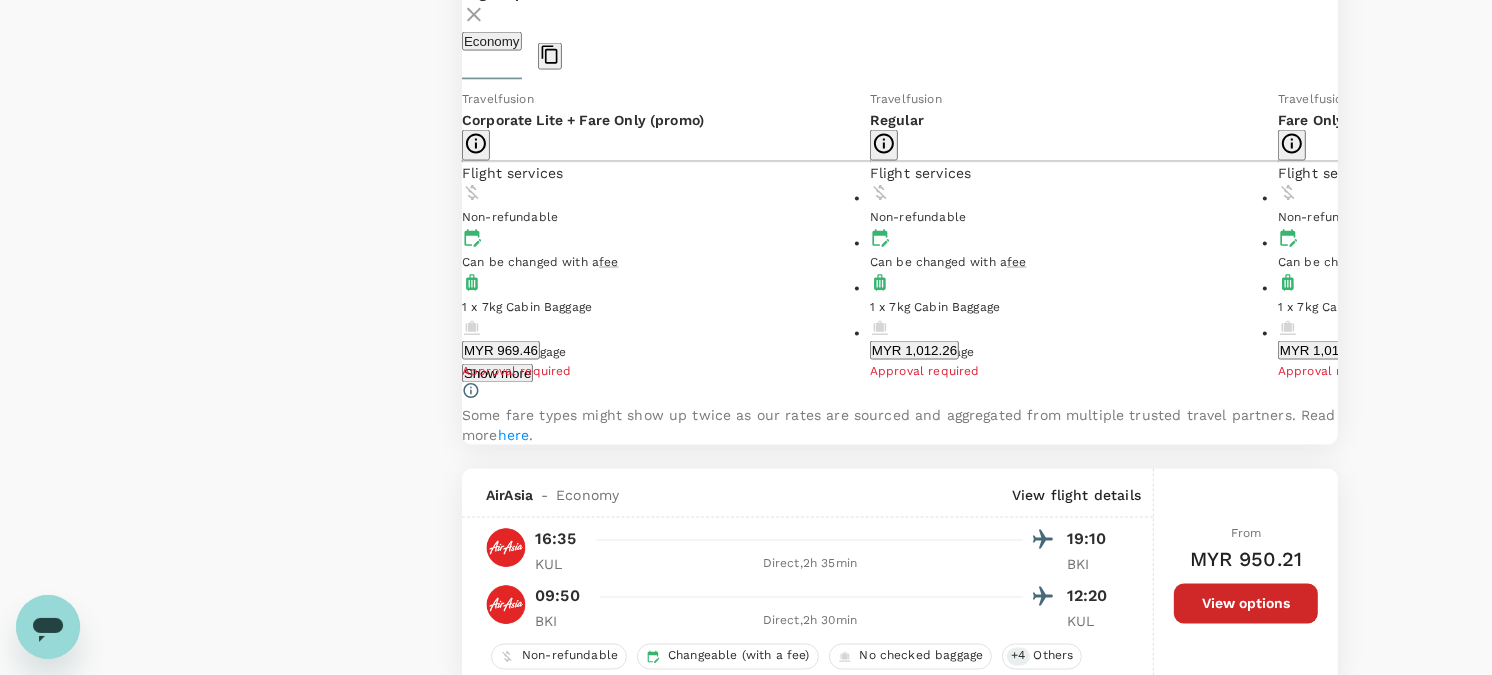 click 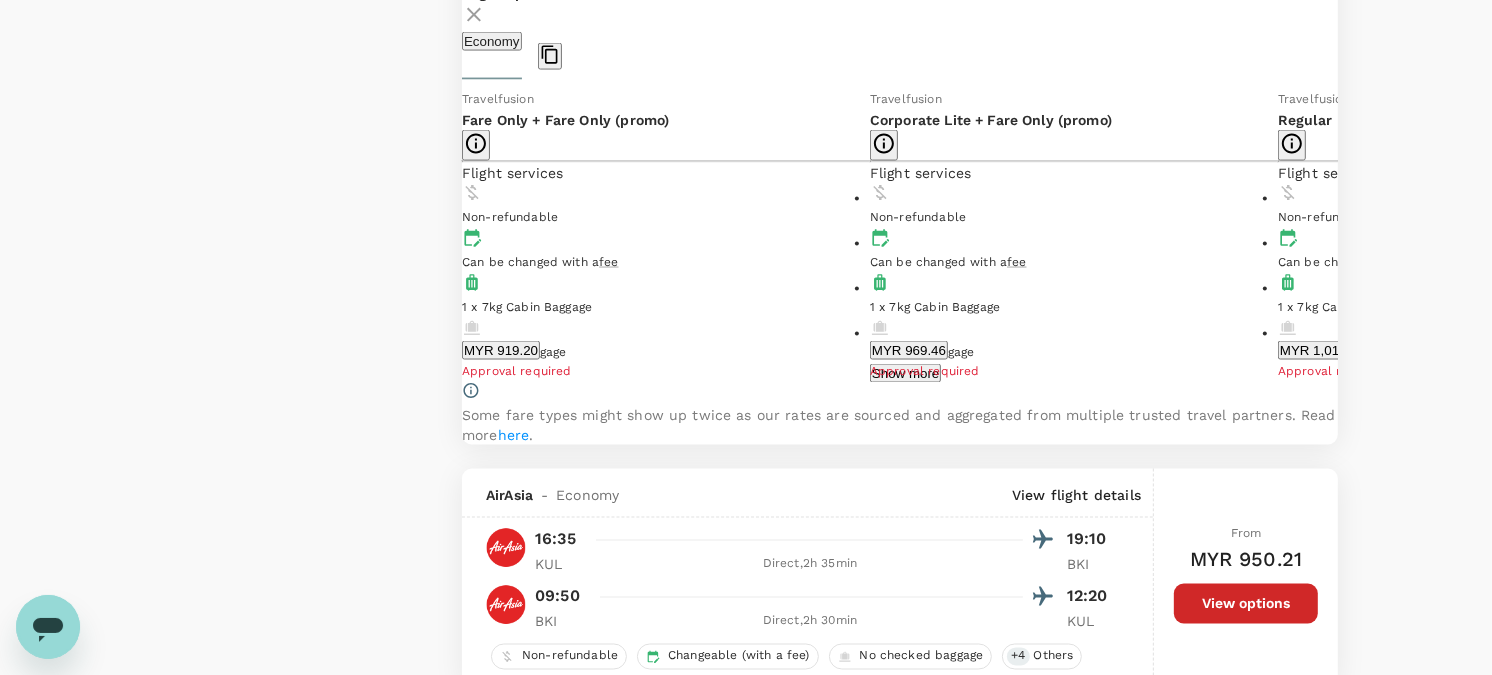 click 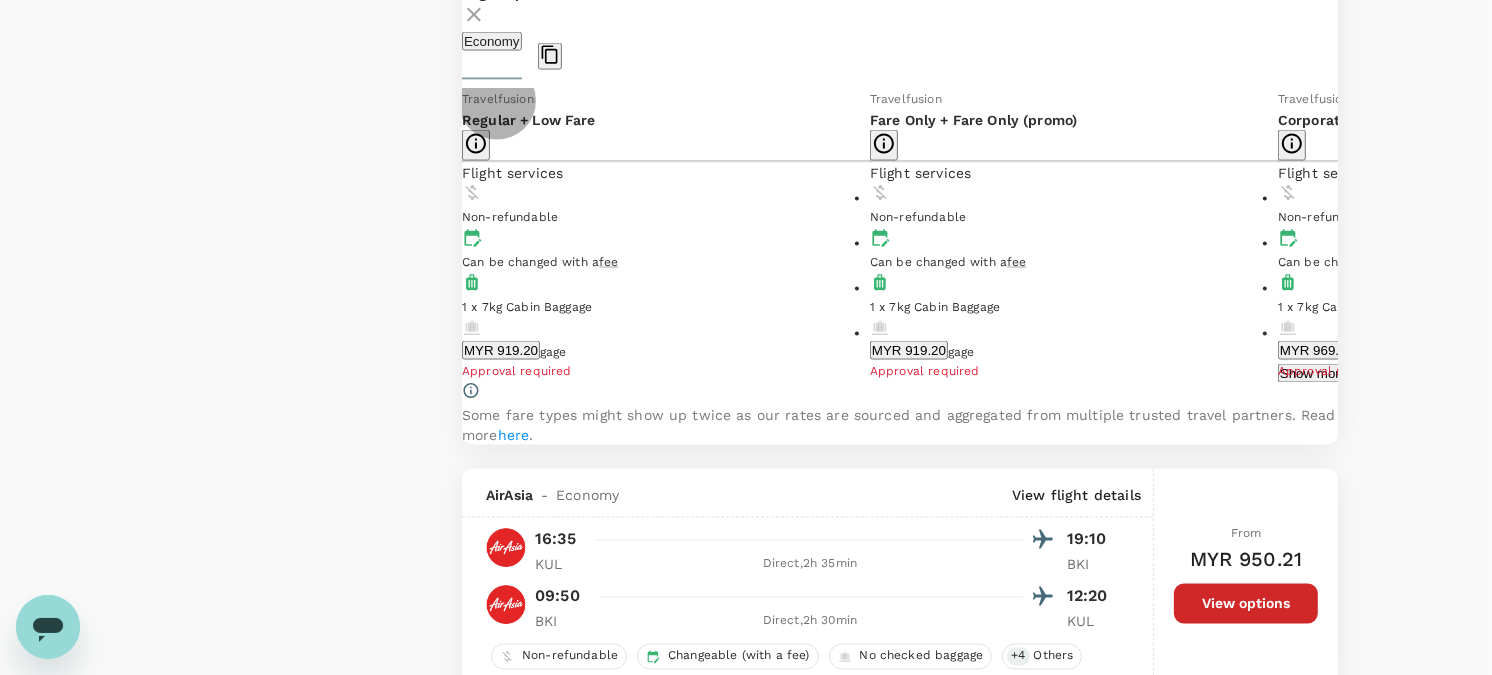click on "Show more" at bounding box center [1313, 373] 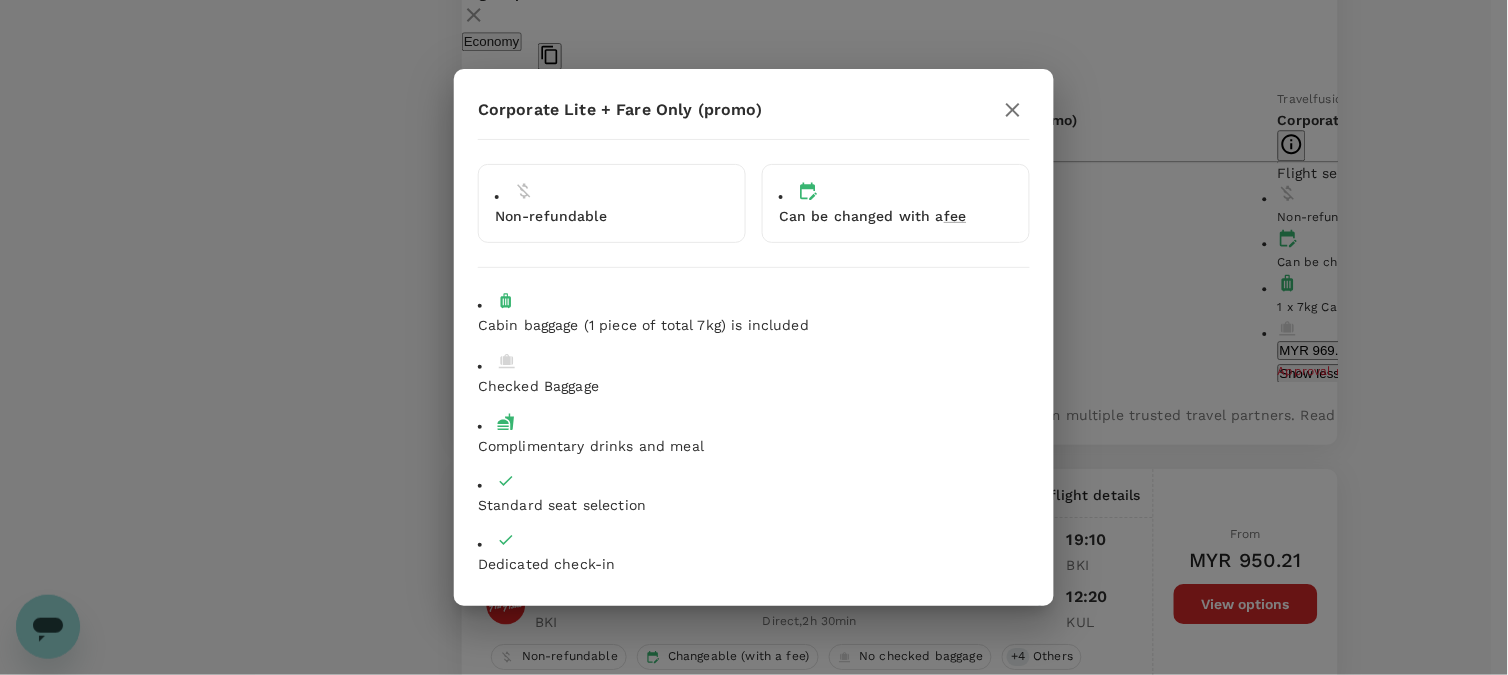 click 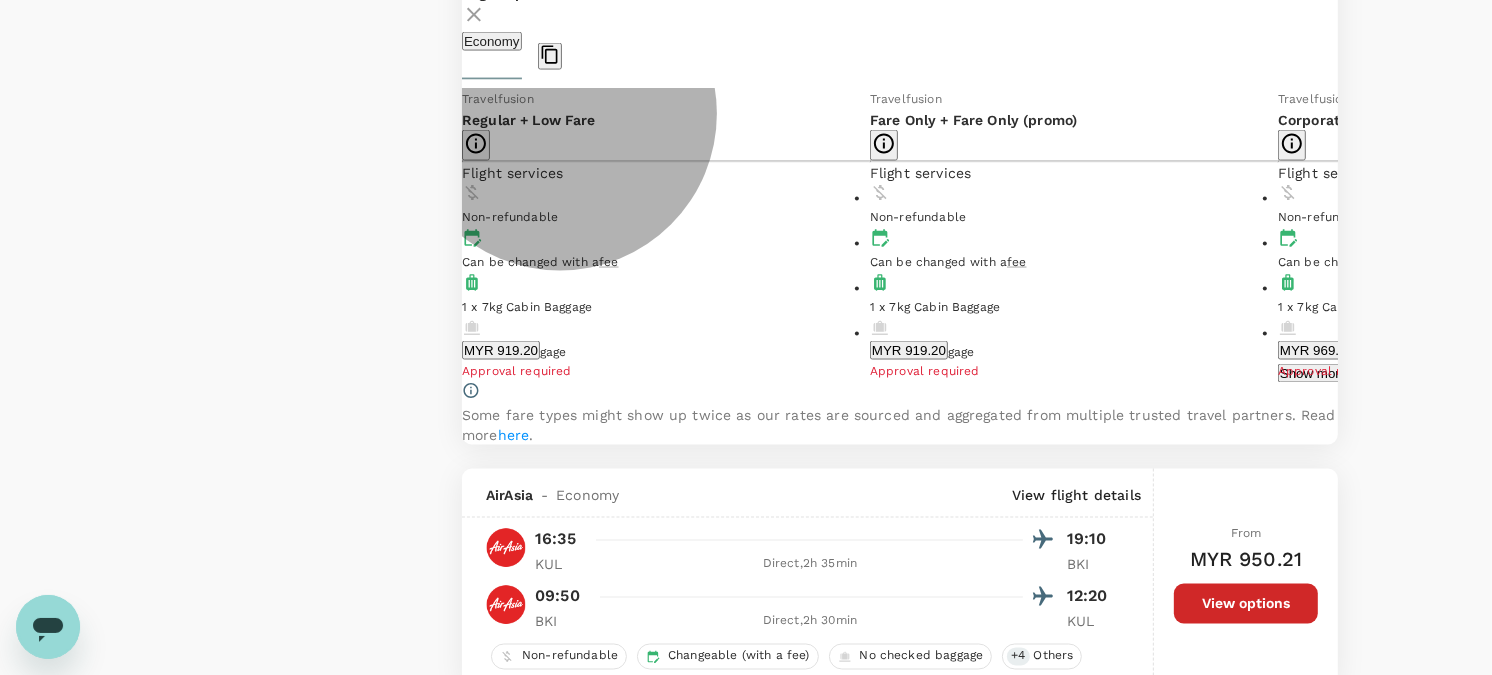 click on "MYR 969.46" at bounding box center [1317, 350] 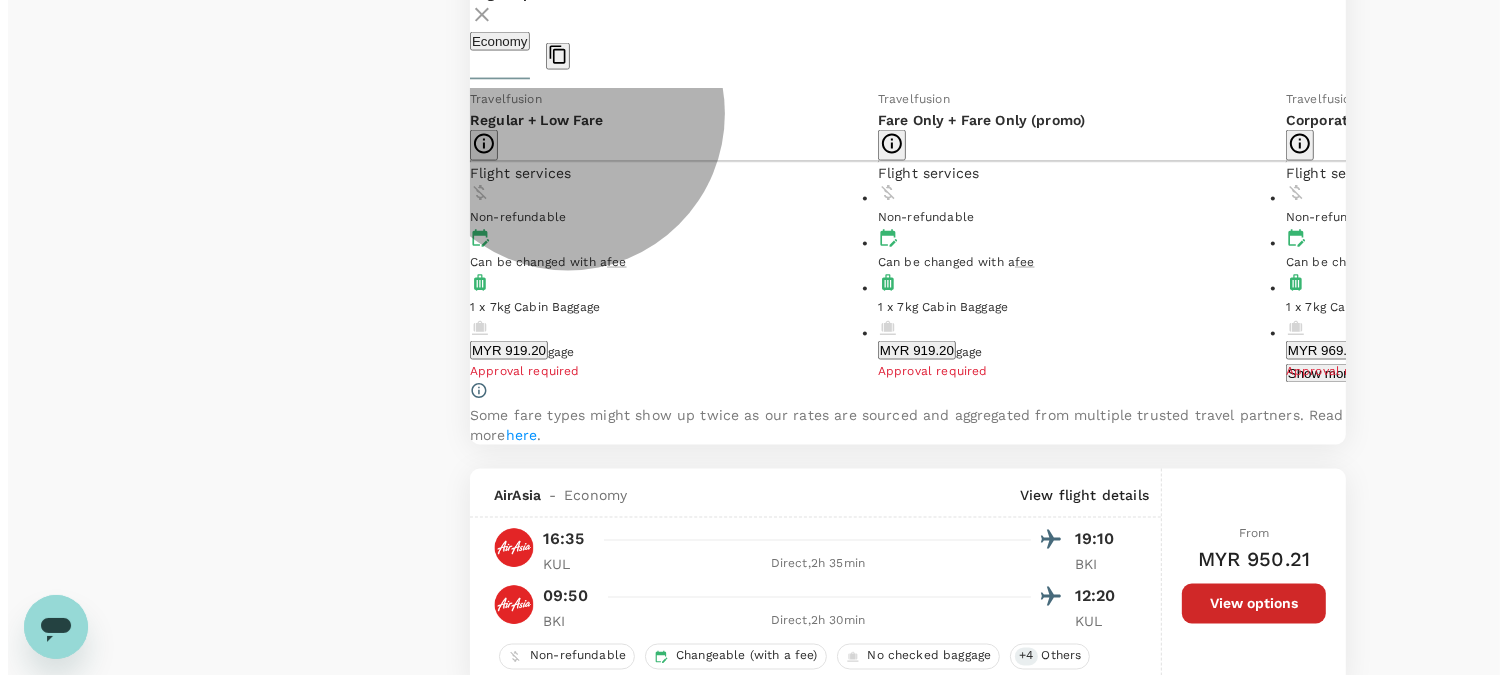 scroll, scrollTop: 0, scrollLeft: 0, axis: both 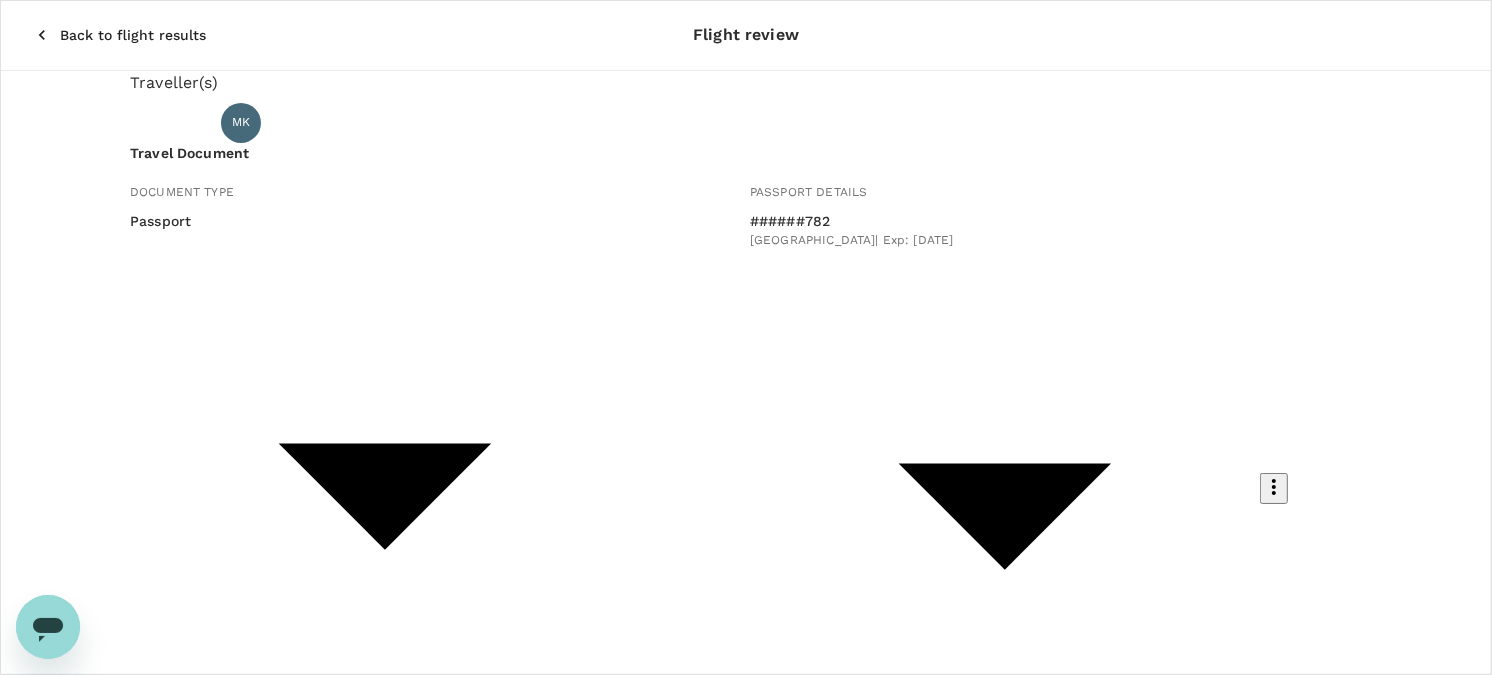 click on "View flight details" at bounding box center (203, 1393) 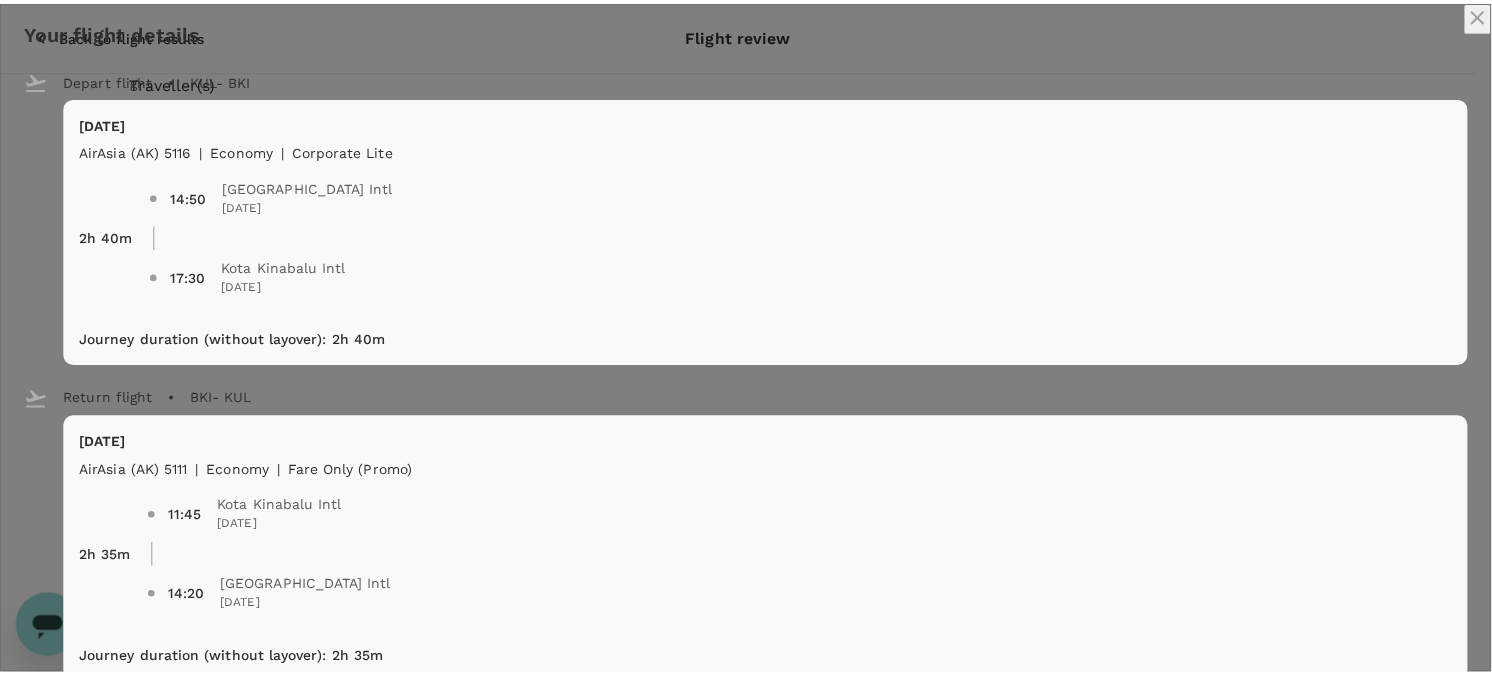 scroll, scrollTop: 0, scrollLeft: 0, axis: both 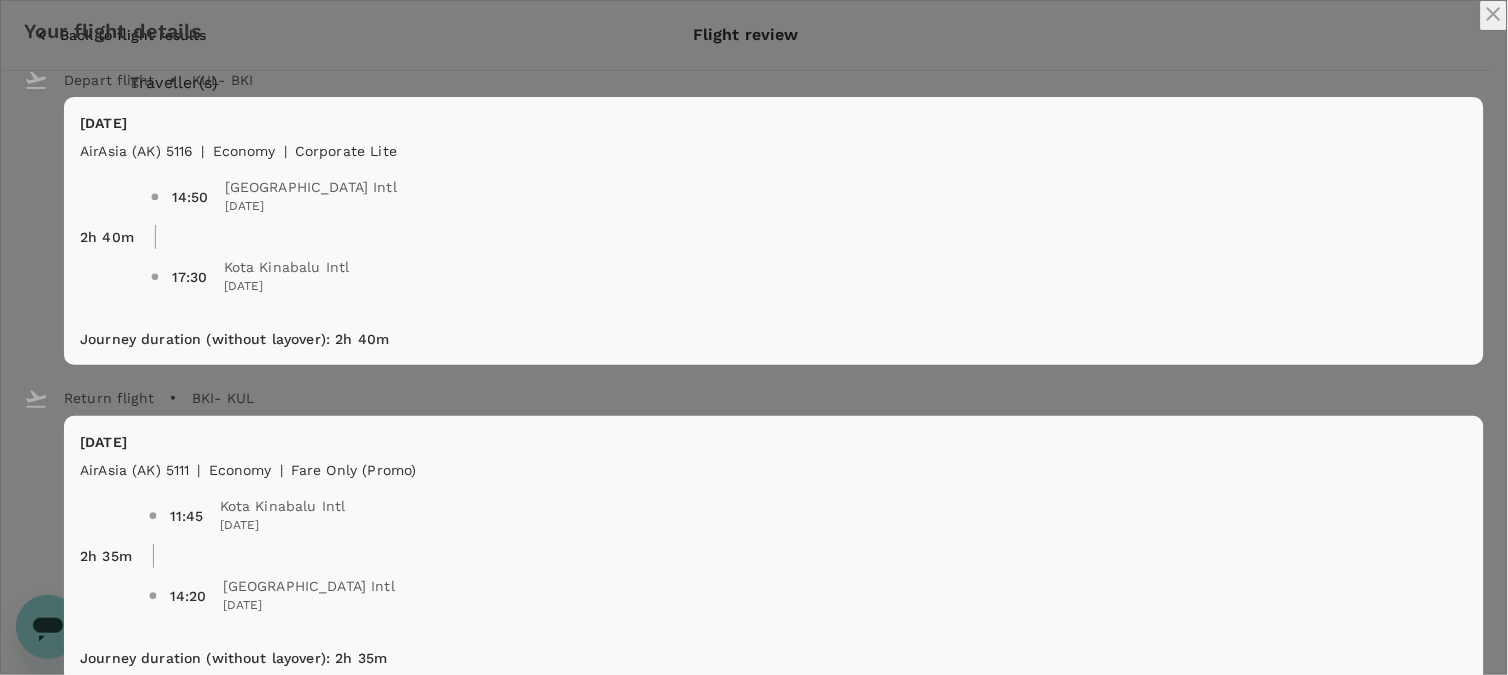 click 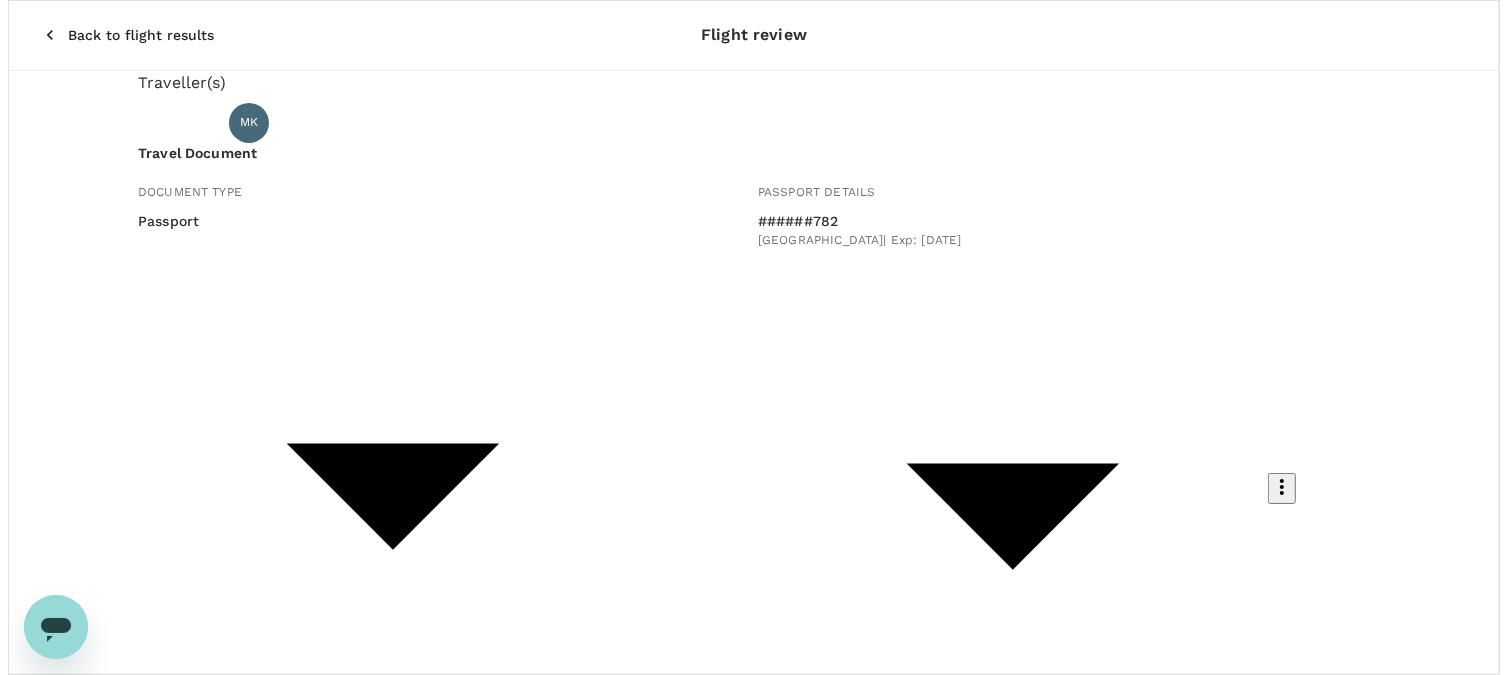 scroll, scrollTop: 222, scrollLeft: 0, axis: vertical 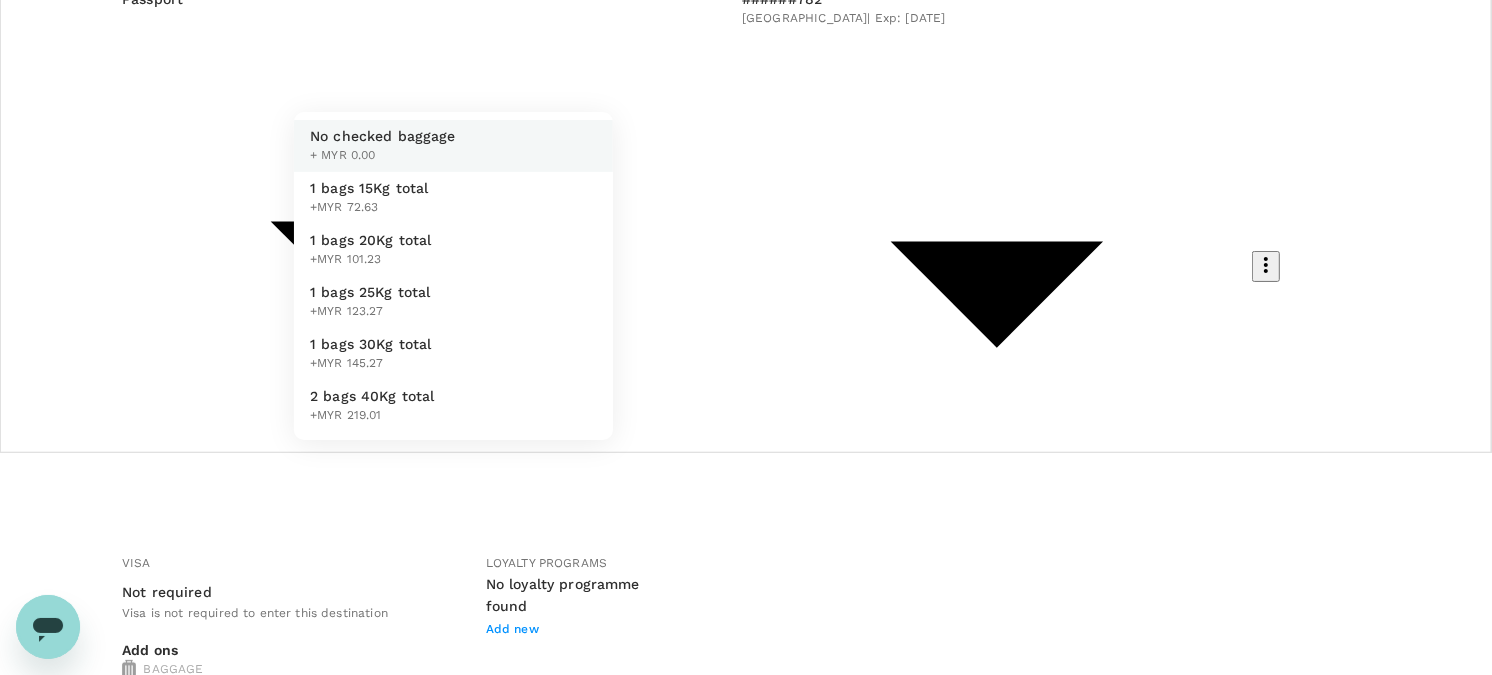 click on "Back to flight results Flight review Traveller(s) Traveller   1 : MK Melvin Ku   Kin Kin Travel Document Document type Passport Passport ​ Passport details ######782 Malaysia  | Exp:   04 Oct 2029 0a8a8a76-de4f-492c-8510-6890f8dc867f ​ Visa Not required Visa is not required to enter this destination Loyalty programs No loyalty programme found Add new Add ons Baggage Seat KUL  -  BKI BKI  -  KUL No checked baggage + MYR 0.00 ​ No checked baggage + MYR 0.00 ​ No seat selection + MYR 0.00 No seat selection + MYR 0.00 Special request Add any special requests here. Our support team will attend to it and reach out to you as soon as possible. Add request You've selected Monday, 28 Jul 2025 14:50 17:30 KUL Direct ,  2h 40min BKI Wednesday, 30 Jul 2025 11:45 14:20 BKI Direct ,  2h 35min KUL View flight details Price summary Total fare (1 traveller(s)) MYR 959.46 Air fare MYR 959.46 Baggage fee MYR 0.00 Seat fee MYR 0.00 Service fee MYR 10.00 Total MYR 969.46 Continue to payment details Version 3.47.1 Edit" at bounding box center (746, 824) 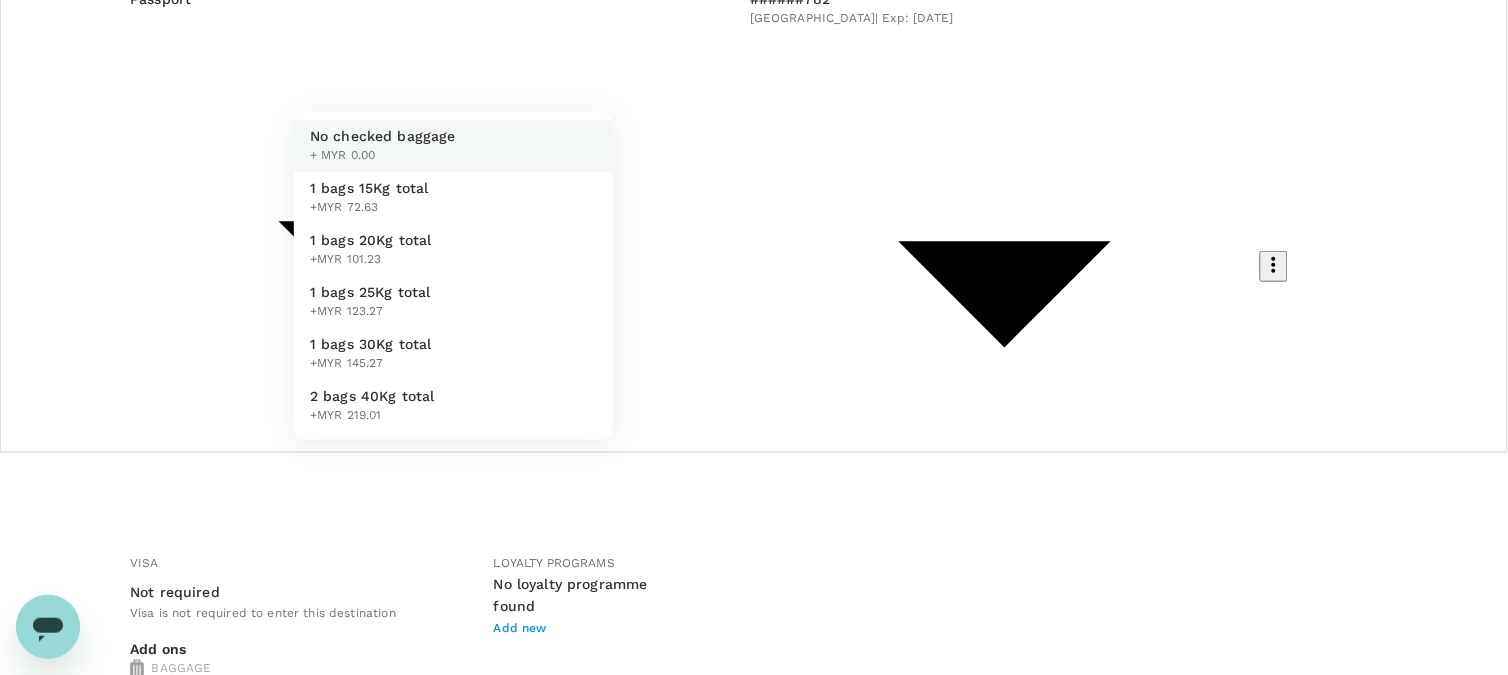 click on "1 bags 15Kg total +MYR 72.63" at bounding box center (453, 198) 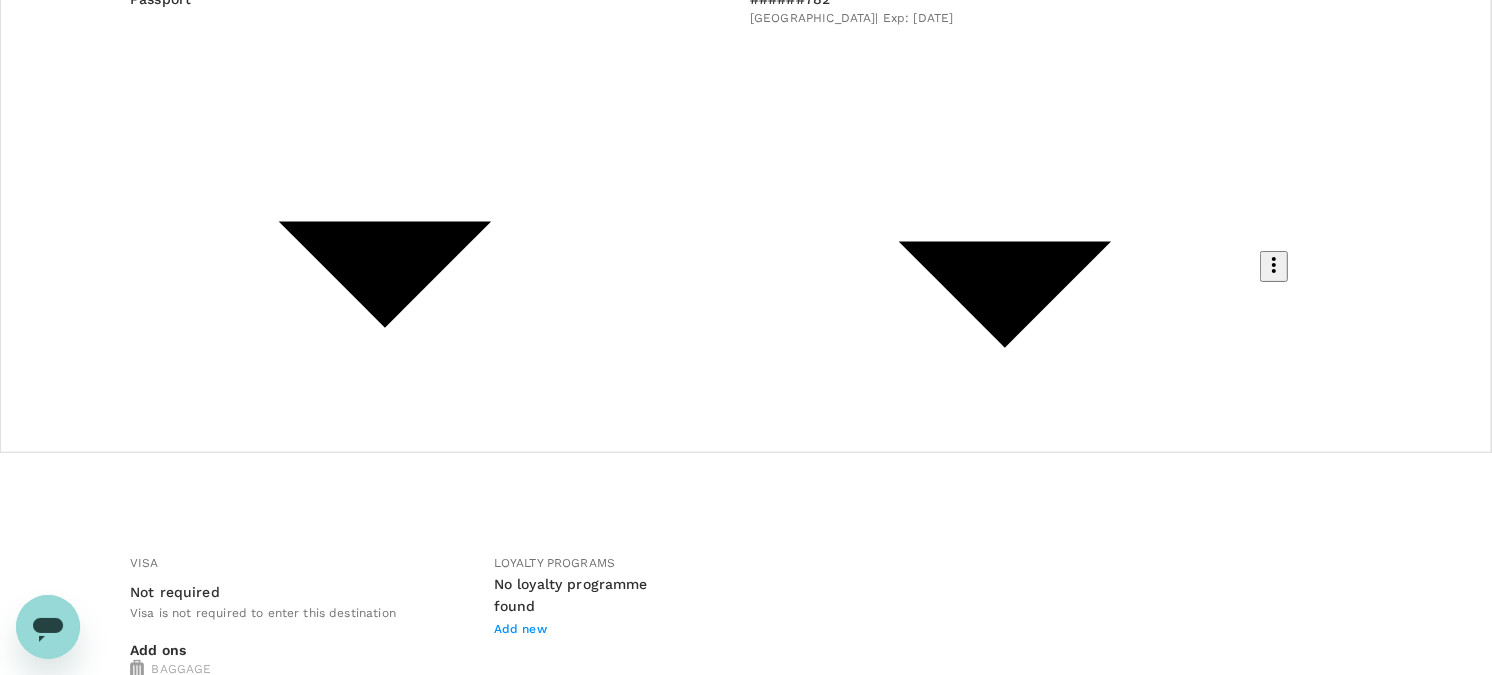 click on "Back to flight results Flight review Traveller(s) Traveller   1 : MK Melvin Ku   Kin Kin Travel Document Document type Passport Passport ​ Passport details ######782 Malaysia  | Exp:   04 Oct 2029 0a8a8a76-de4f-492c-8510-6890f8dc867f ​ Visa Not required Visa is not required to enter this destination Loyalty programs No loyalty programme found Add new Add ons Baggage Seat KUL  -  BKI BKI  -  KUL 1 bags 15Kg total +MYR 72.63 1 - 72.63 ​ No checked baggage + MYR 0.00 ​ No seat selection + MYR 0.00 No seat selection + MYR 0.00 Special request Add any special requests here. Our support team will attend to it and reach out to you as soon as possible. Add request You've selected Monday, 28 Jul 2025 14:50 17:30 KUL Direct ,  2h 40min BKI Wednesday, 30 Jul 2025 11:45 14:20 BKI Direct ,  2h 35min KUL View flight details Price summary Total fare (1 traveller(s)) MYR 959.46 Air fare MYR 959.46 Baggage fee MYR 0.00 Seat fee MYR 0.00 Service fee MYR 10.00 Total MYR 969.46 Continue to payment details Version 3.47.1" at bounding box center [746, 824] 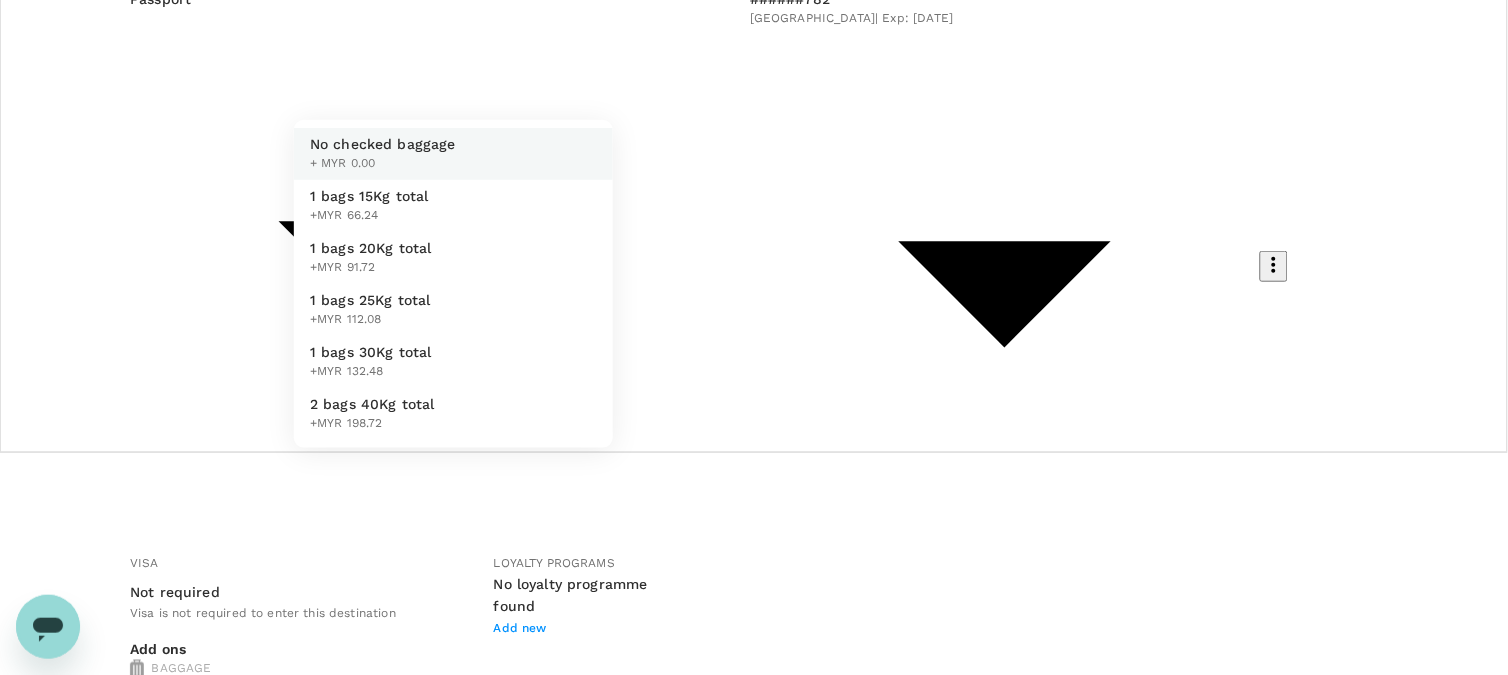 click on "+MYR 66.24" at bounding box center (369, 216) 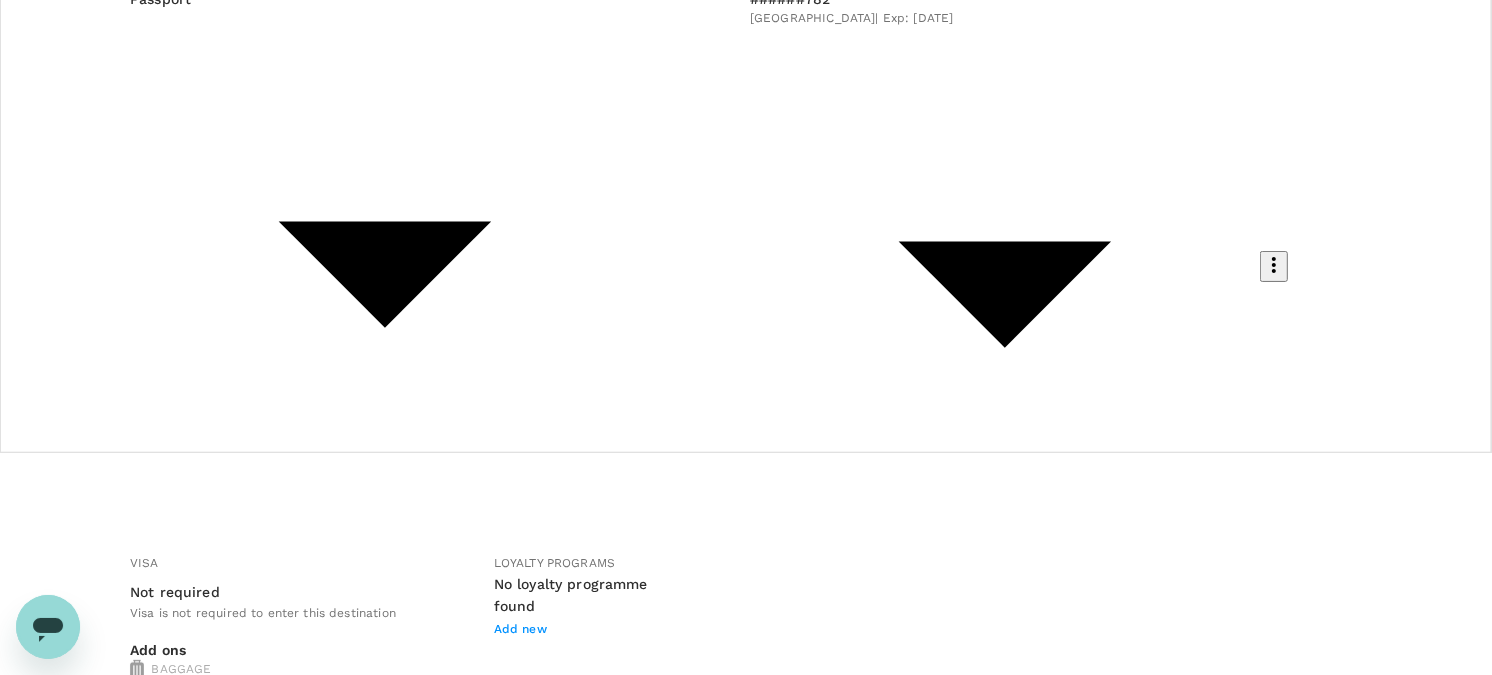 click on "No seat selection + MYR 0.00" at bounding box center [1144, 730] 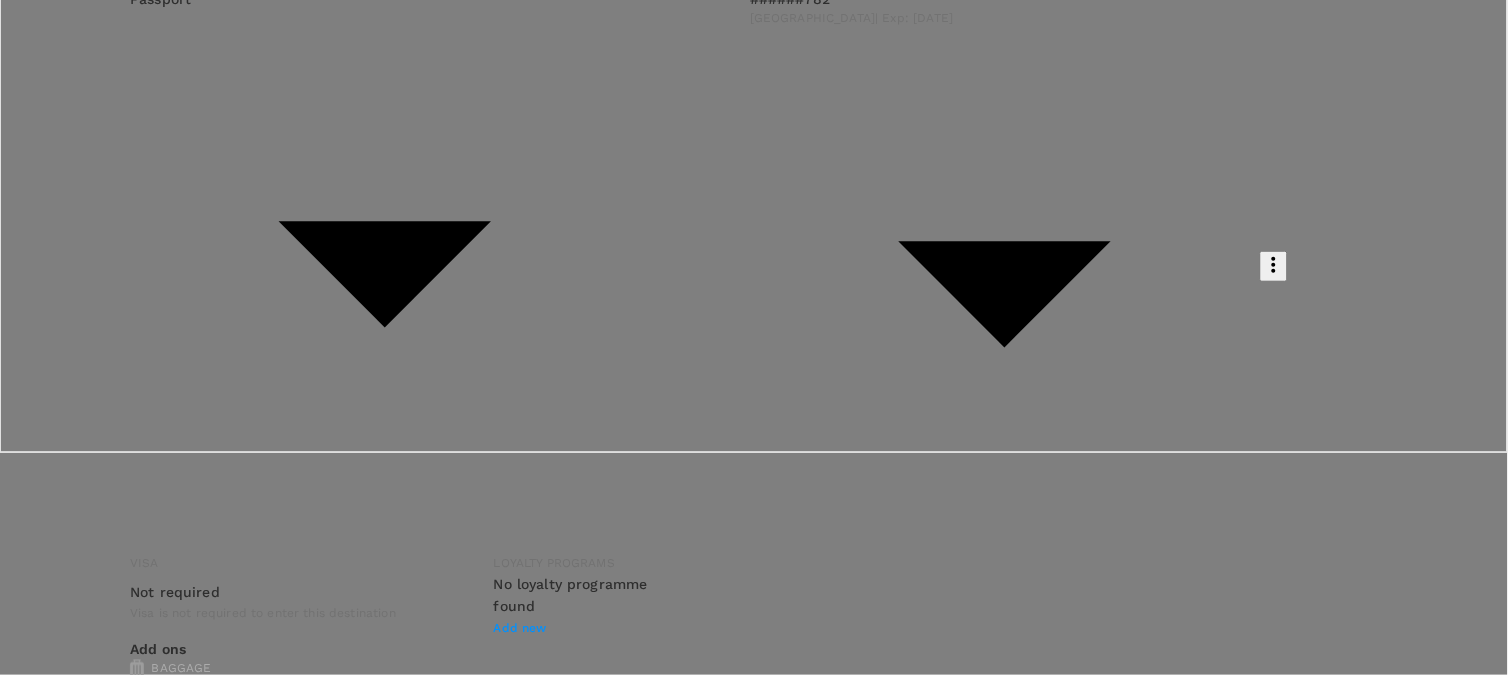 scroll, scrollTop: 444, scrollLeft: 0, axis: vertical 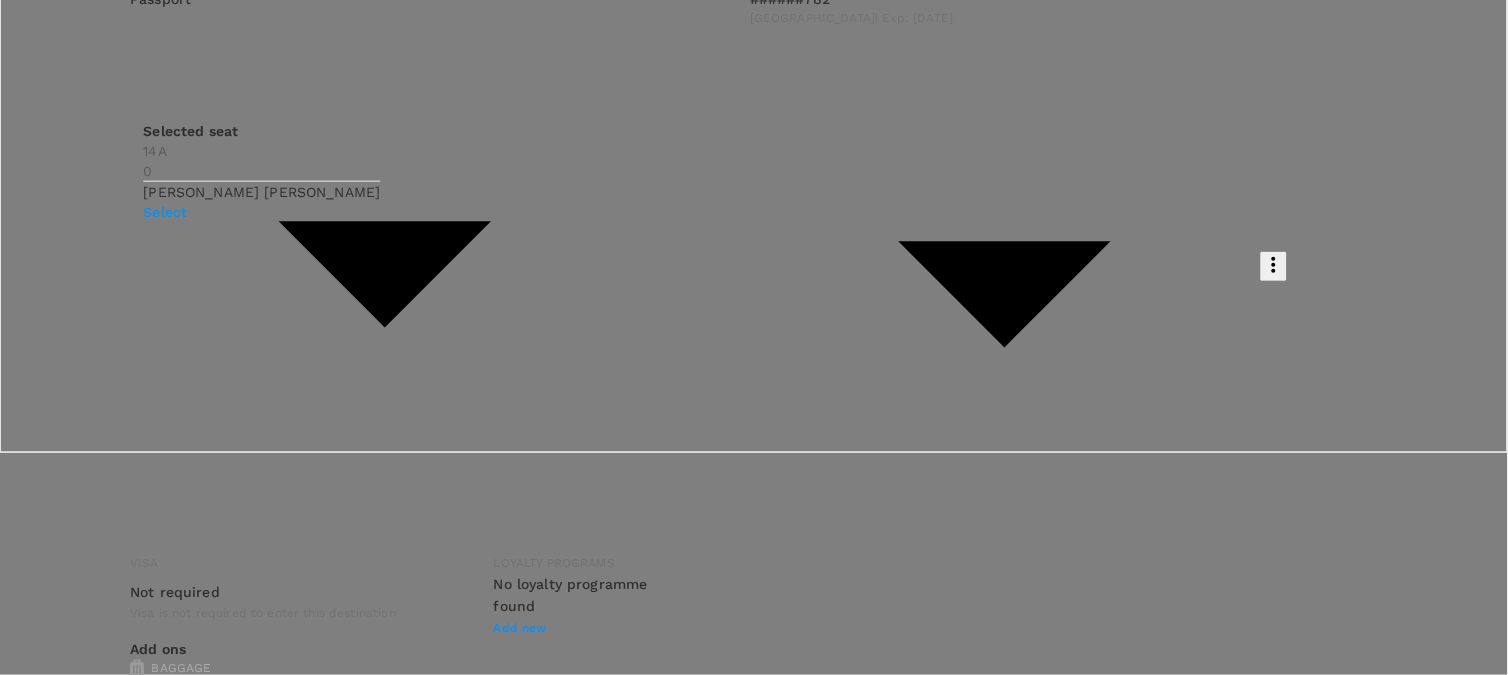 click on "Select" at bounding box center (261, 212) 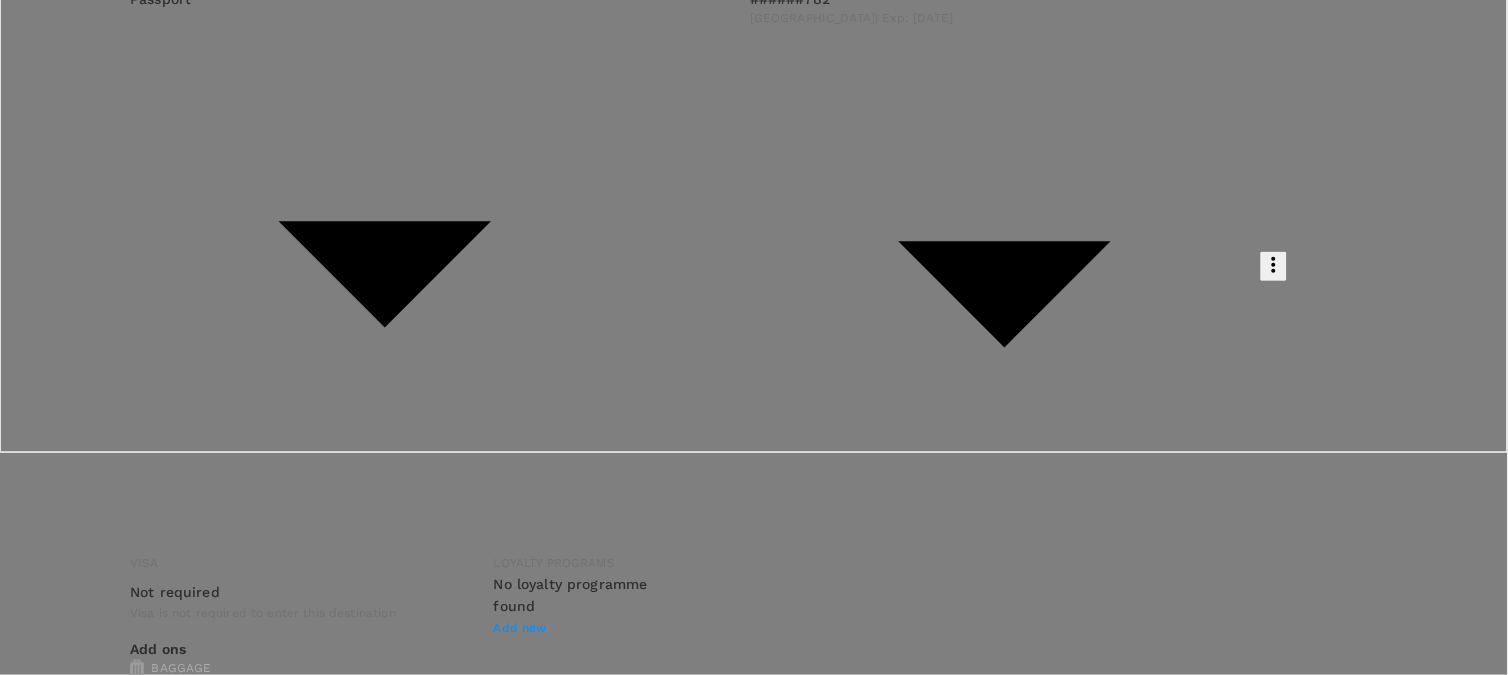 click on "Continue to   BKI - KUL" at bounding box center (132, 3180) 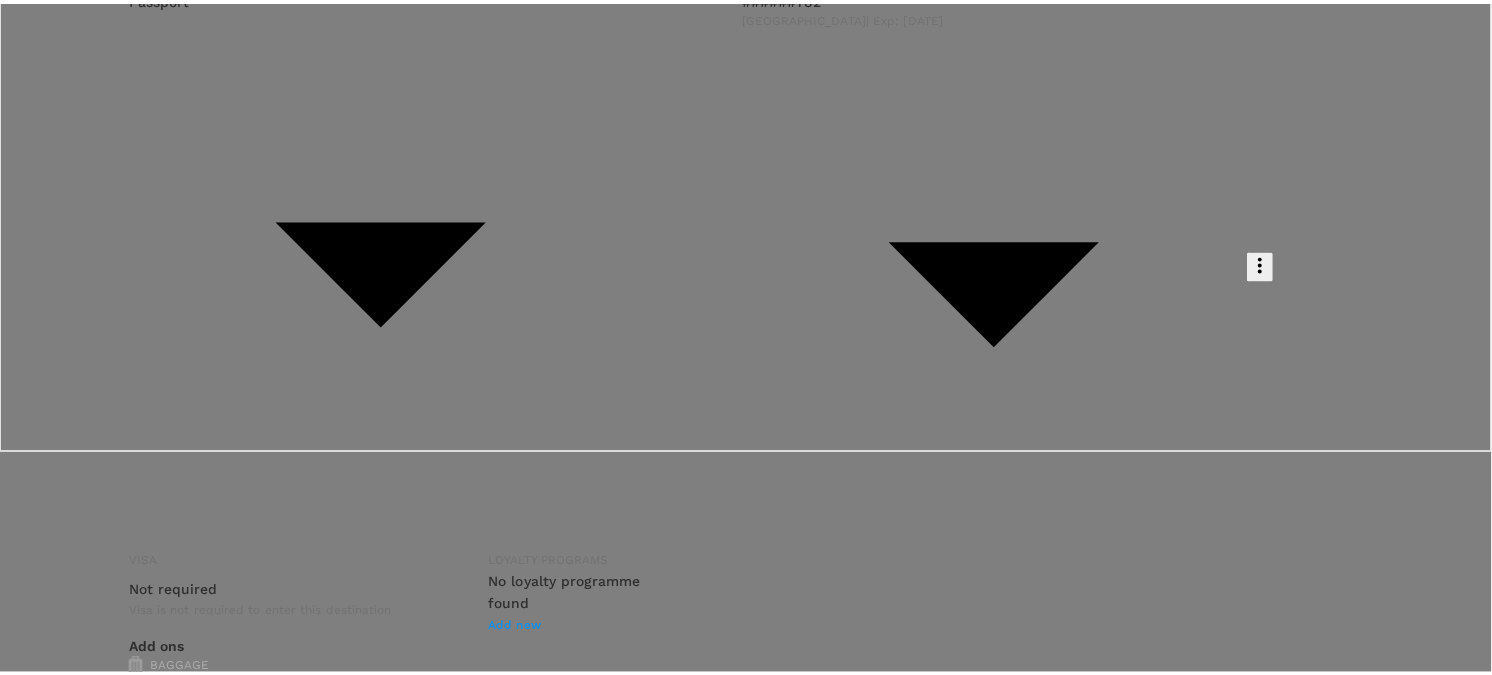 scroll, scrollTop: 444, scrollLeft: 0, axis: vertical 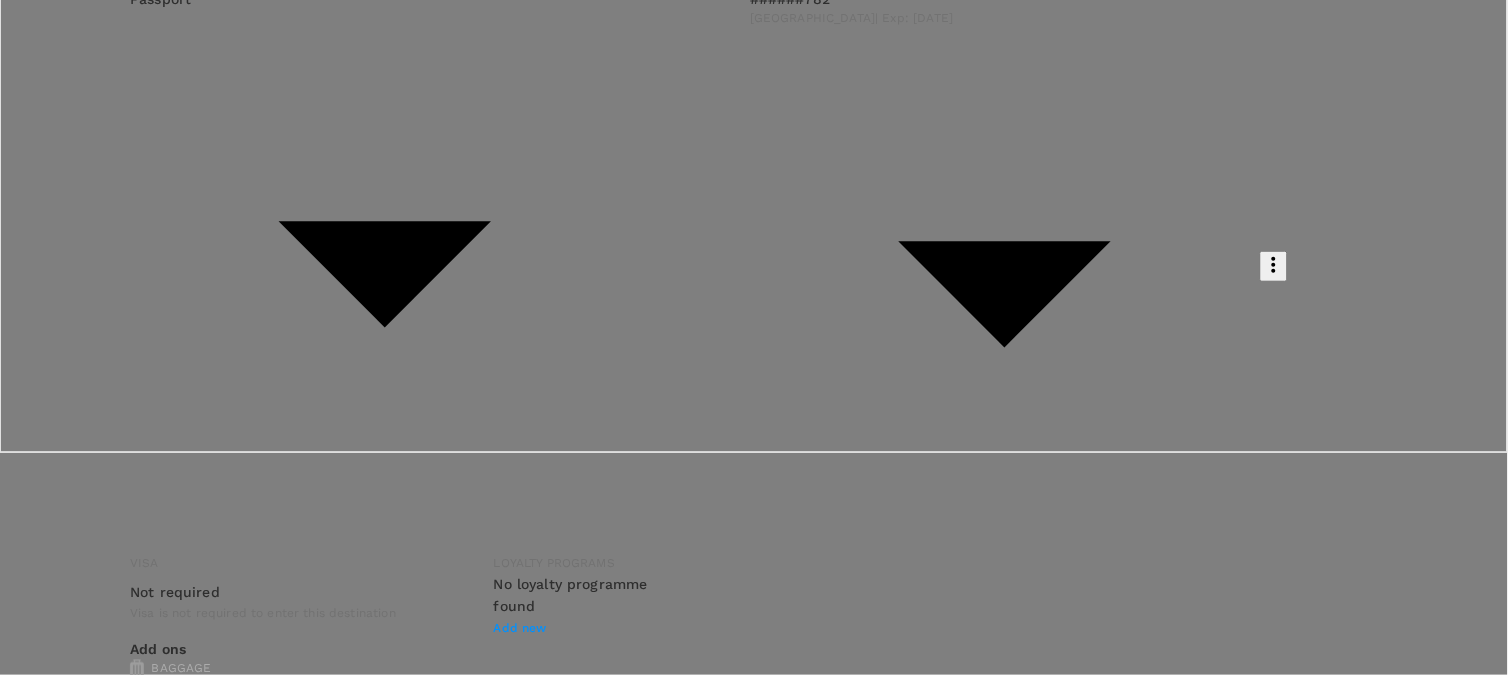 click 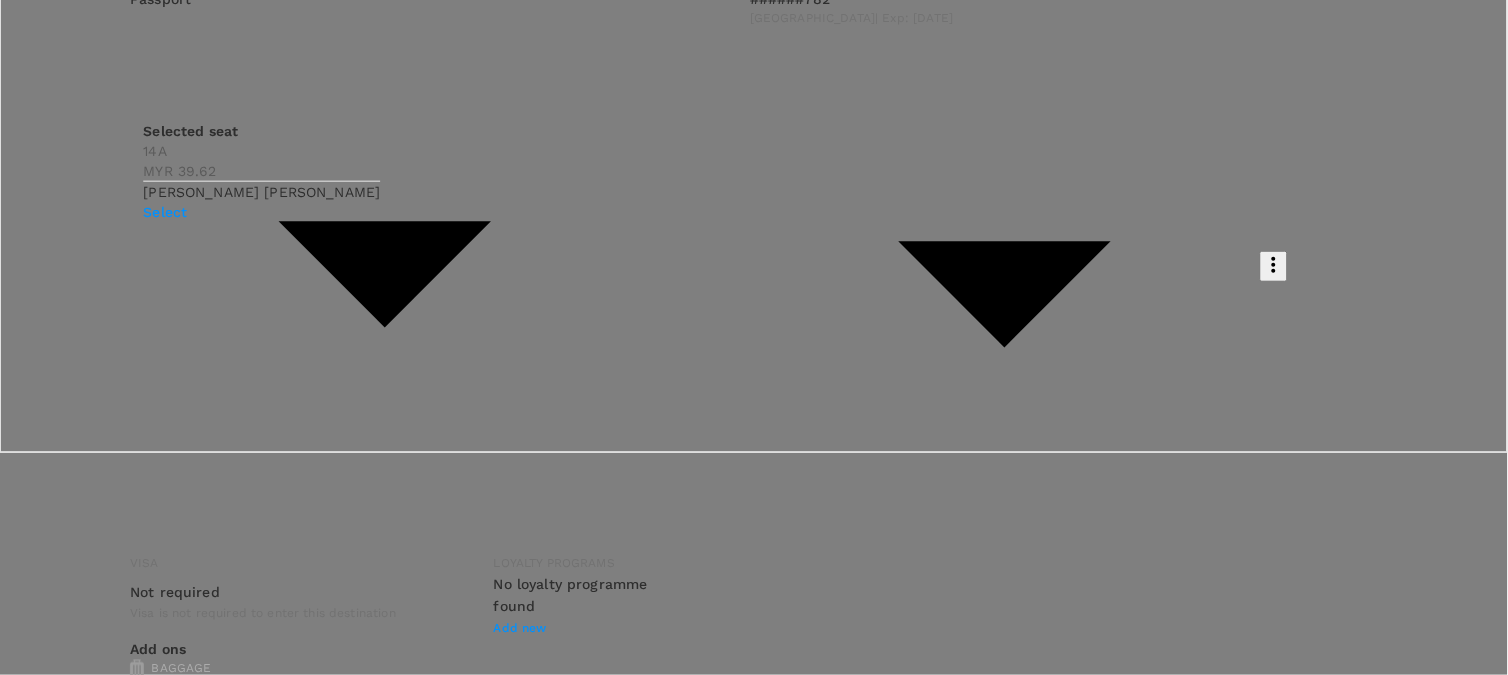 click 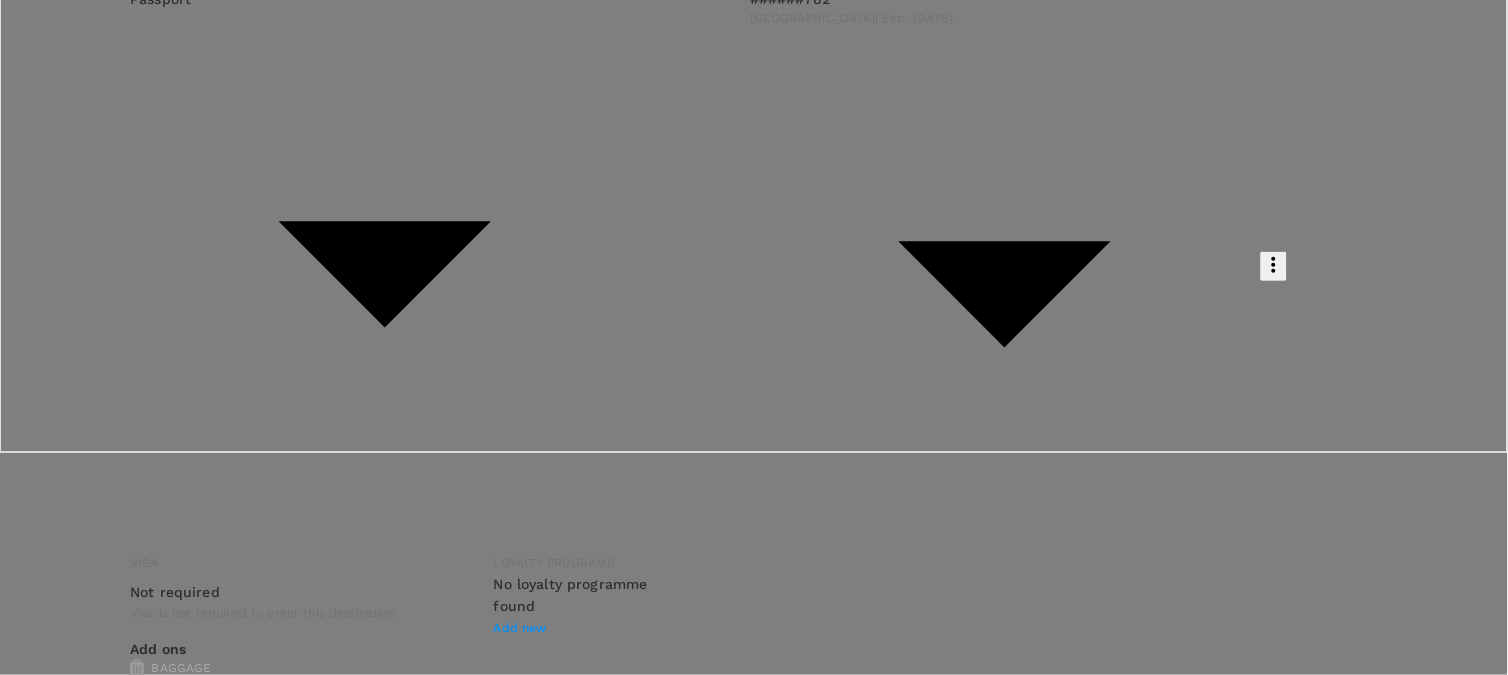 click on "Finish" at bounding box center (68, 3180) 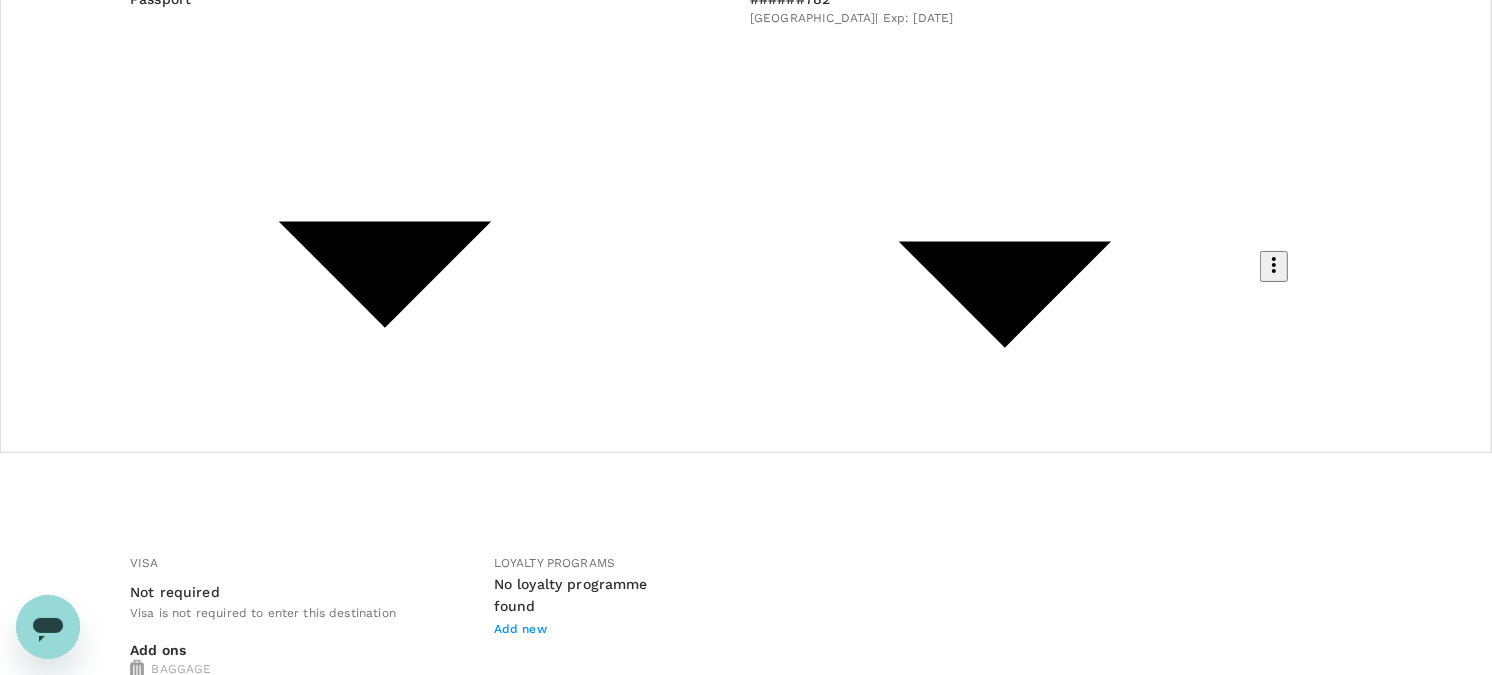 scroll, scrollTop: 0, scrollLeft: 0, axis: both 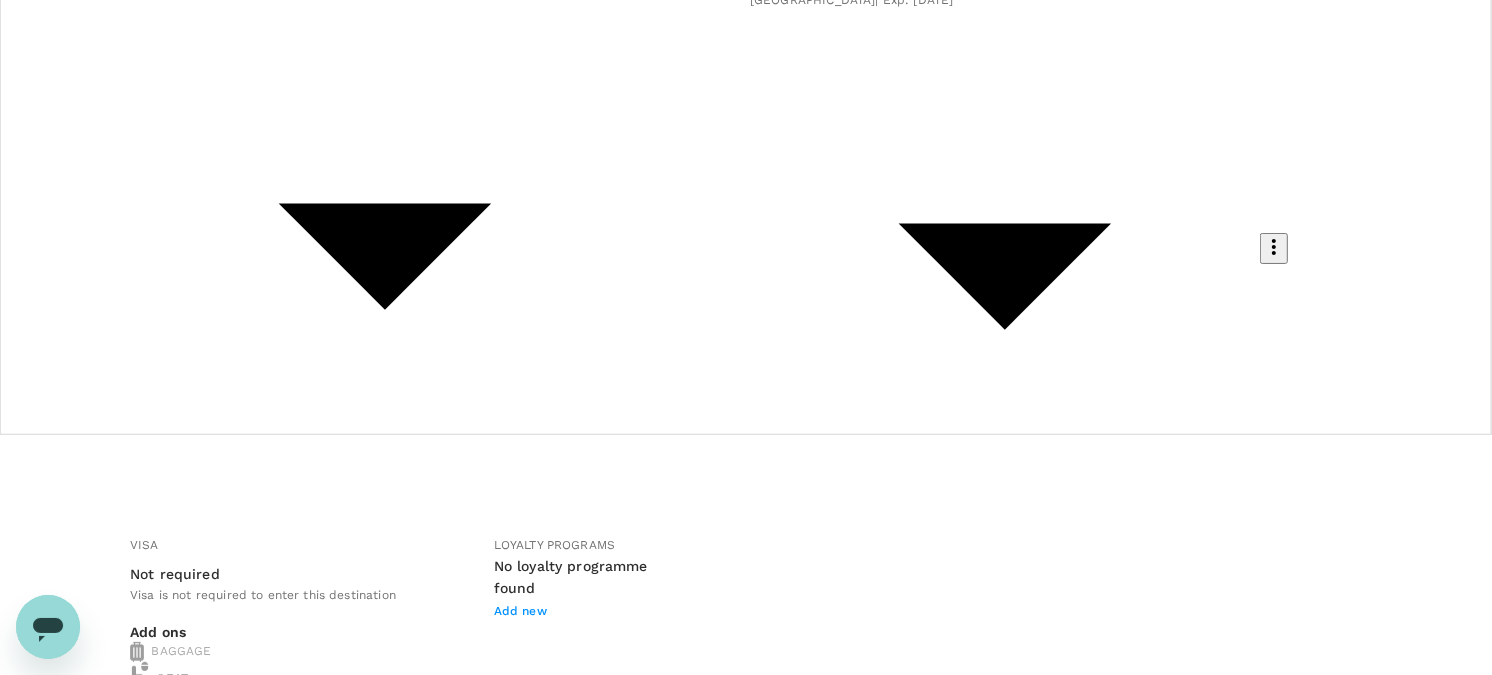 click on "Continue to payment details" at bounding box center [746, 1718] 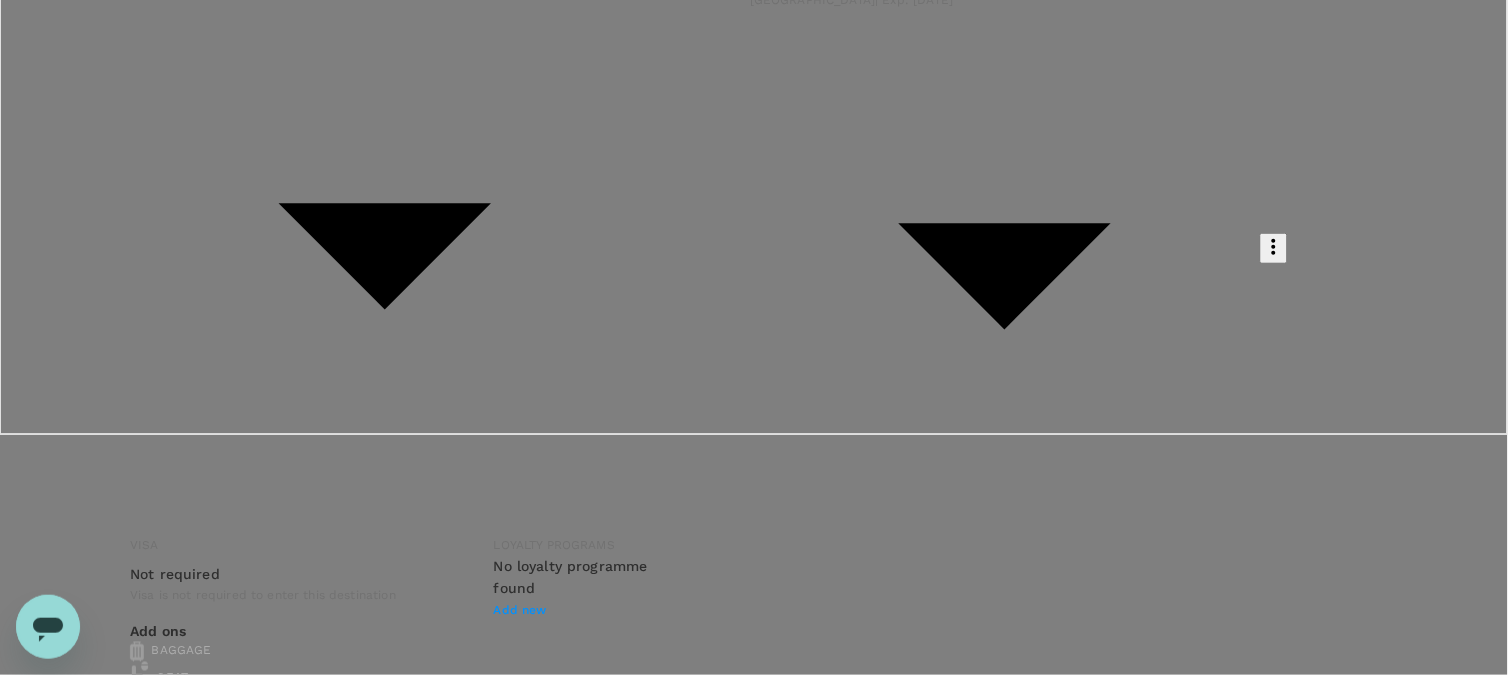 scroll, scrollTop: 0, scrollLeft: 0, axis: both 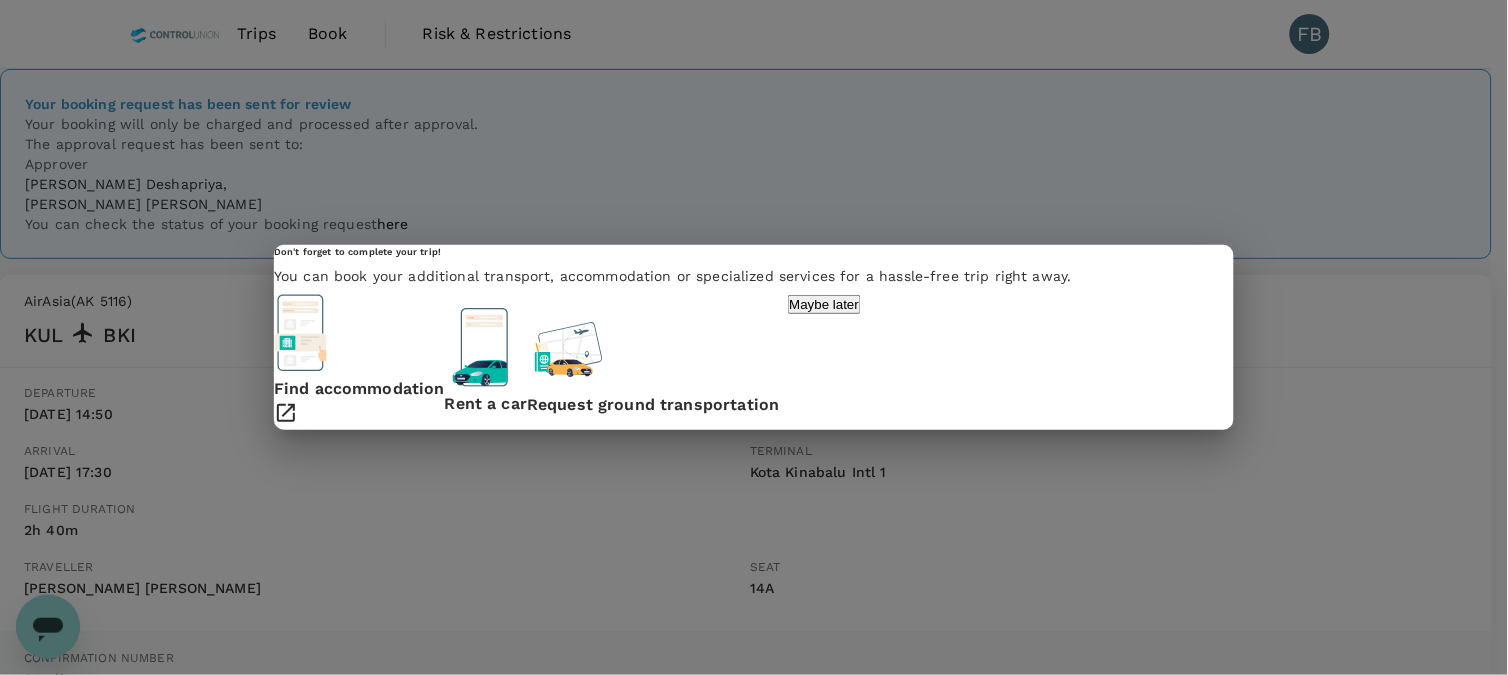 click on "Don't forget to complete your trip! You can book your additional transport, accommodation or specialized services for a hassle-free trip right away. Find accommodation Rent a car Request ground transportation Maybe later" at bounding box center [754, 337] 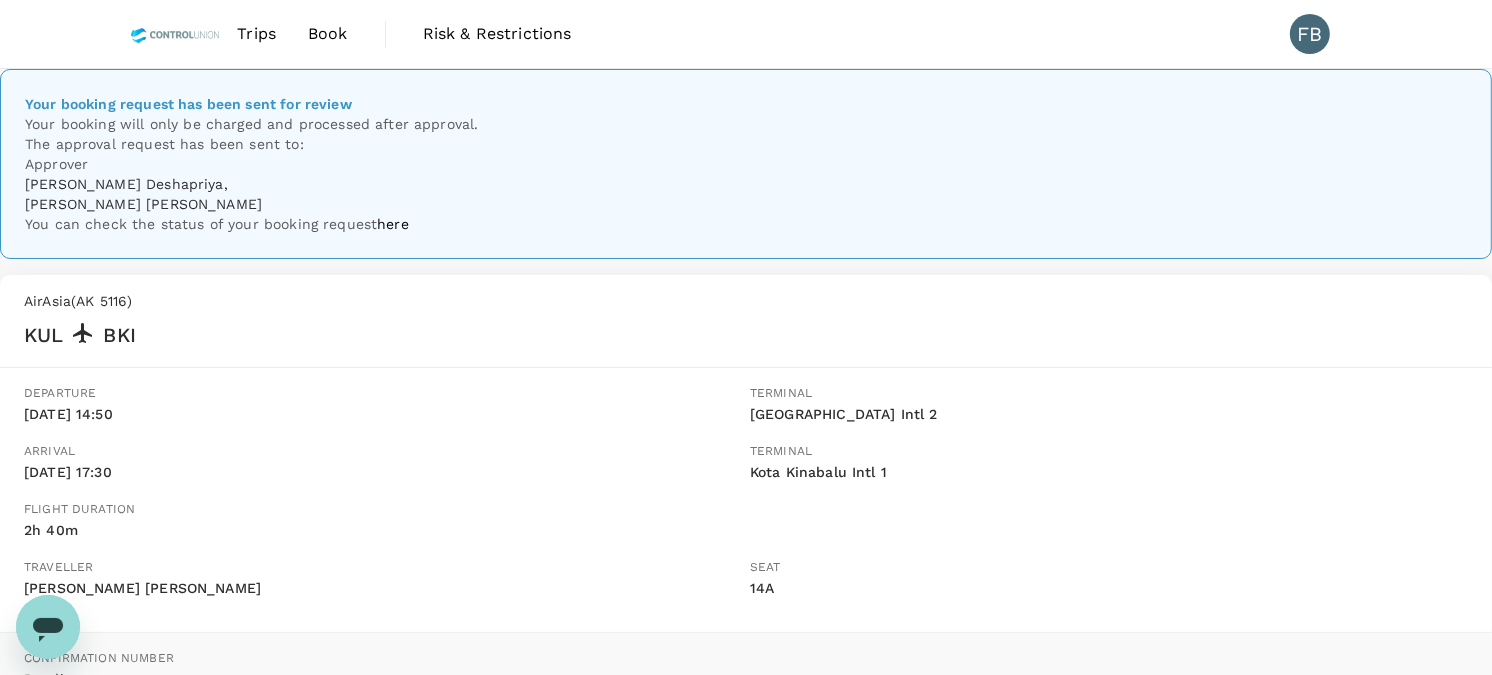 click at bounding box center (175, 34) 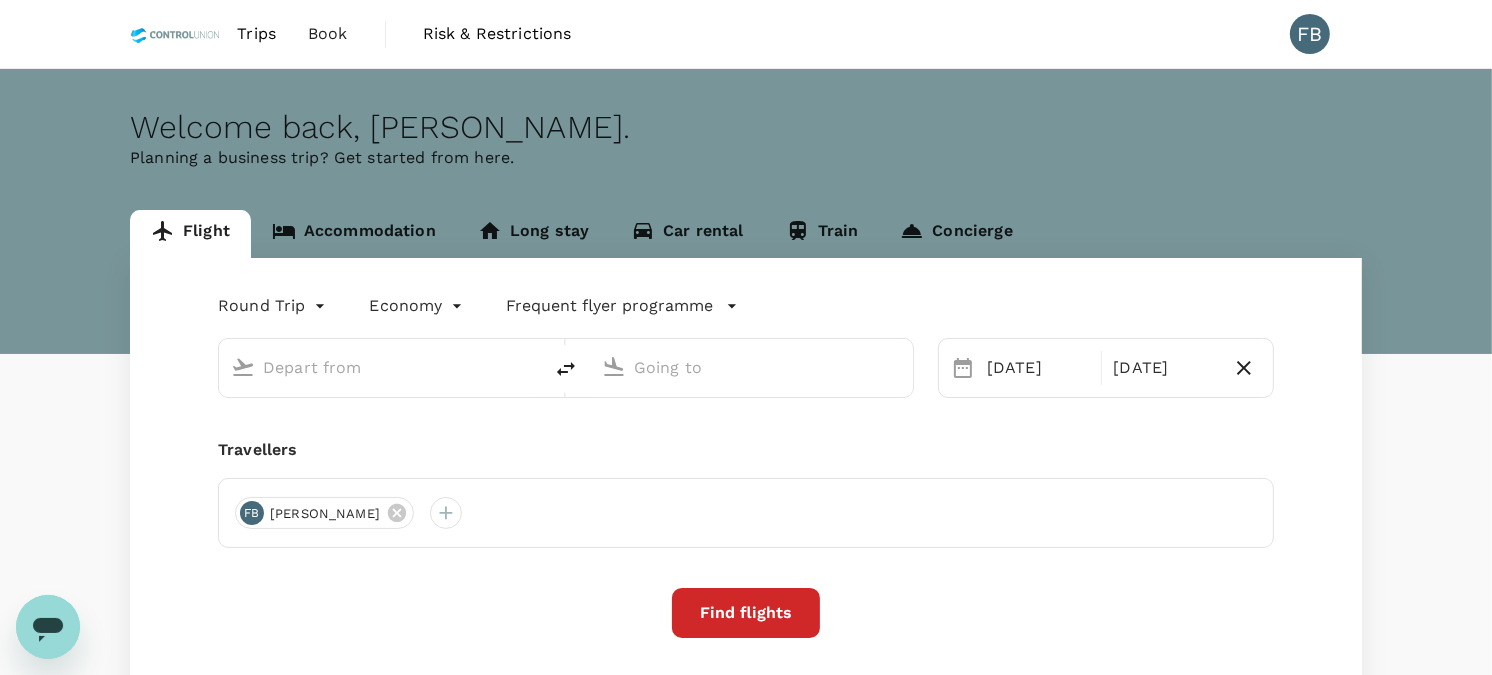 type on "Kuala Lumpur Intl (KUL)" 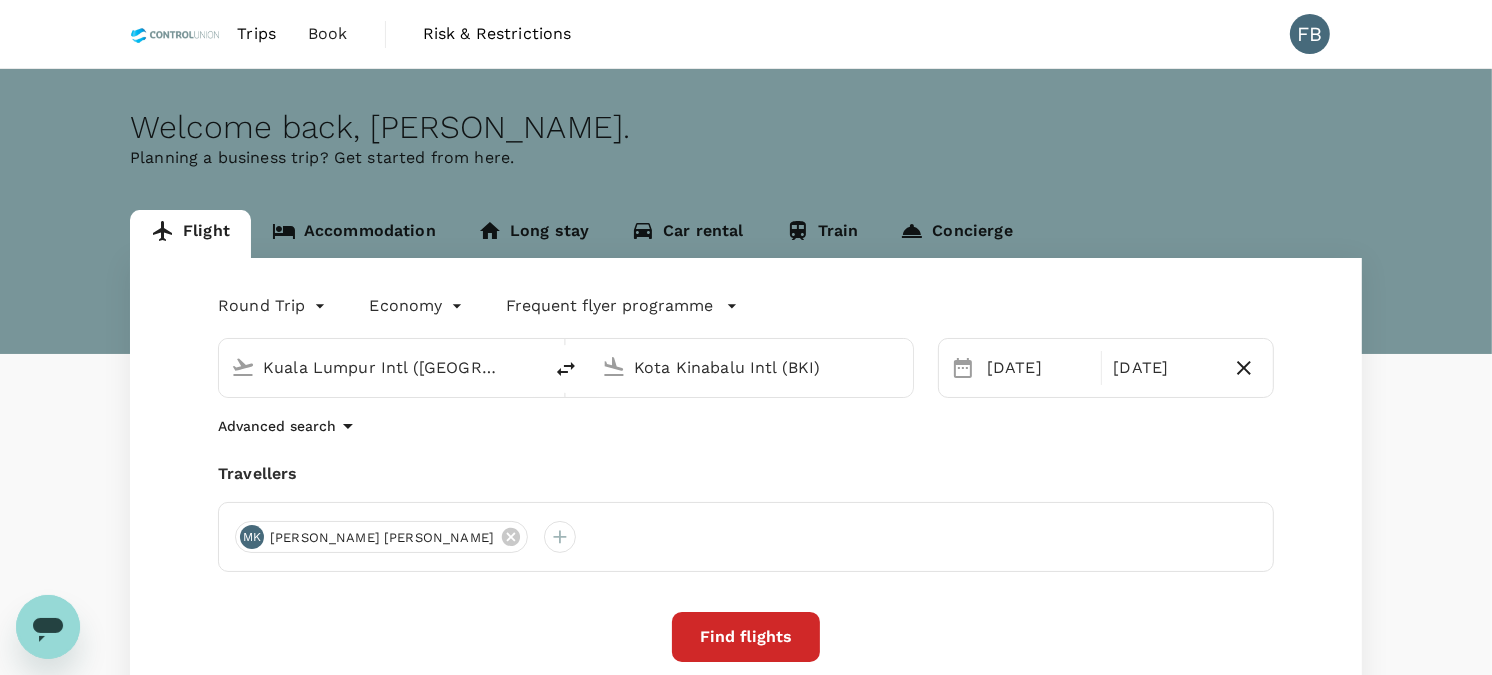 type 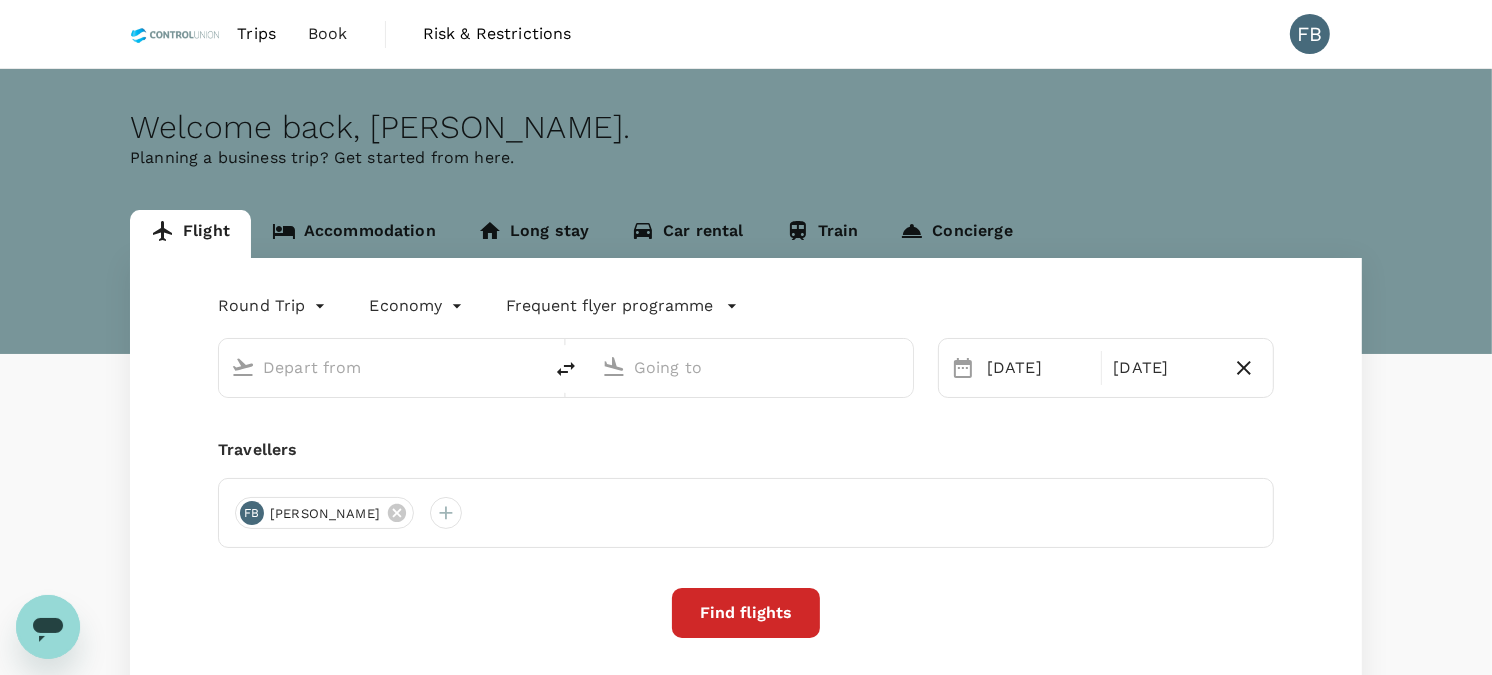 type on "Kuala Lumpur Intl (KUL)" 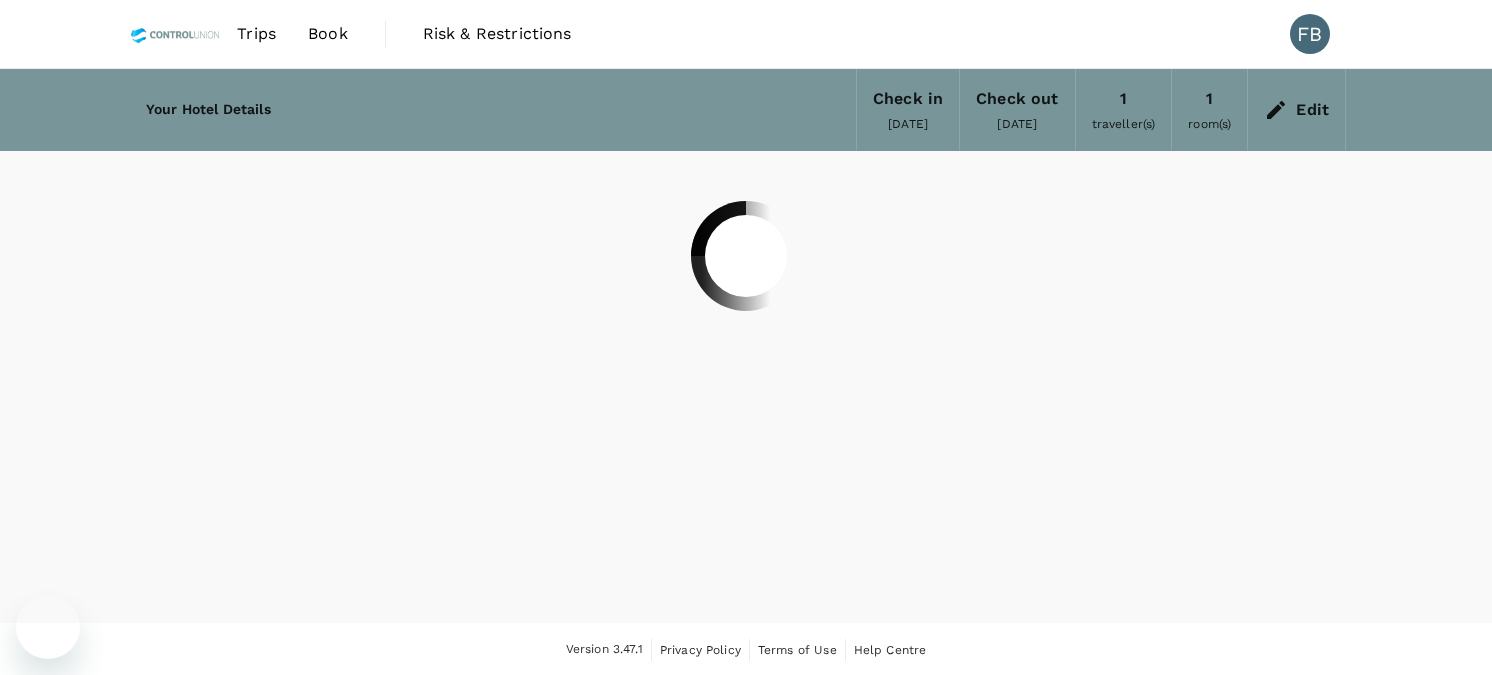 scroll, scrollTop: 0, scrollLeft: 0, axis: both 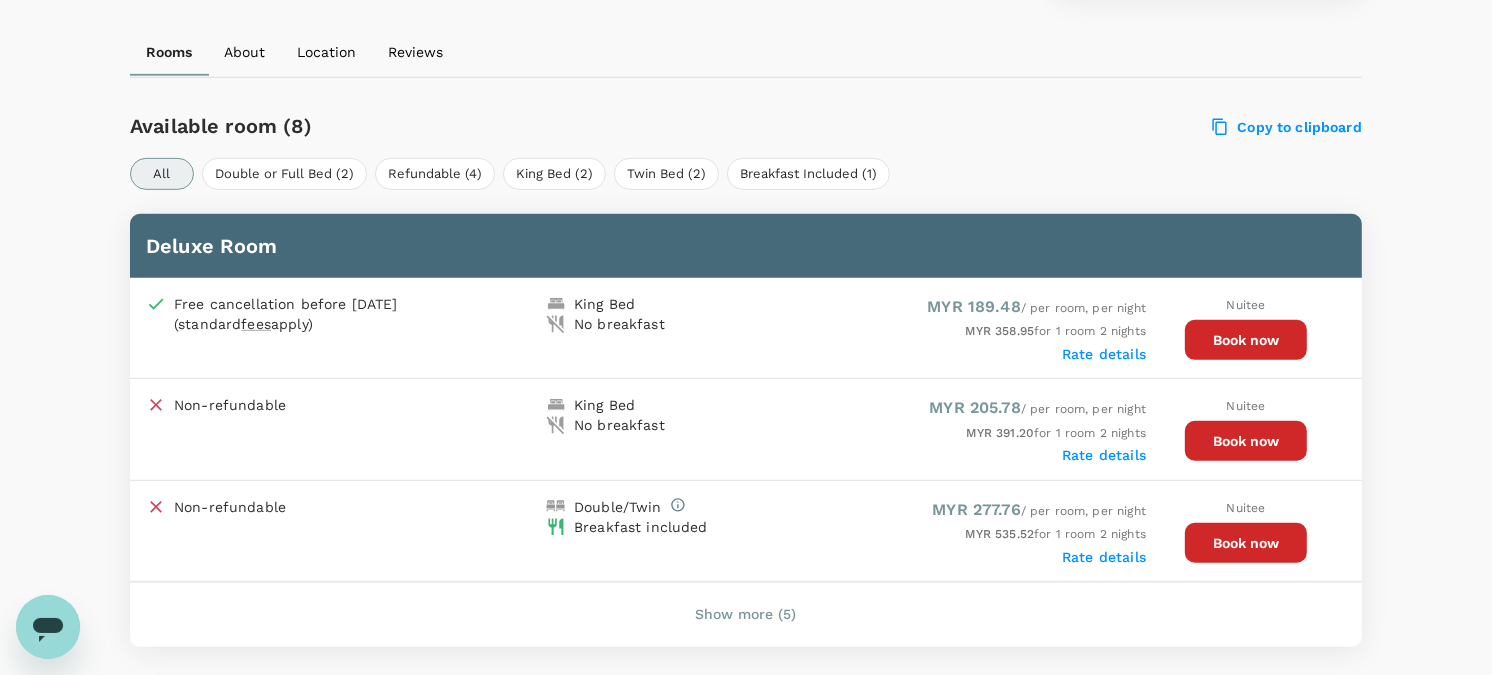 click on "Available room (8) Copy to clipboard All Double or Full Bed (2) Refundable (4) King Bed (2) Twin Bed (2) Breakfast Included (1) Deluxe Room   Free cancellation before [DATE] (standard  fees  apply) King Bed No breakfast MYR 189.48  / per room, per night MYR 358.95  for   1 room   2 nights Rate details Nuitee Book now Non-refundable King Bed No breakfast MYR 205.78  / per room, per night MYR 391.20  for   1 room   2 nights Rate details Nuitee Book now Non-refundable Double/Twin Breakfast included MYR 277.76  / per room, per night MYR 535.52  for   1 room   2 nights Rate details Nuitee Book now Show more (5)" at bounding box center [746, 374] 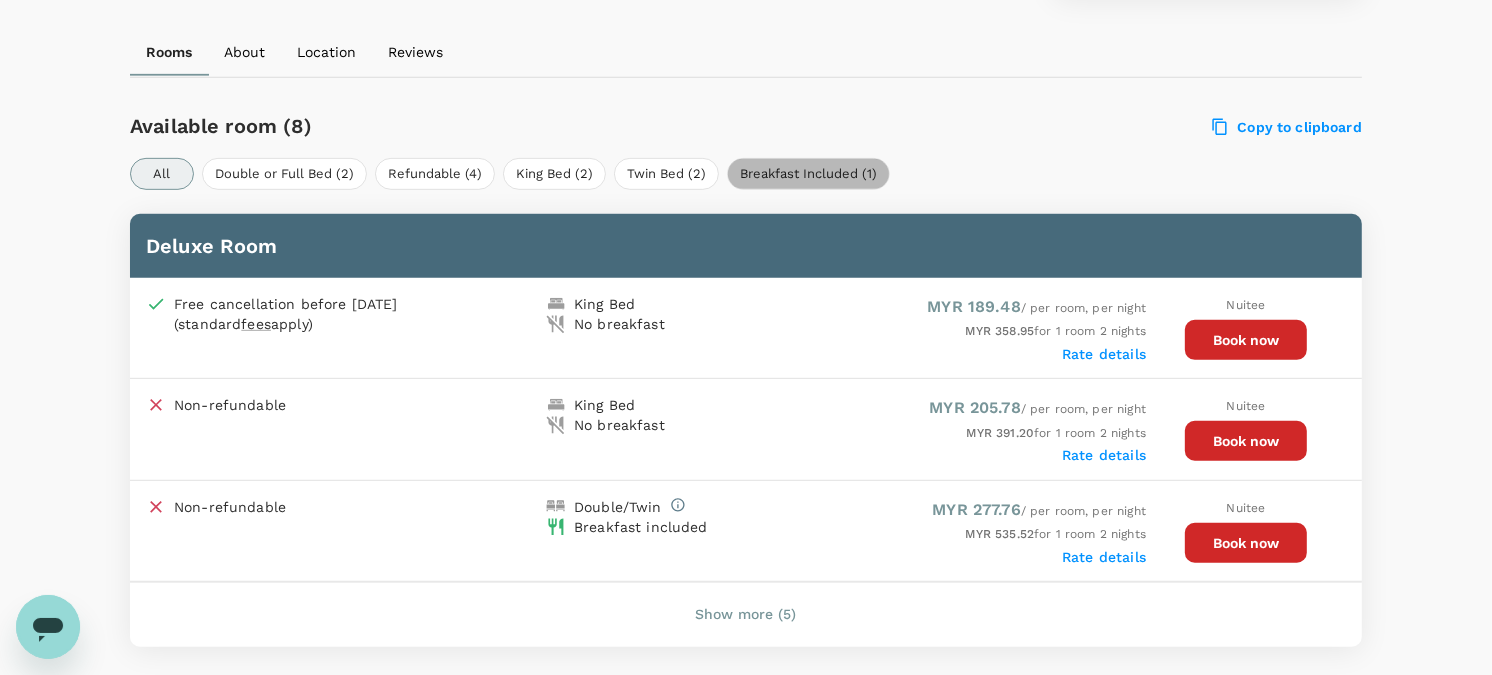 click on "Breakfast Included (1)" at bounding box center [808, 174] 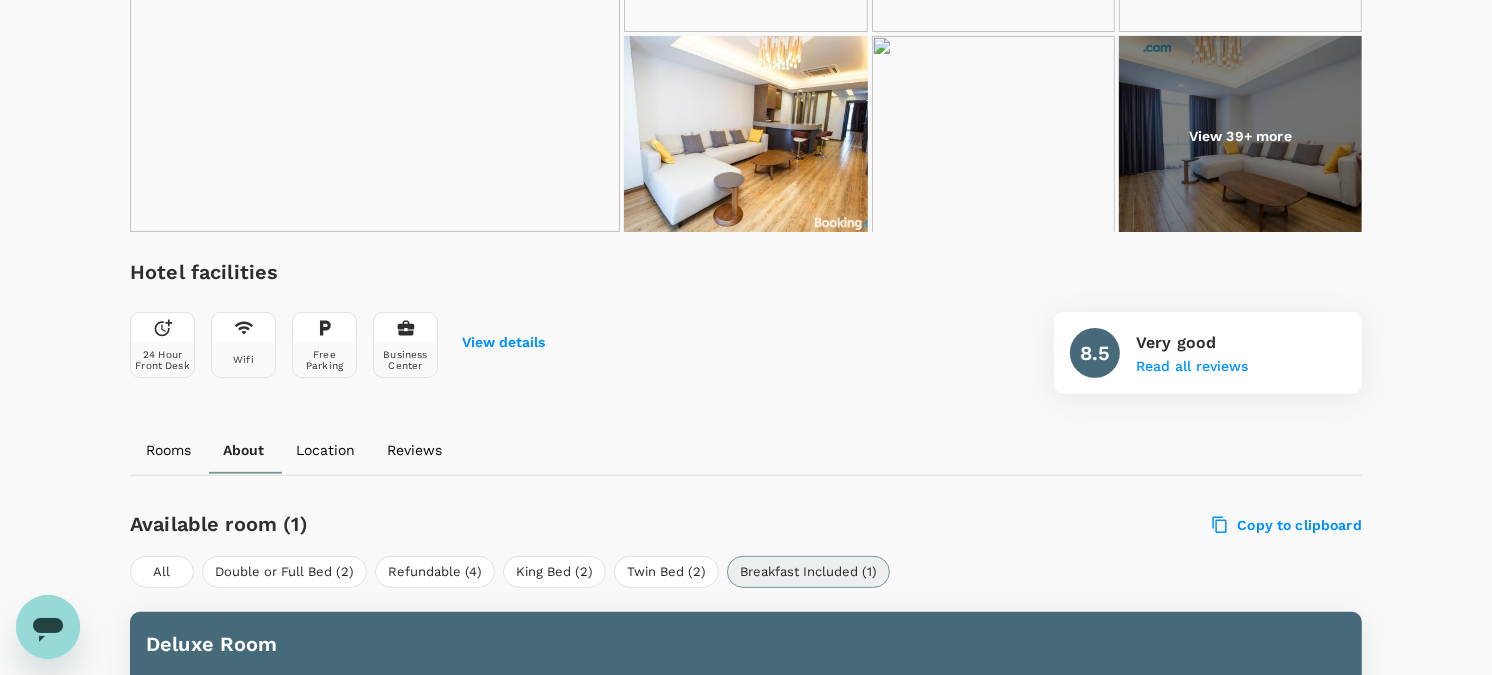 scroll, scrollTop: 436, scrollLeft: 0, axis: vertical 